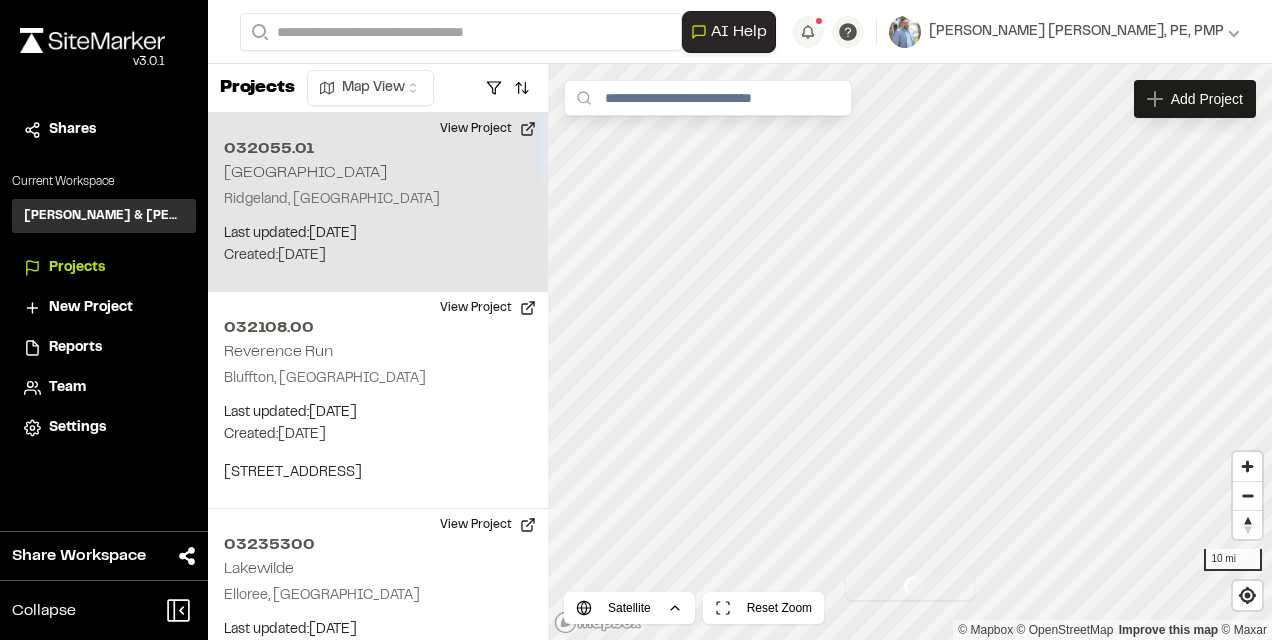 scroll, scrollTop: 0, scrollLeft: 0, axis: both 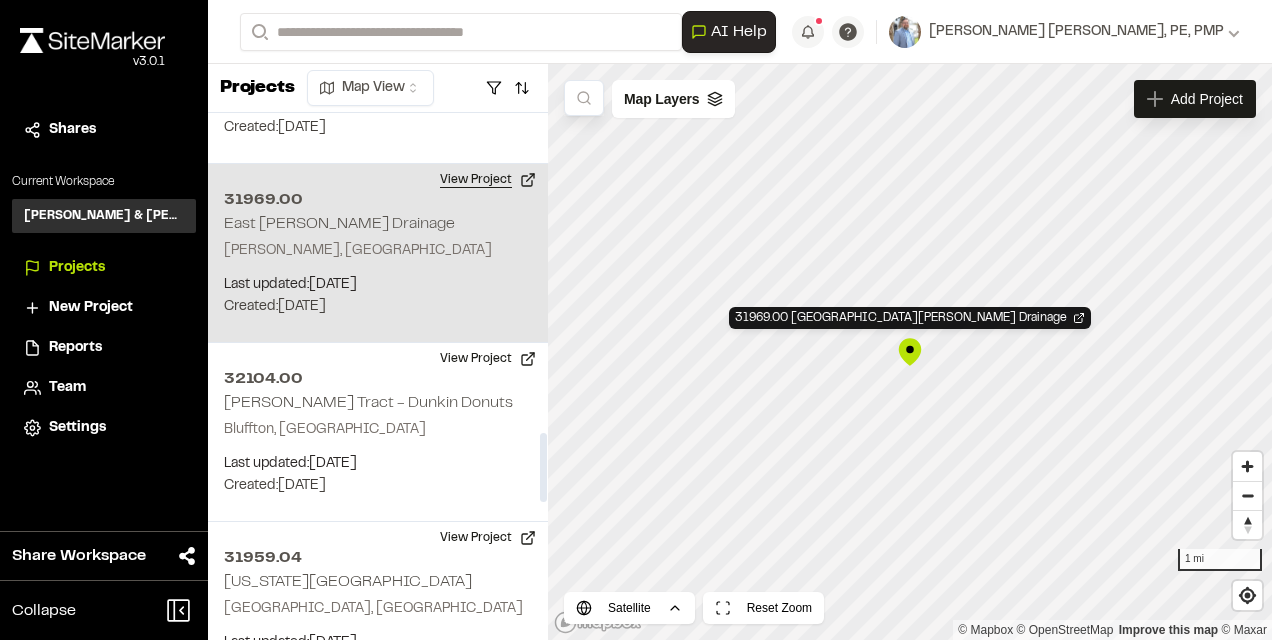 click on "View Project" at bounding box center (488, 180) 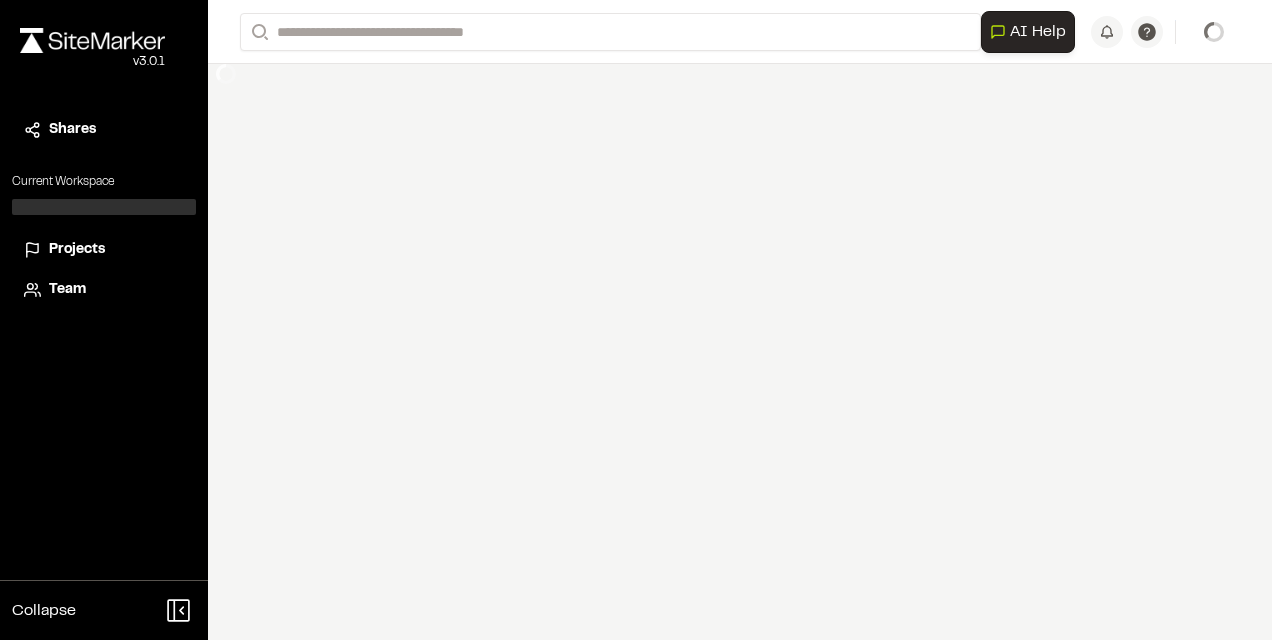 scroll, scrollTop: 0, scrollLeft: 0, axis: both 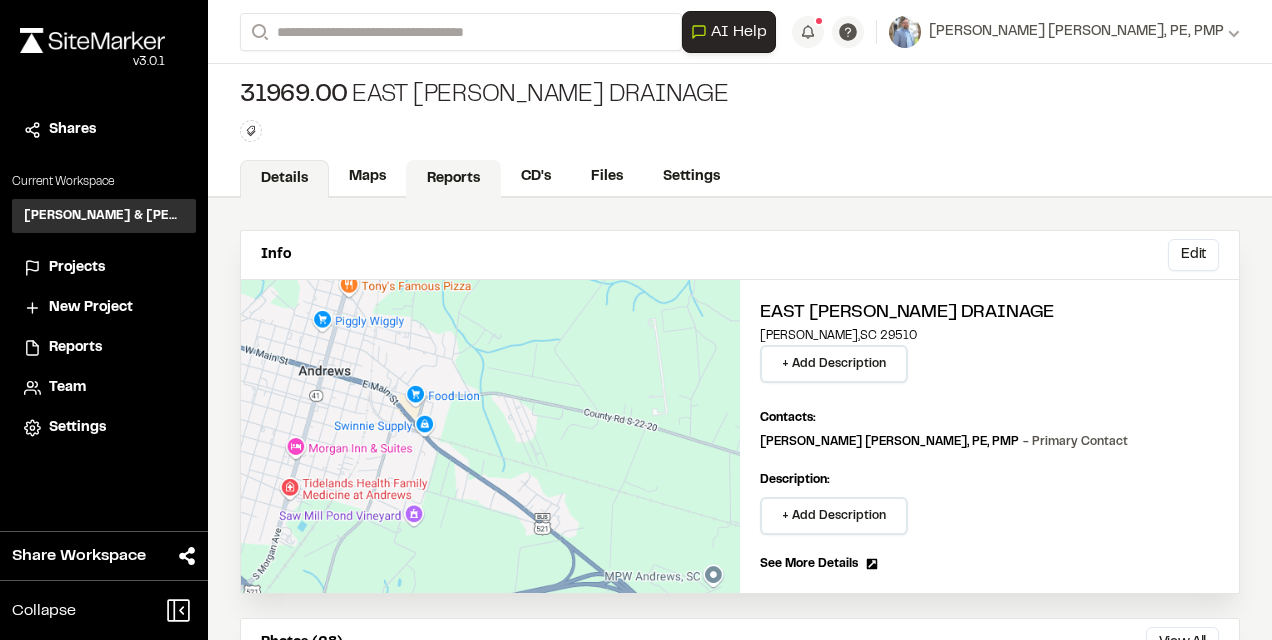 click on "Reports" at bounding box center [453, 179] 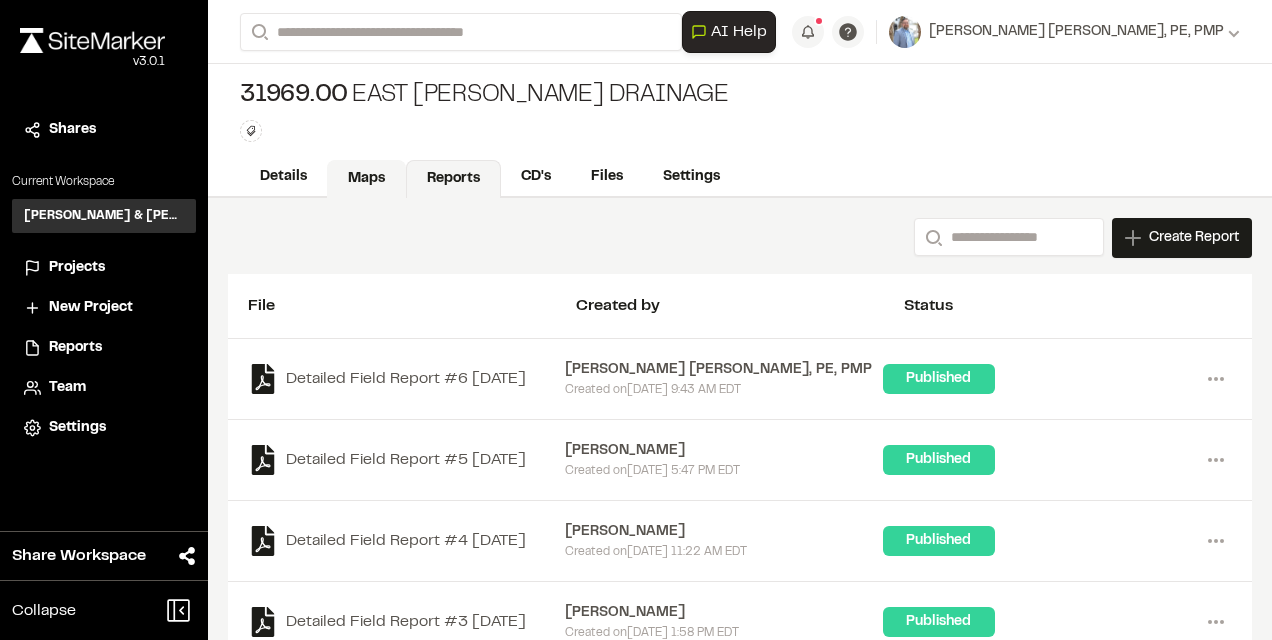 click on "Maps" at bounding box center [366, 179] 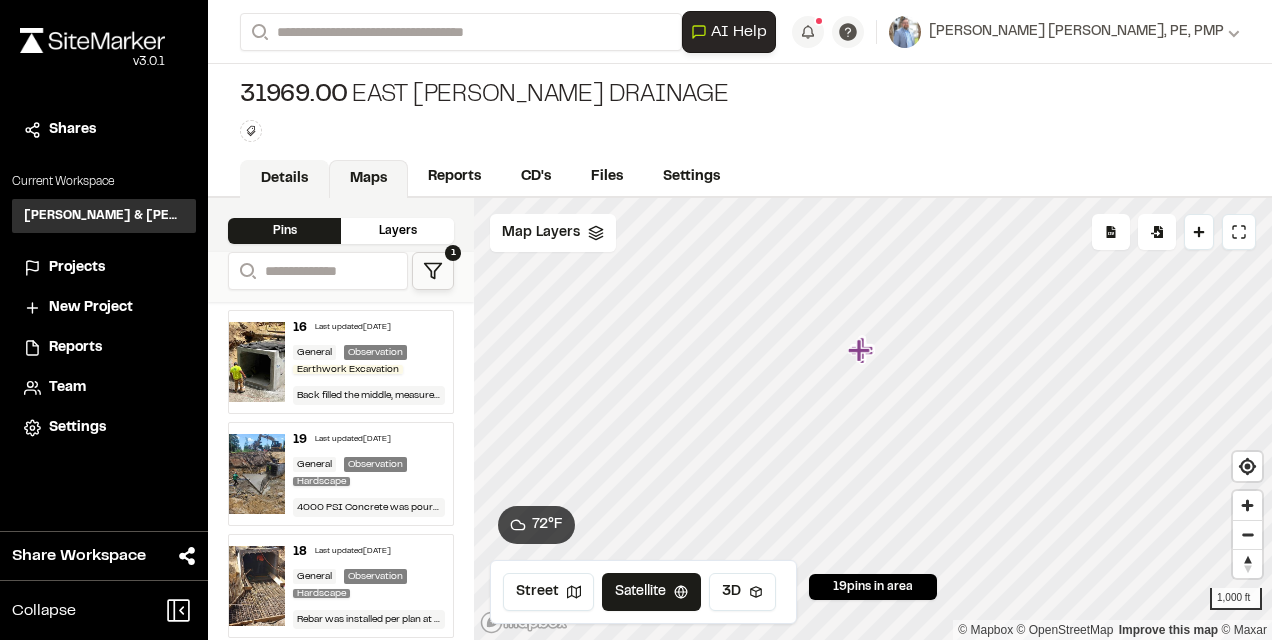 click on "Details" at bounding box center (284, 179) 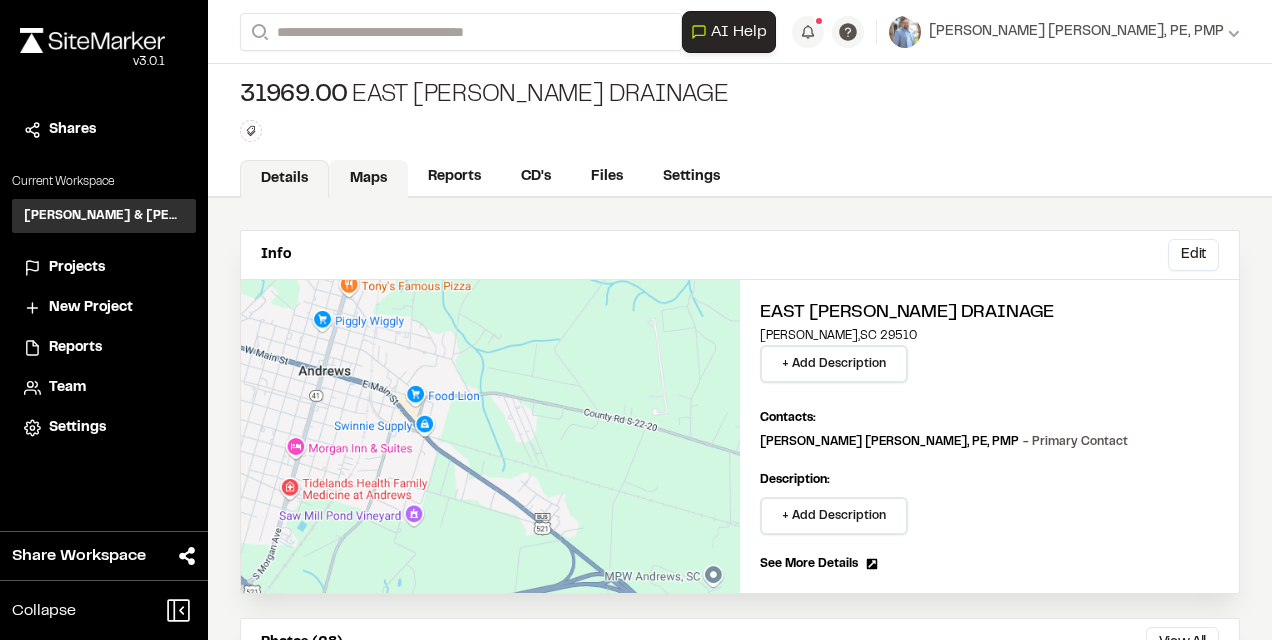 click on "Maps" at bounding box center [368, 179] 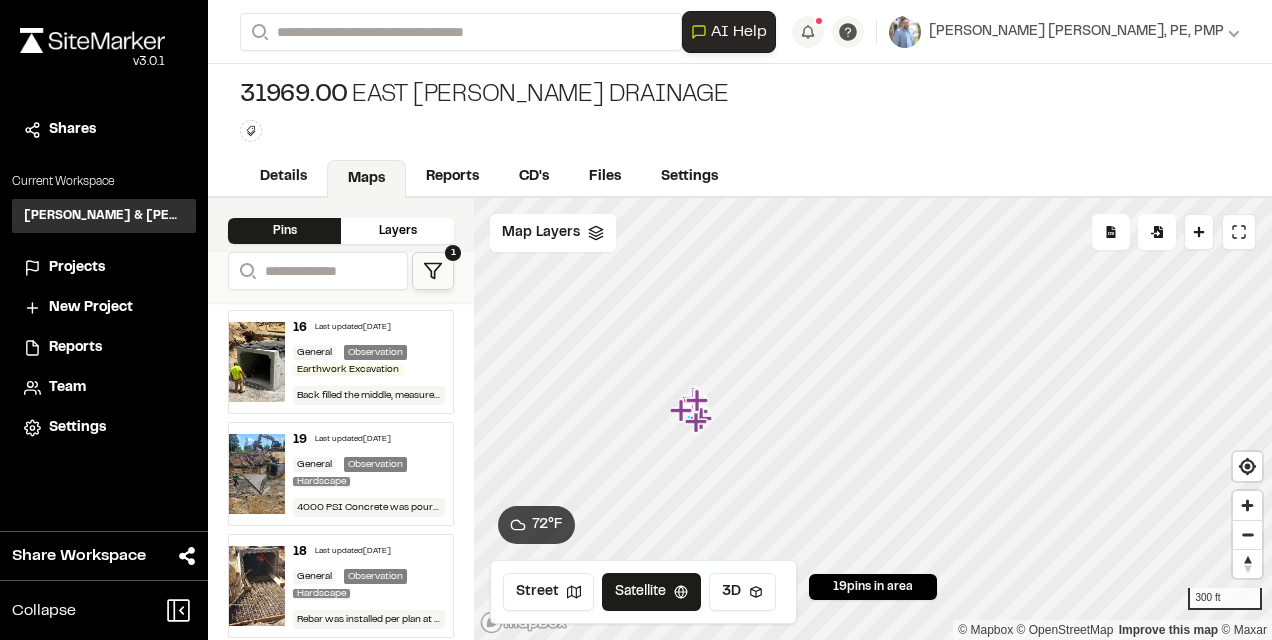 click 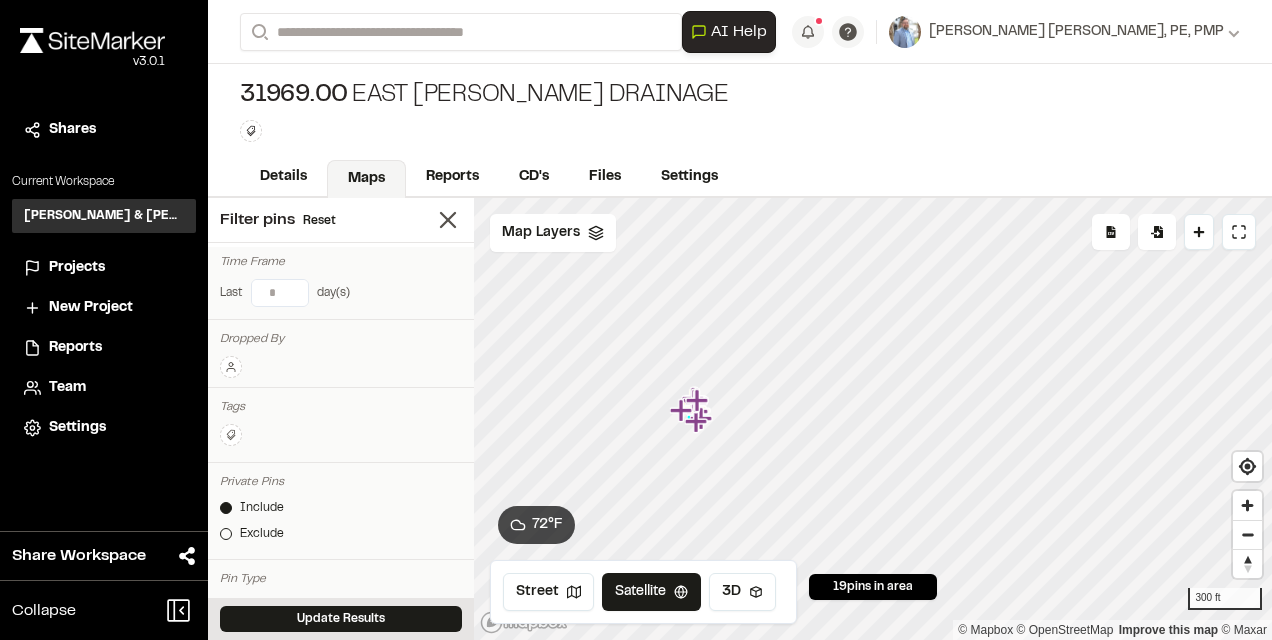 click at bounding box center [280, 293] 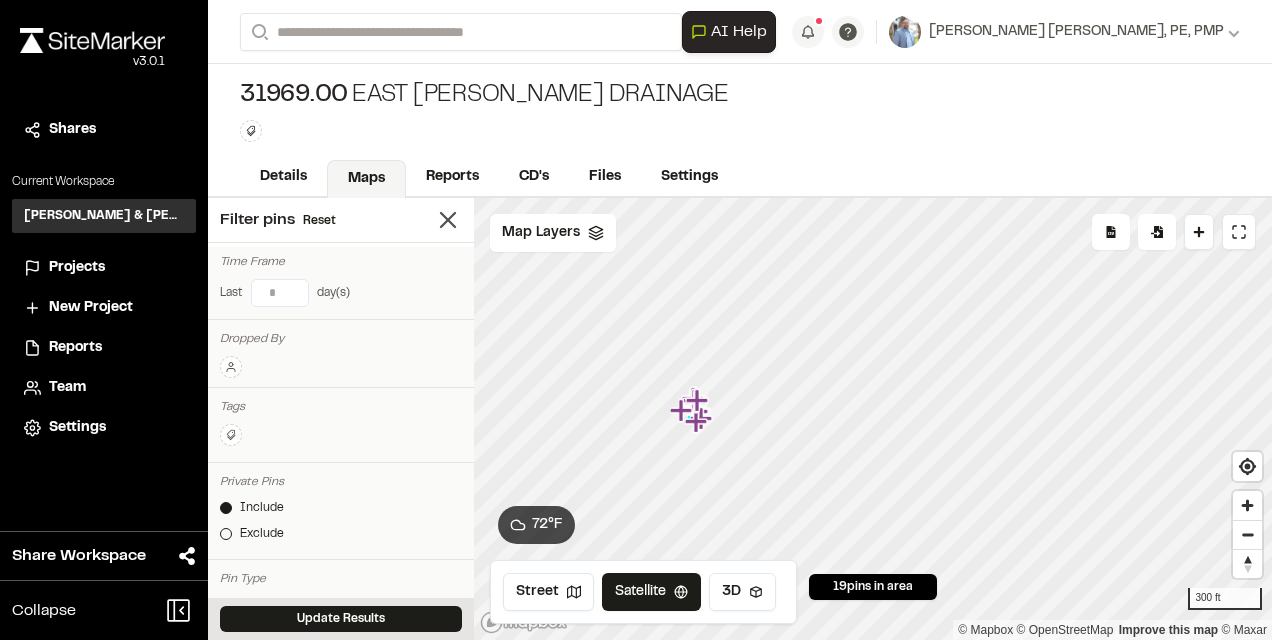 click on "*" at bounding box center [280, 293] 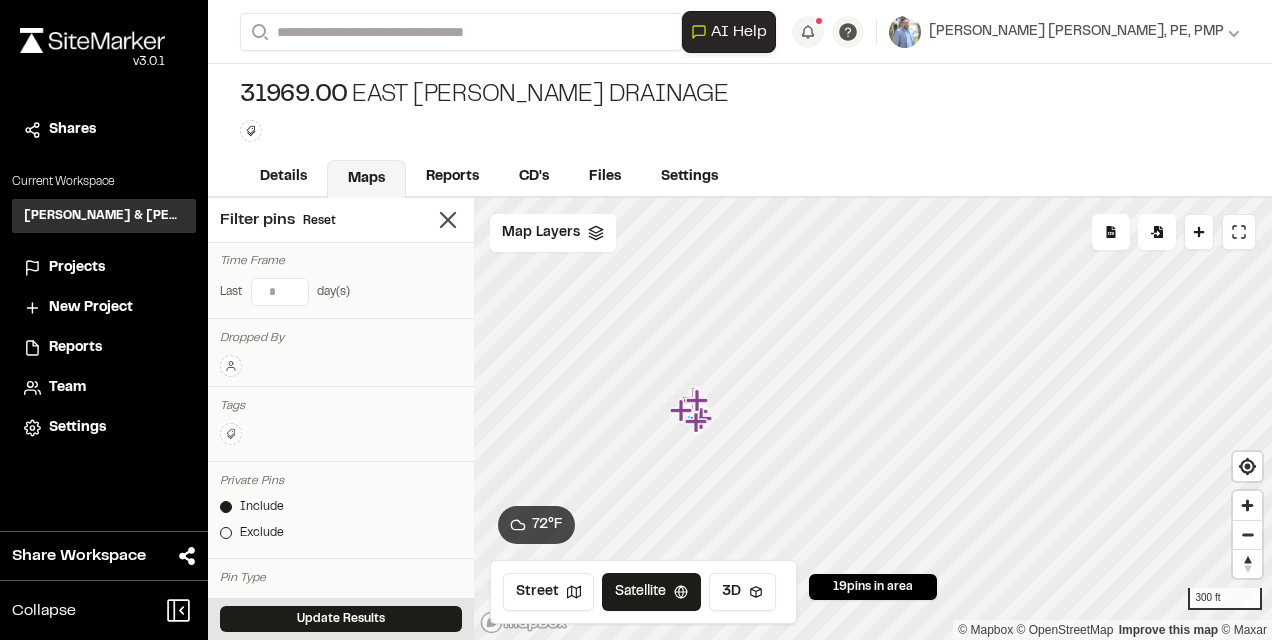 click on "*" at bounding box center (280, 292) 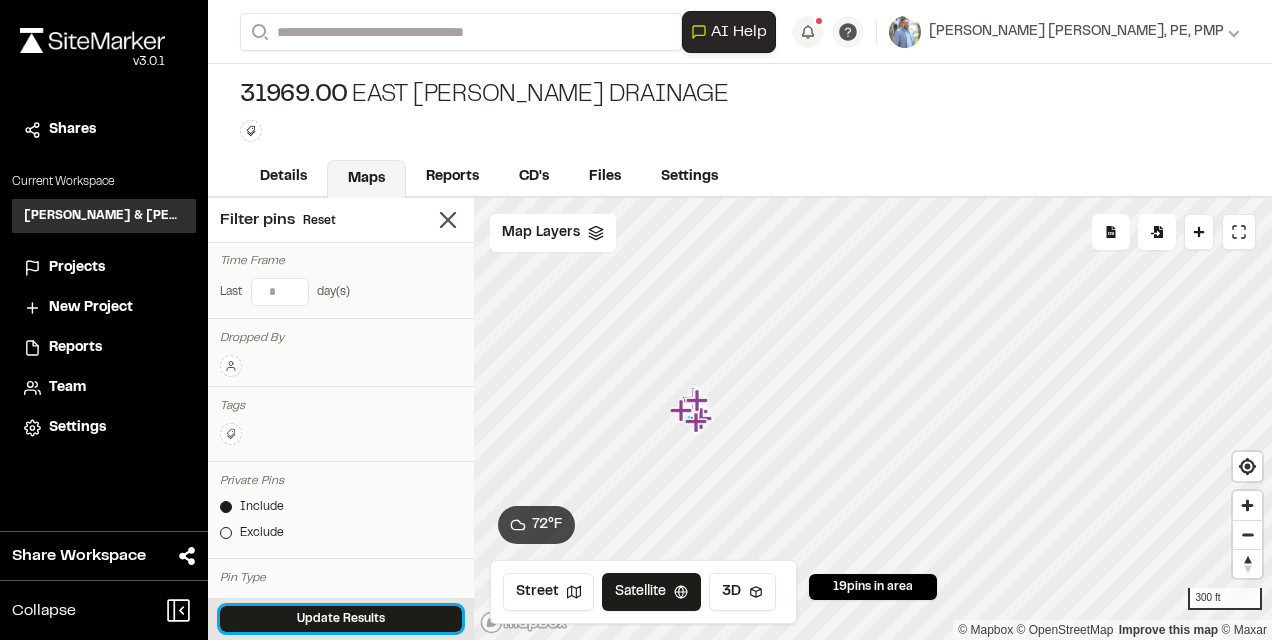 click on "Update Results" at bounding box center (341, 619) 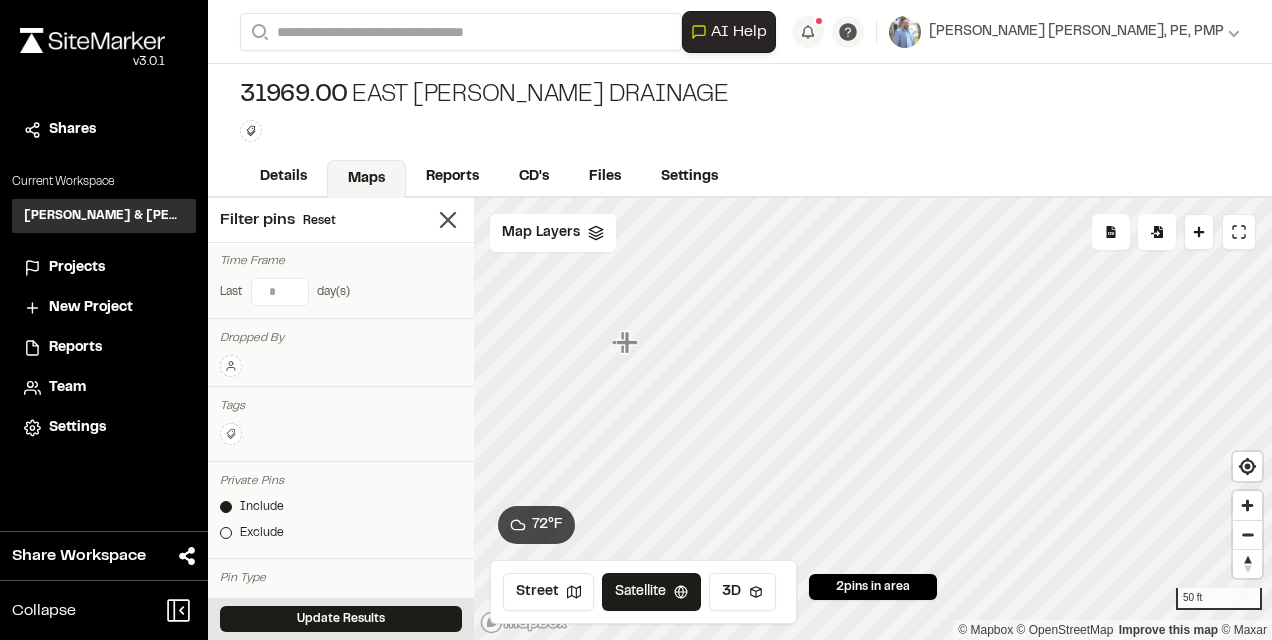 click on "*" at bounding box center (280, 292) 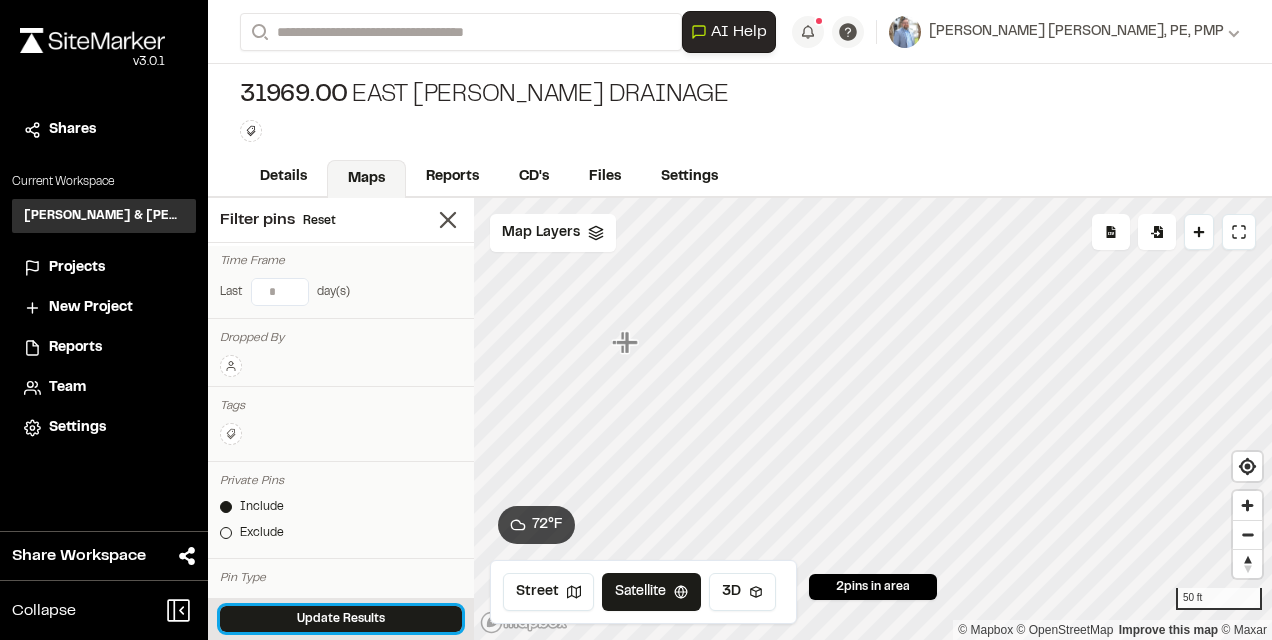 click on "Update Results" at bounding box center [341, 619] 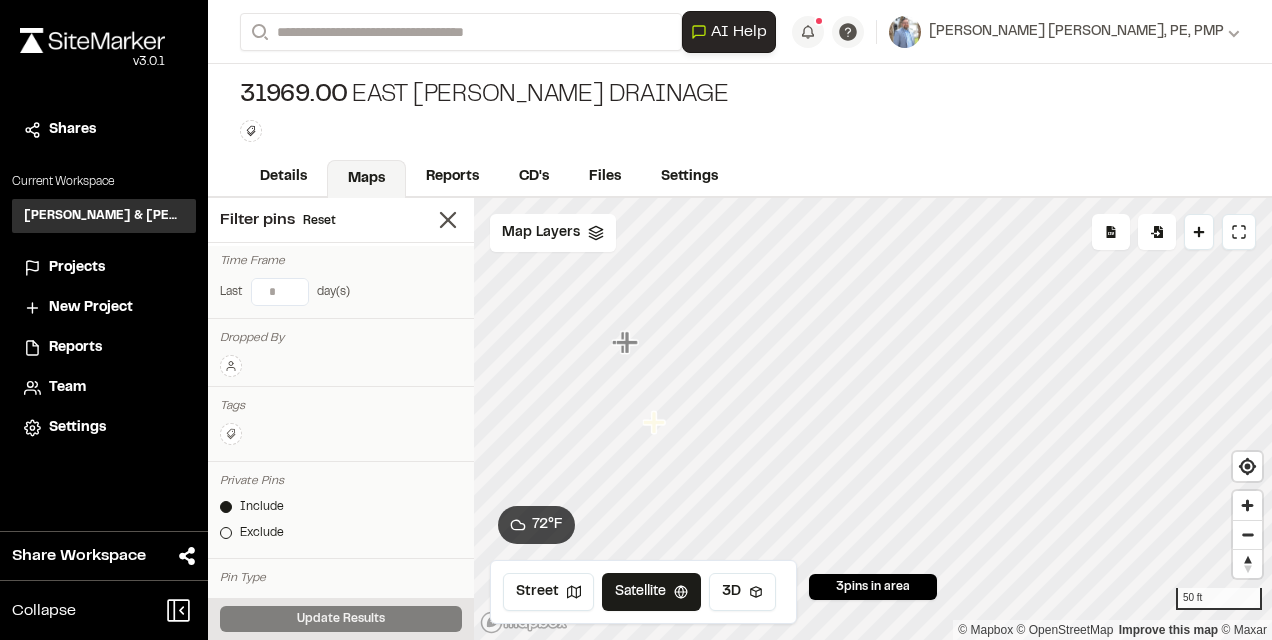 click 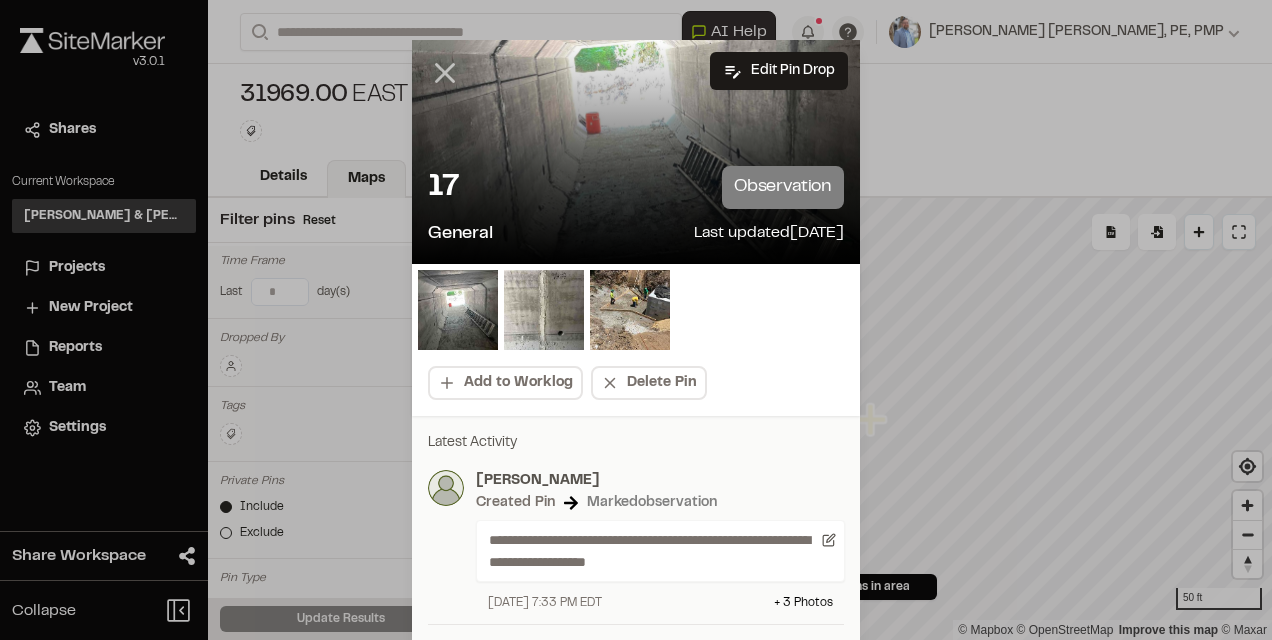 click 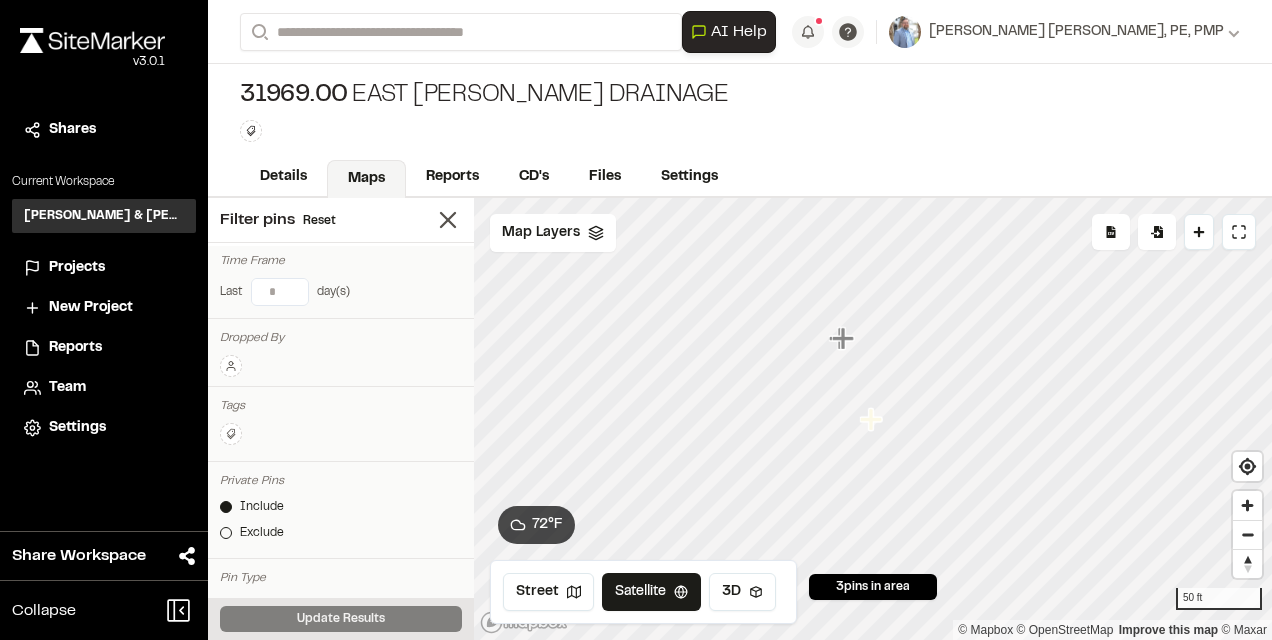 click 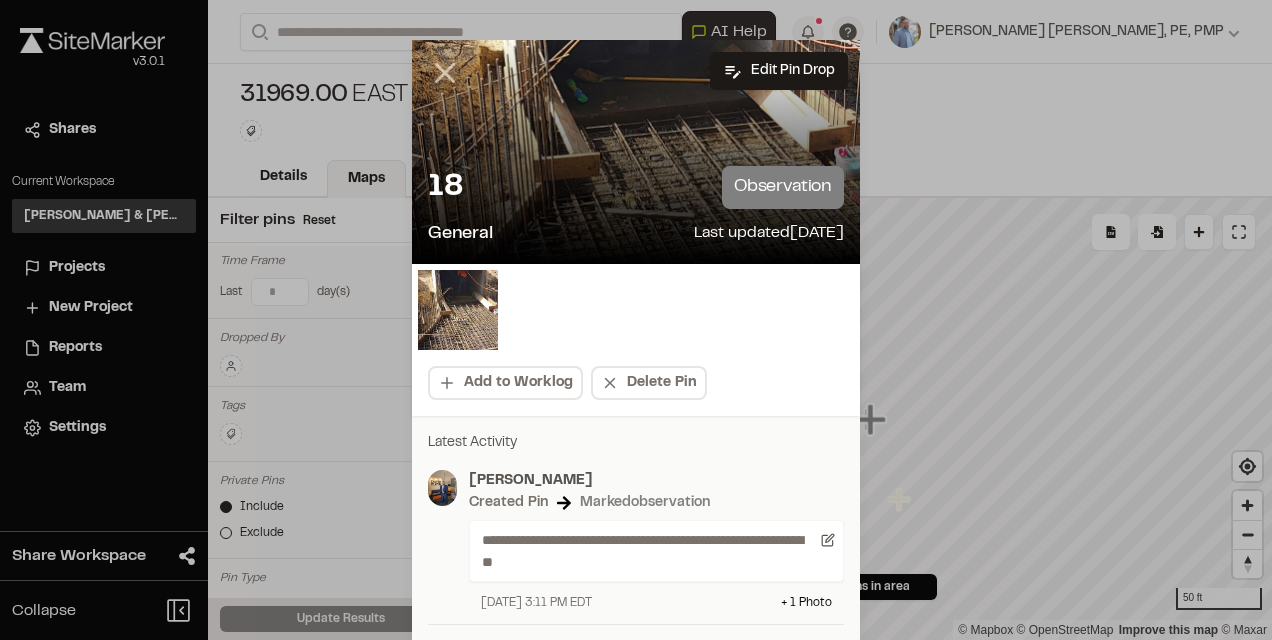 click 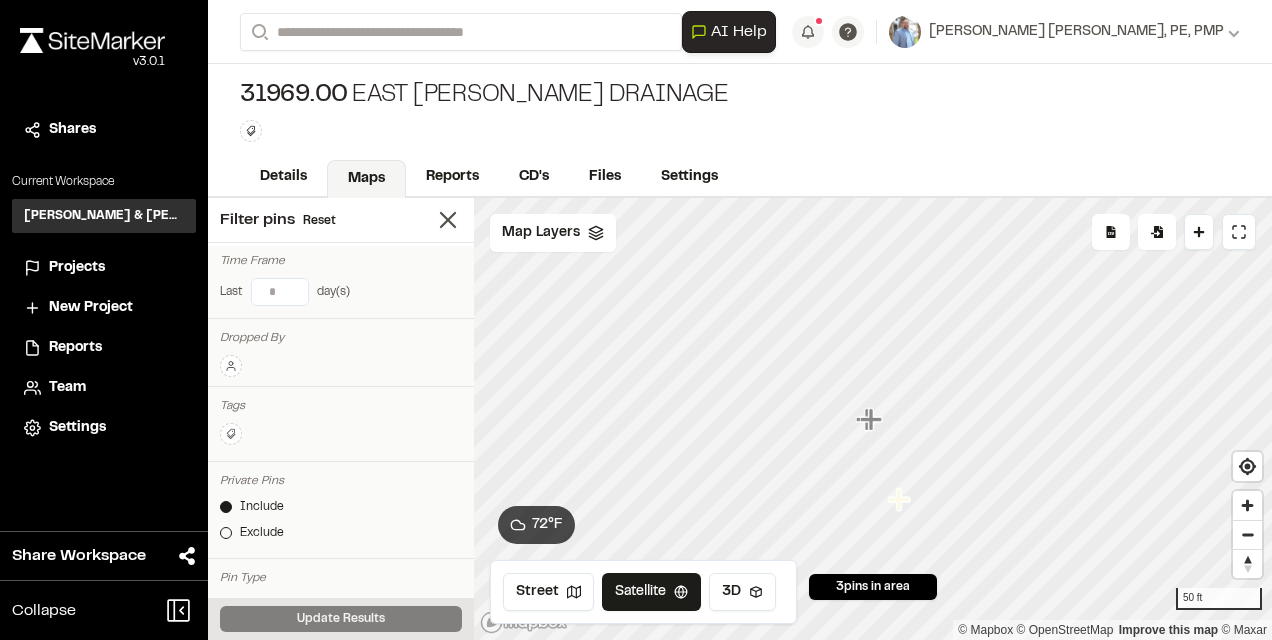 drag, startPoint x: 442, startPoint y: 172, endPoint x: 410, endPoint y: 128, distance: 54.405884 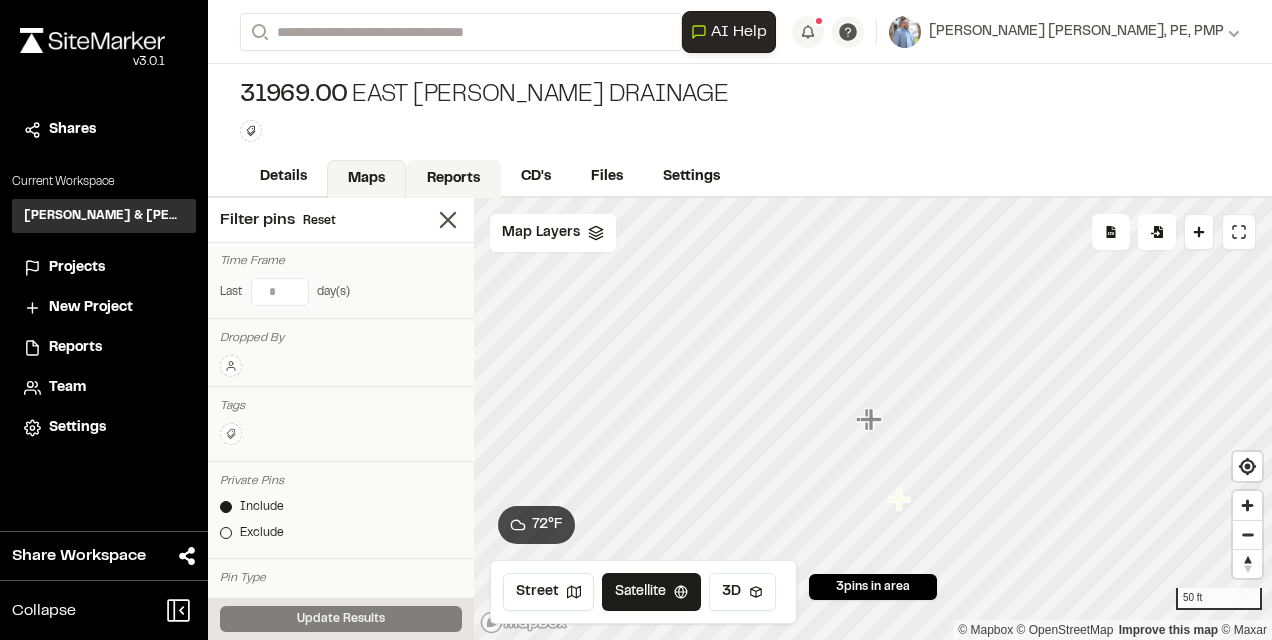 click on "Reports" at bounding box center (453, 179) 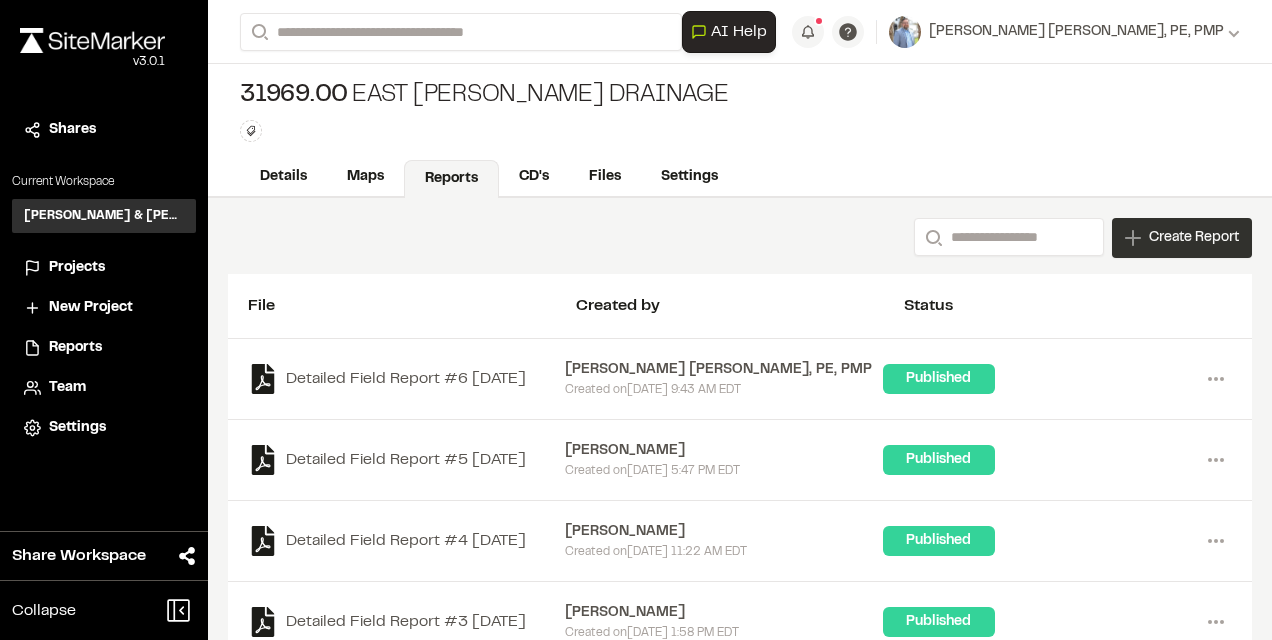 click on "Create Report" at bounding box center [1194, 238] 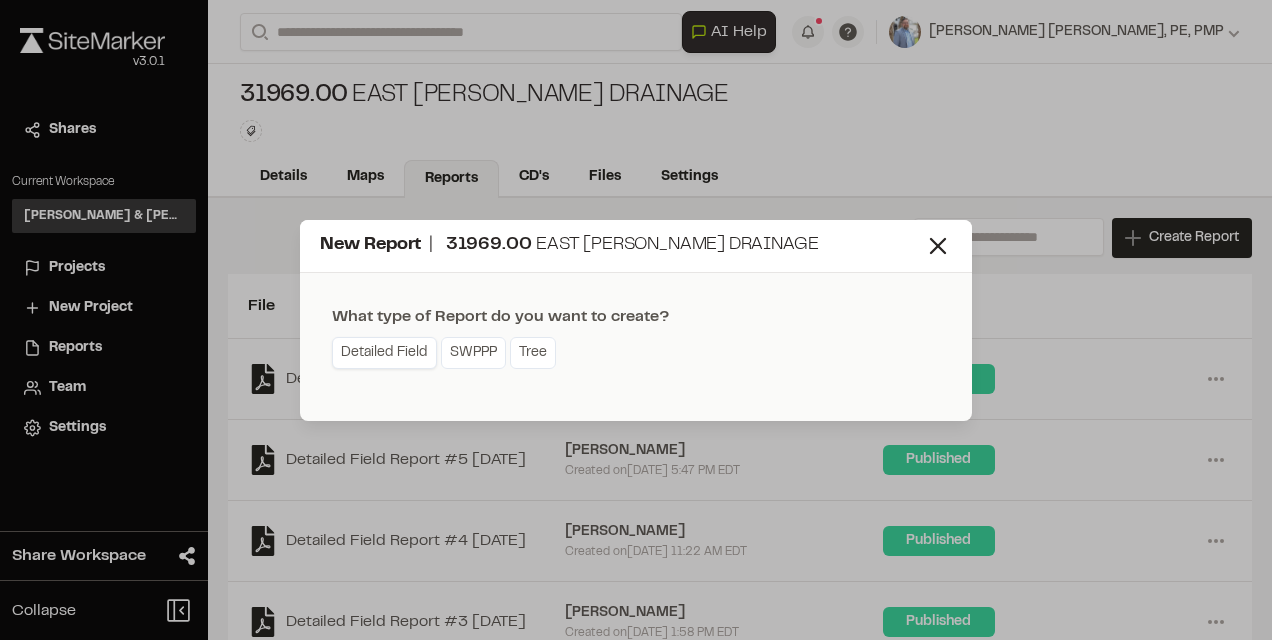 click on "Detailed Field" at bounding box center [384, 353] 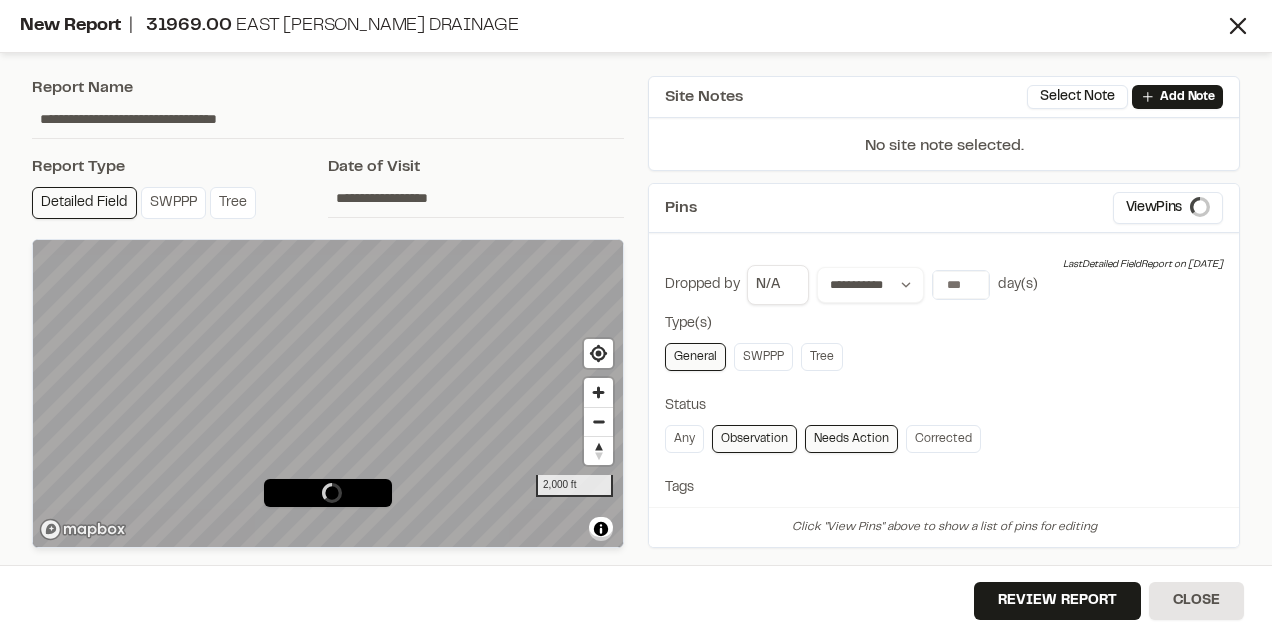 type on "**********" 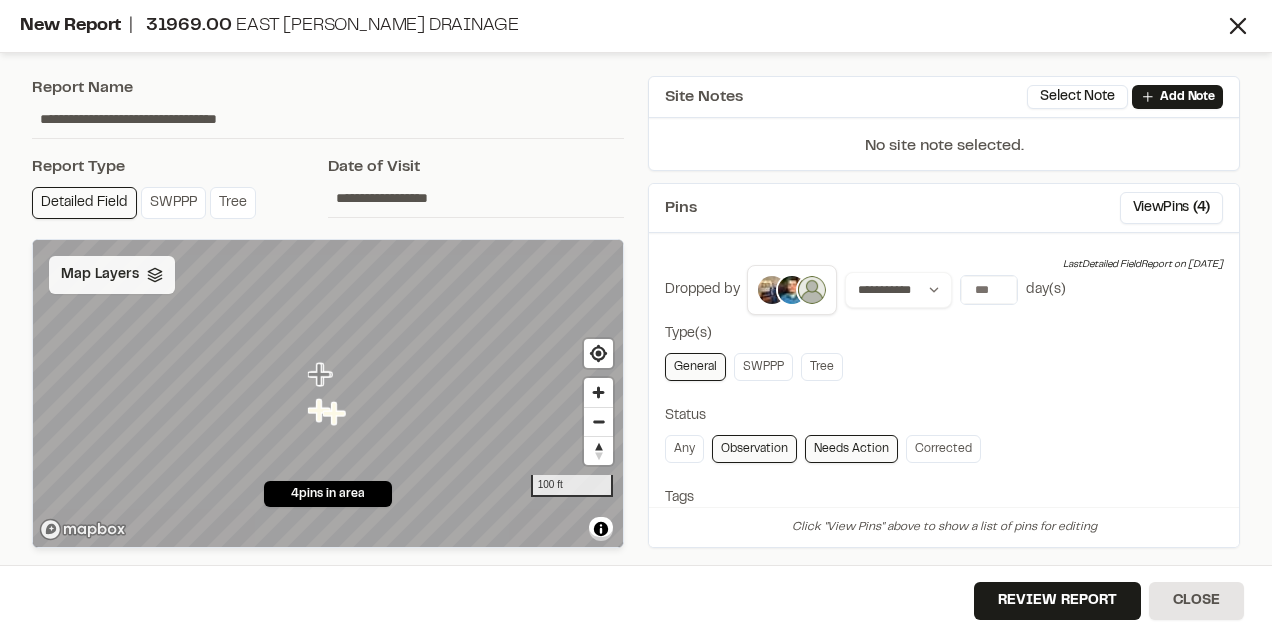 click on "Map Layers" at bounding box center [112, 275] 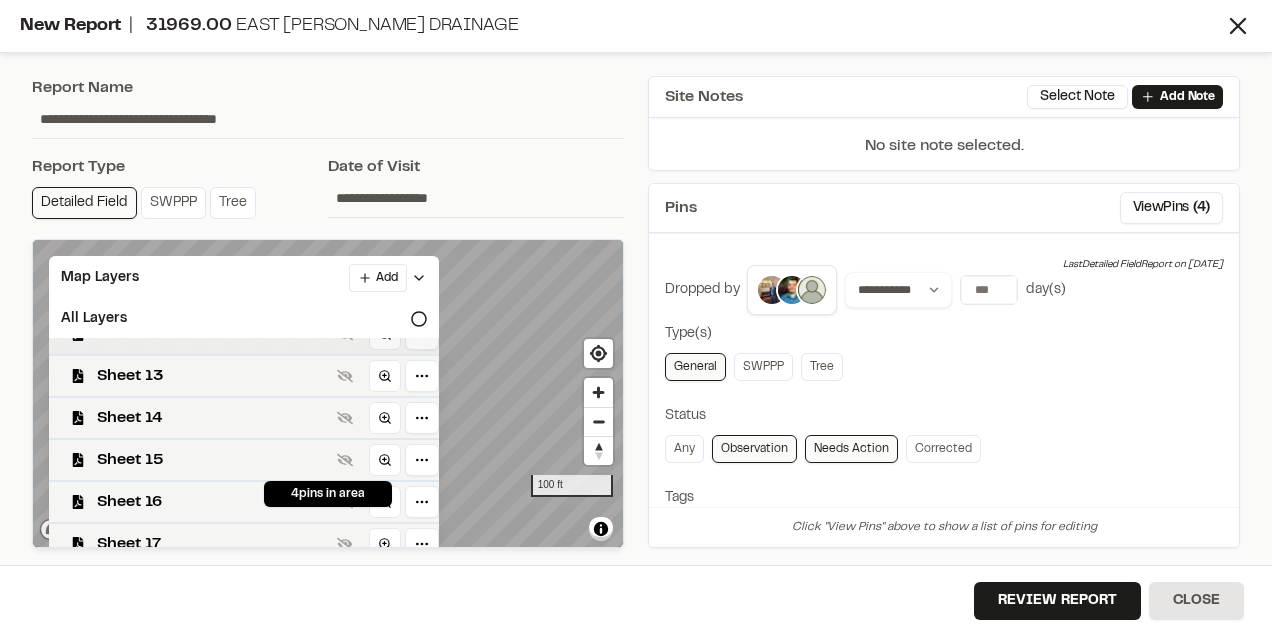 scroll, scrollTop: 69, scrollLeft: 0, axis: vertical 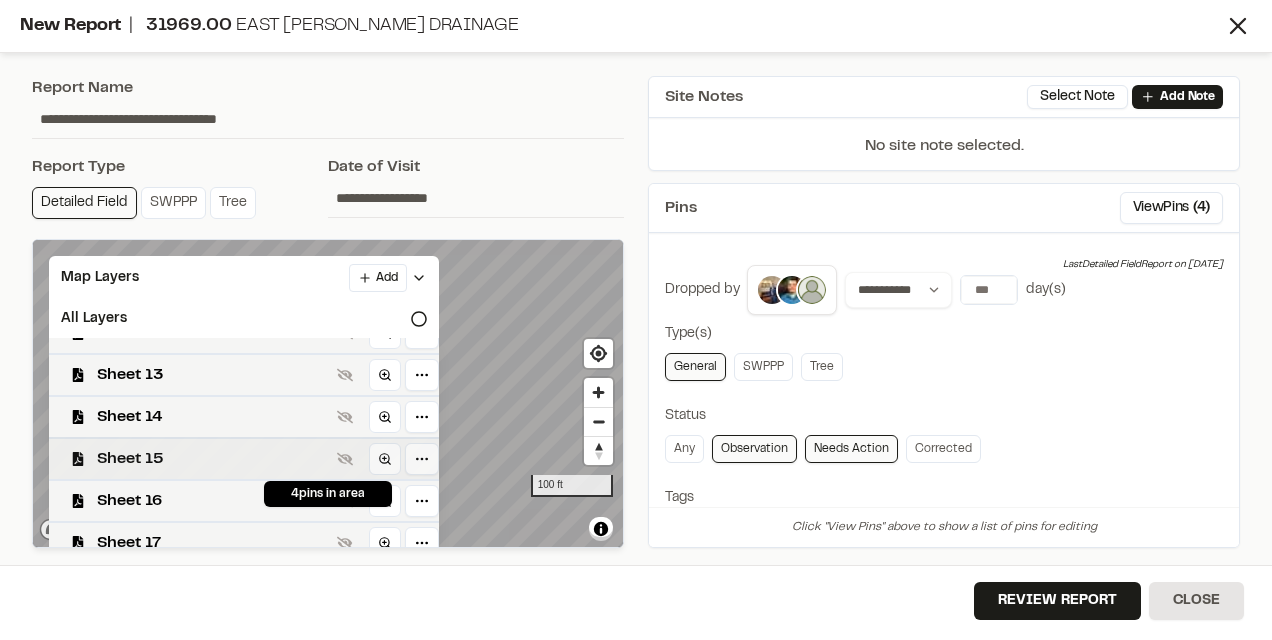 click on "Sheet 15" at bounding box center (213, 459) 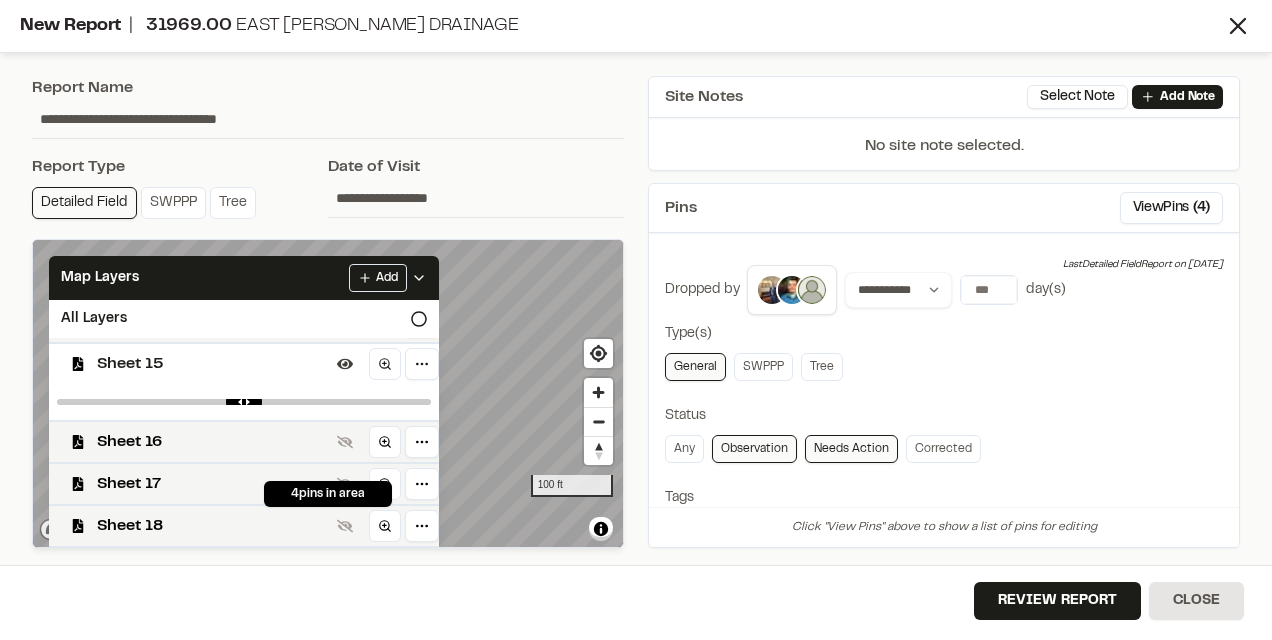 scroll, scrollTop: 164, scrollLeft: 0, axis: vertical 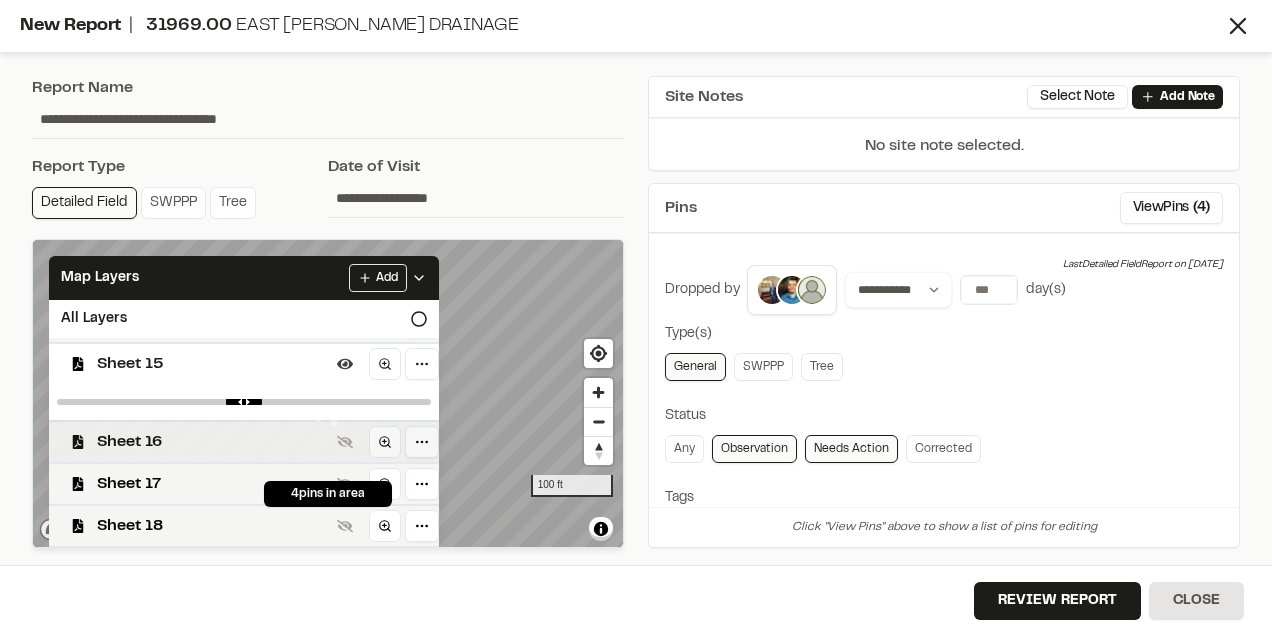 click on "Sheet 16" at bounding box center [213, 442] 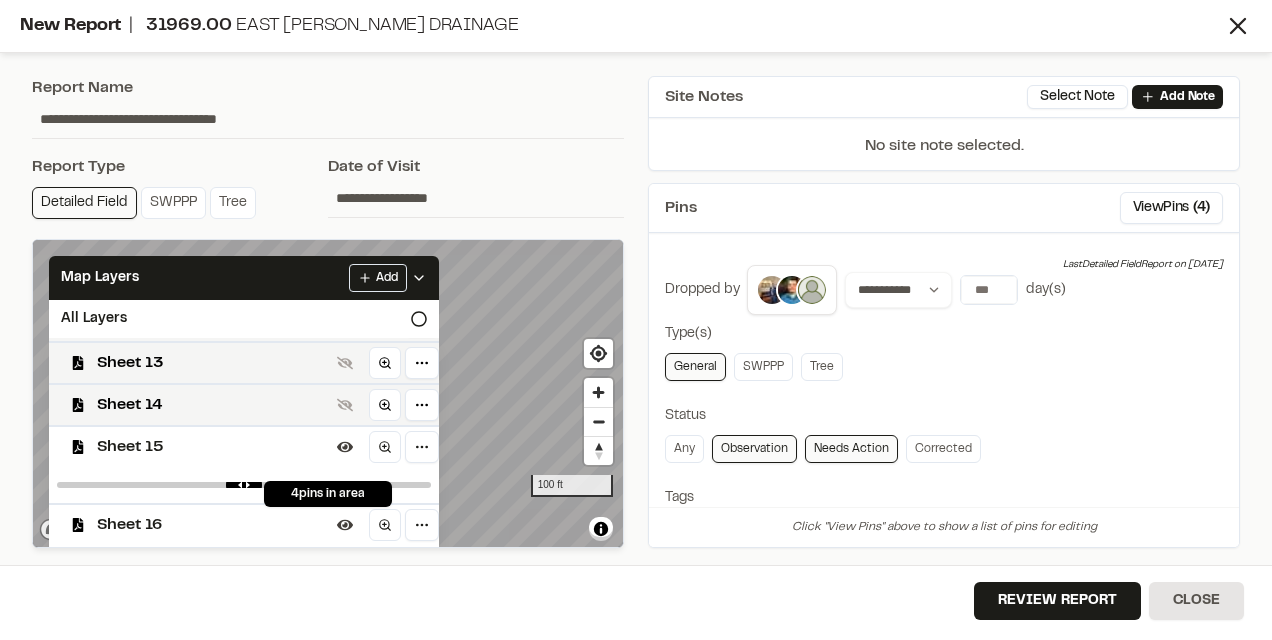scroll, scrollTop: 164, scrollLeft: 0, axis: vertical 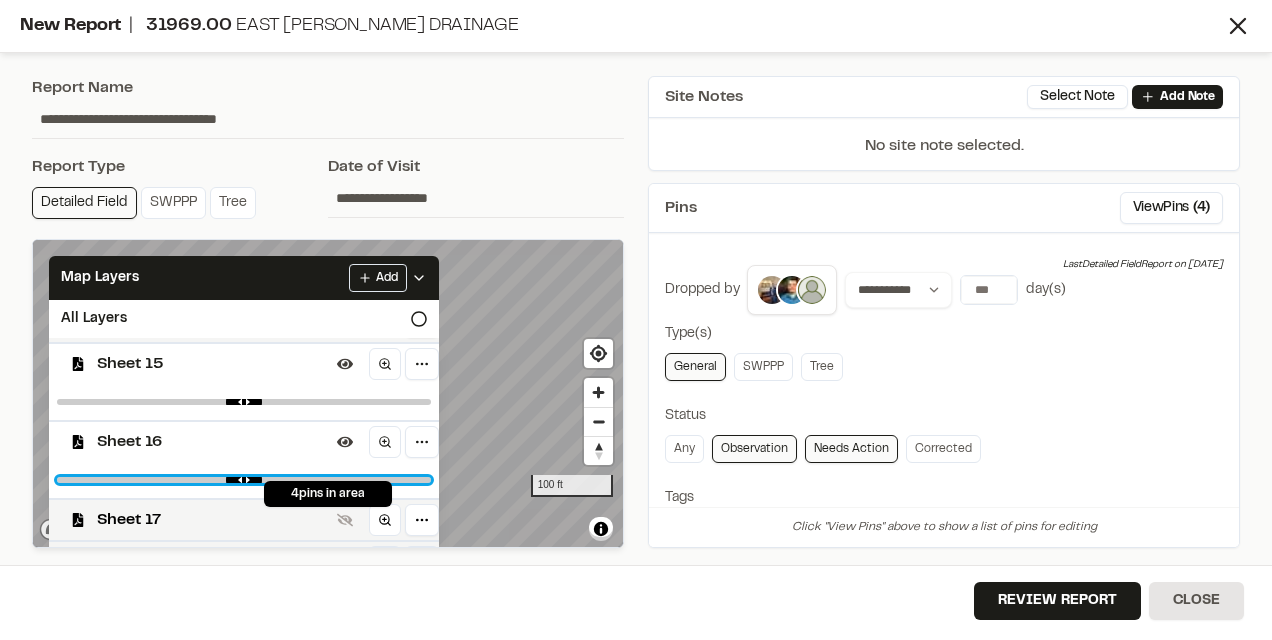 type on "****" 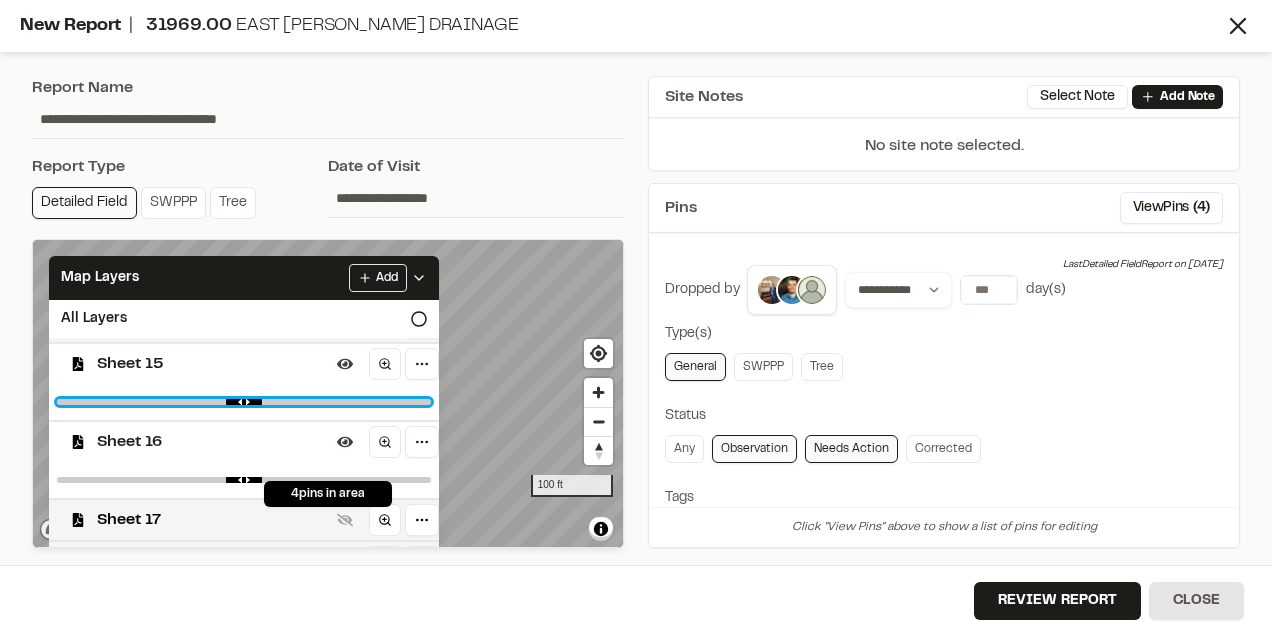 type on "****" 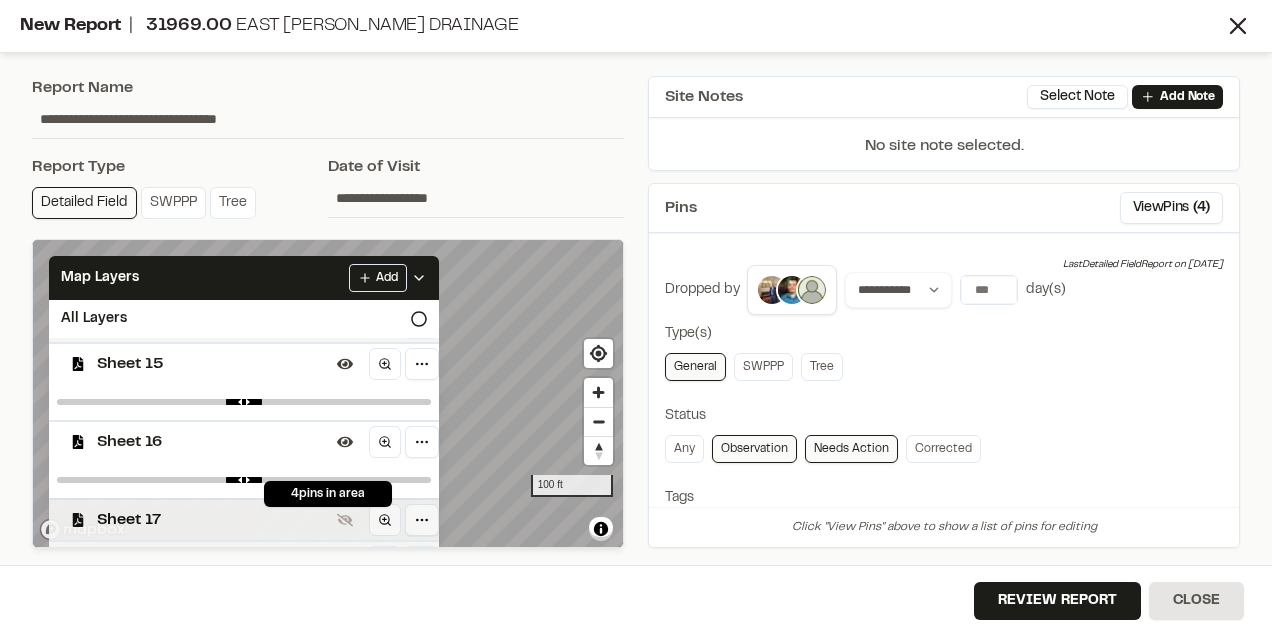 click on "Sheet  17" at bounding box center [213, 520] 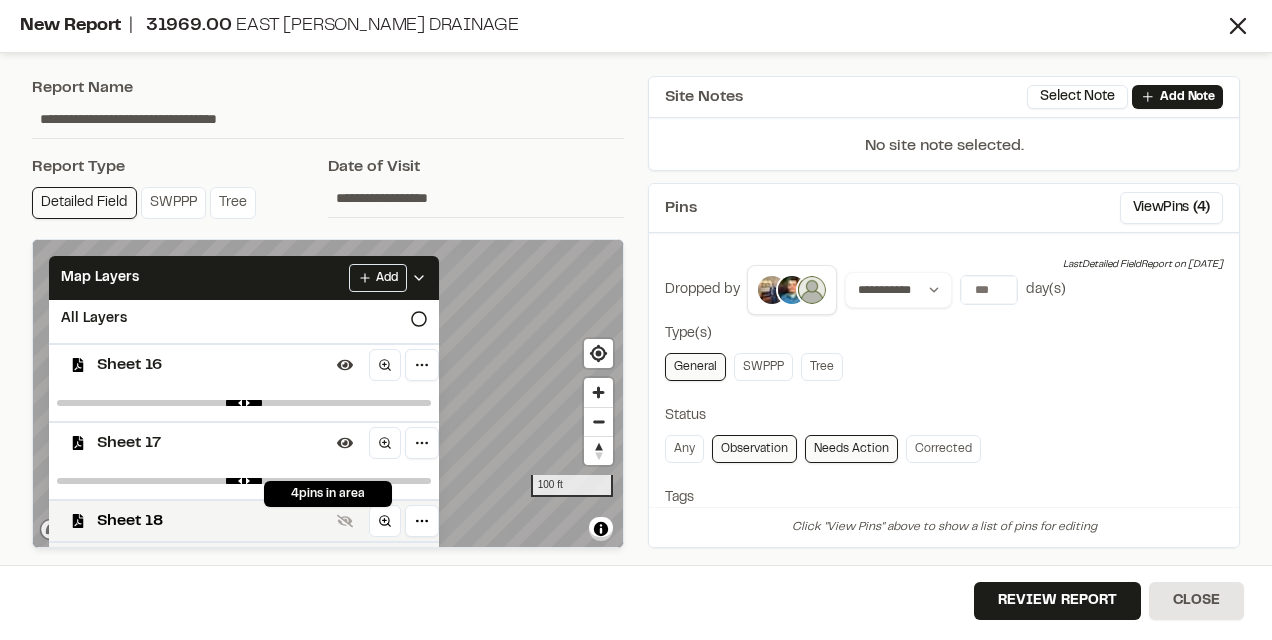 scroll, scrollTop: 250, scrollLeft: 0, axis: vertical 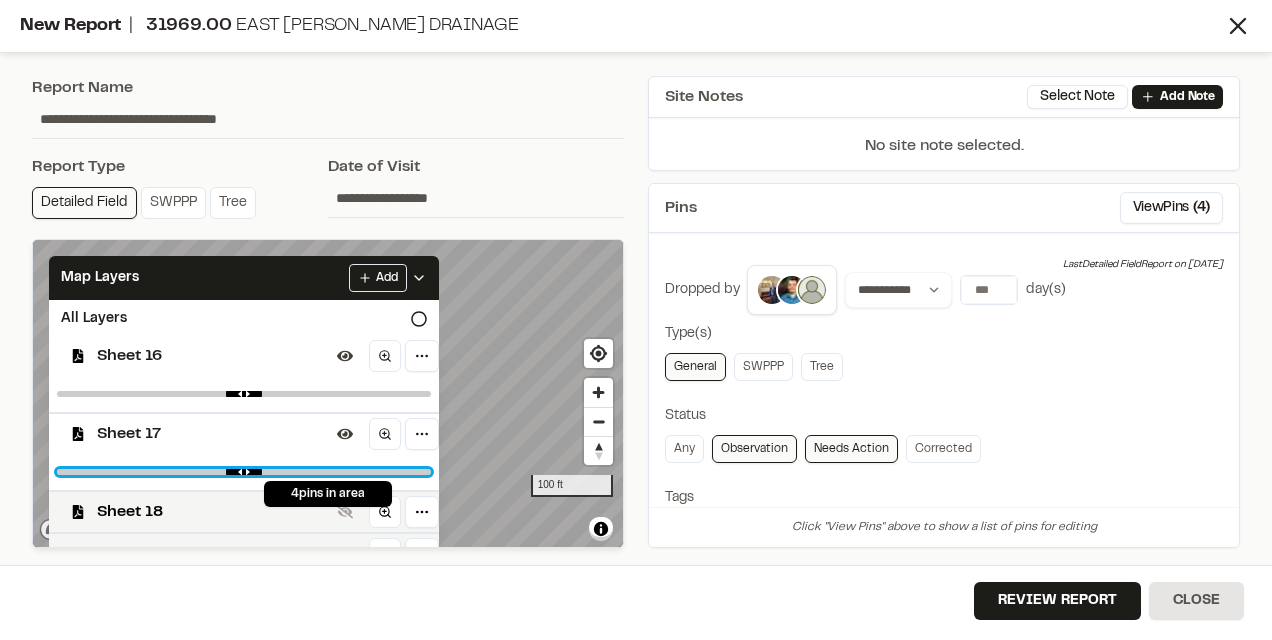 type on "****" 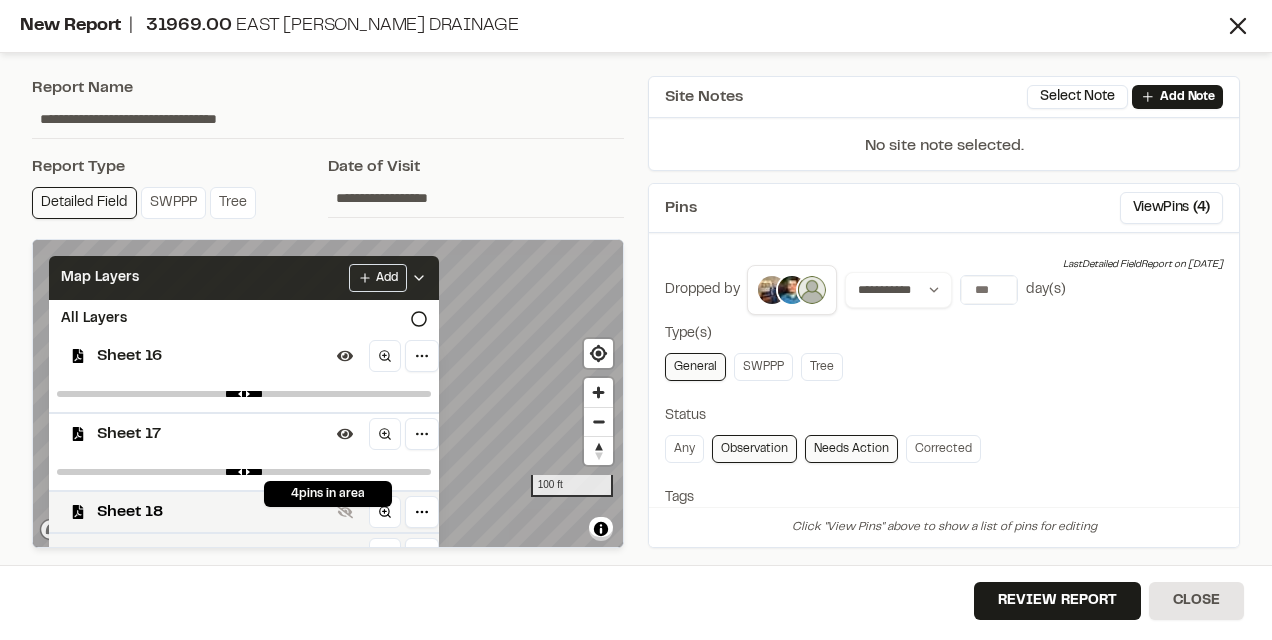 click 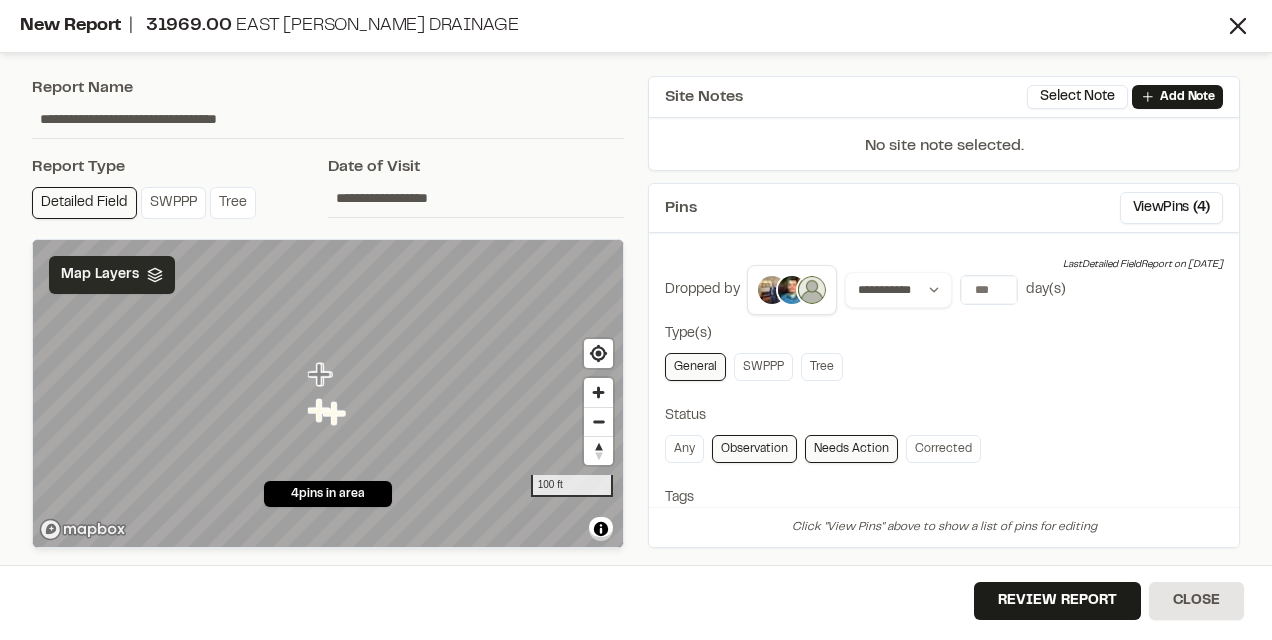 scroll, scrollTop: 0, scrollLeft: 0, axis: both 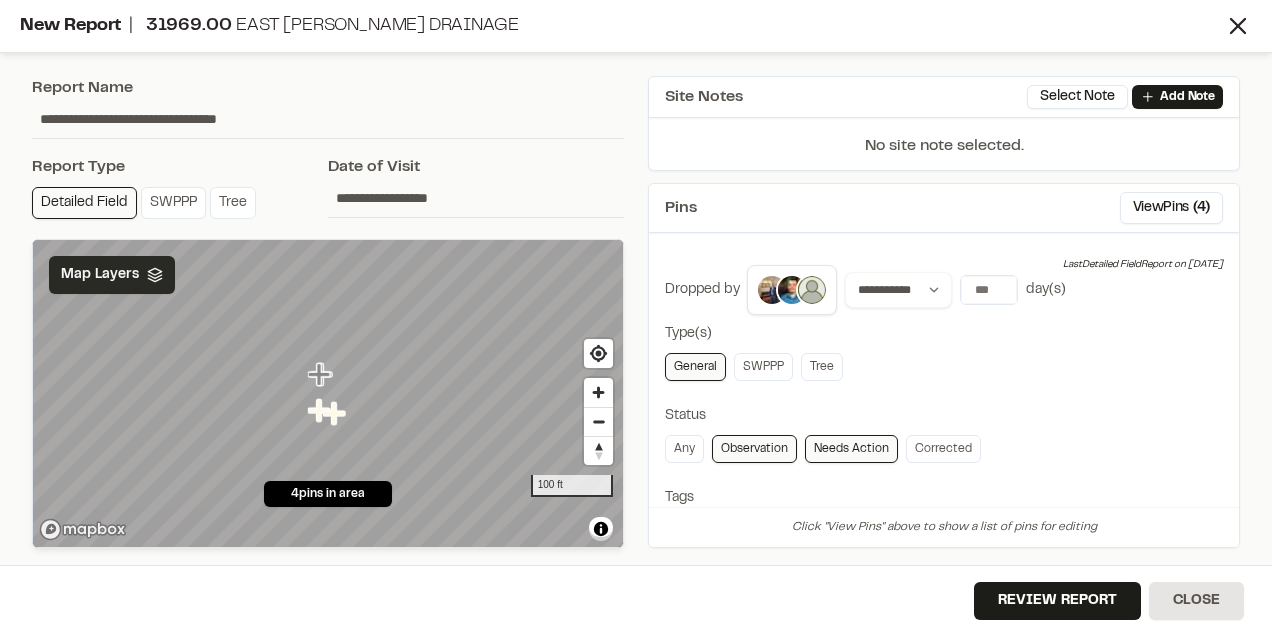 click on "Map Layers" at bounding box center [112, 275] 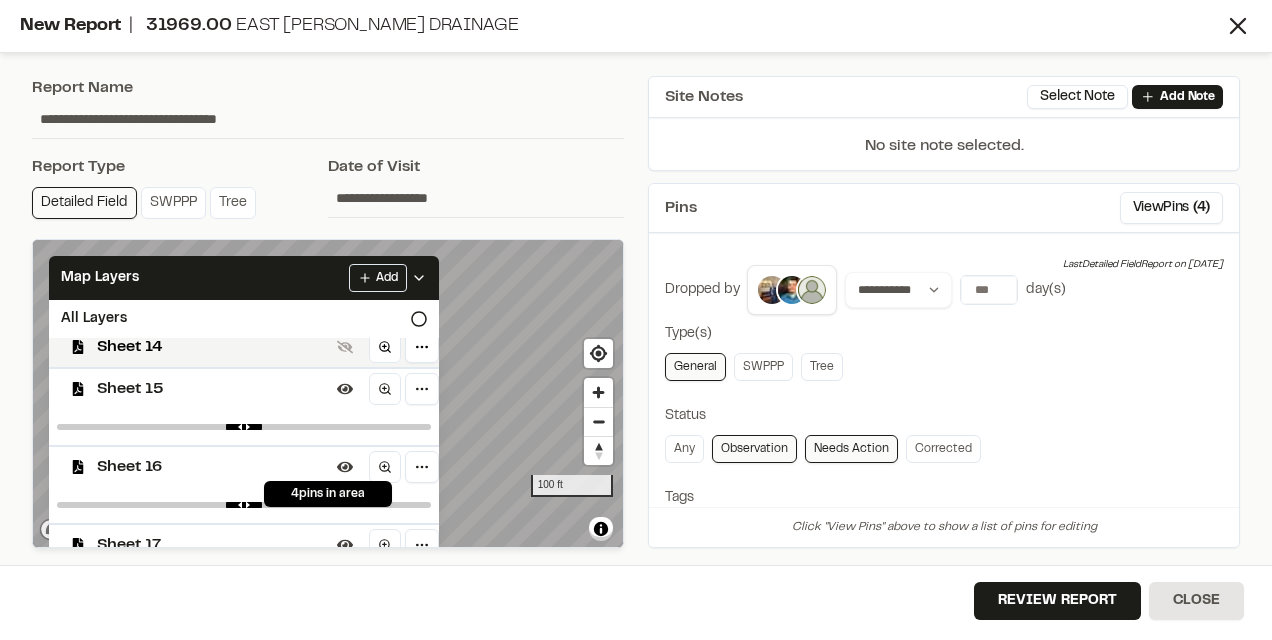 scroll, scrollTop: 139, scrollLeft: 0, axis: vertical 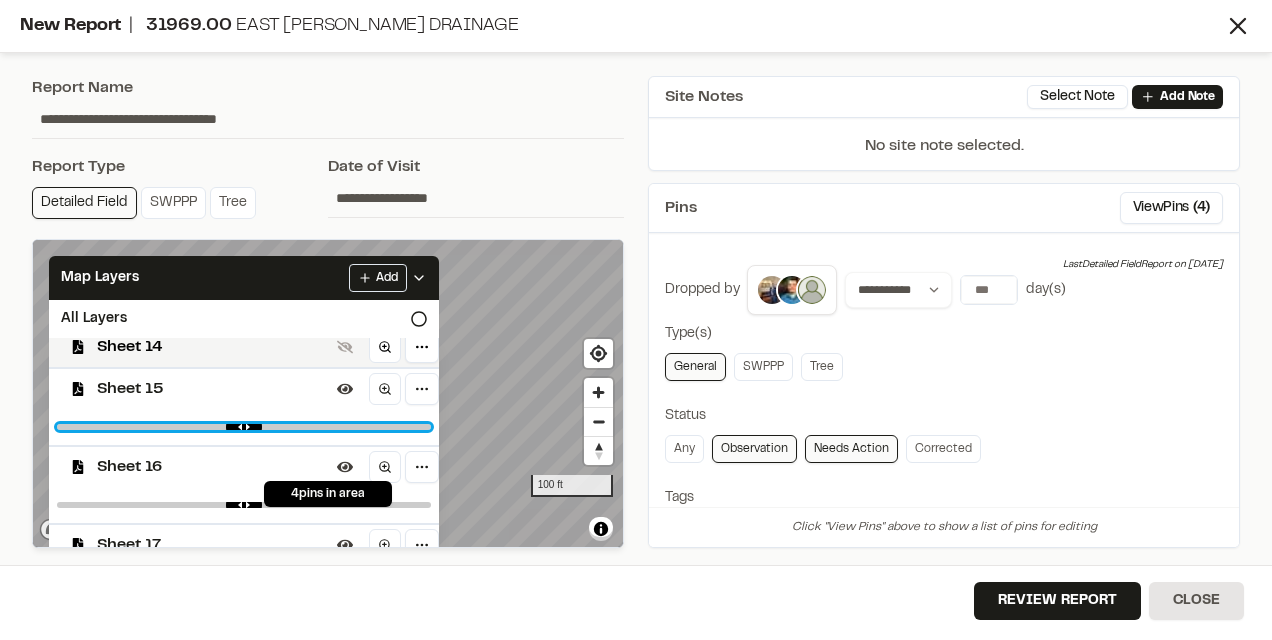 type on "****" 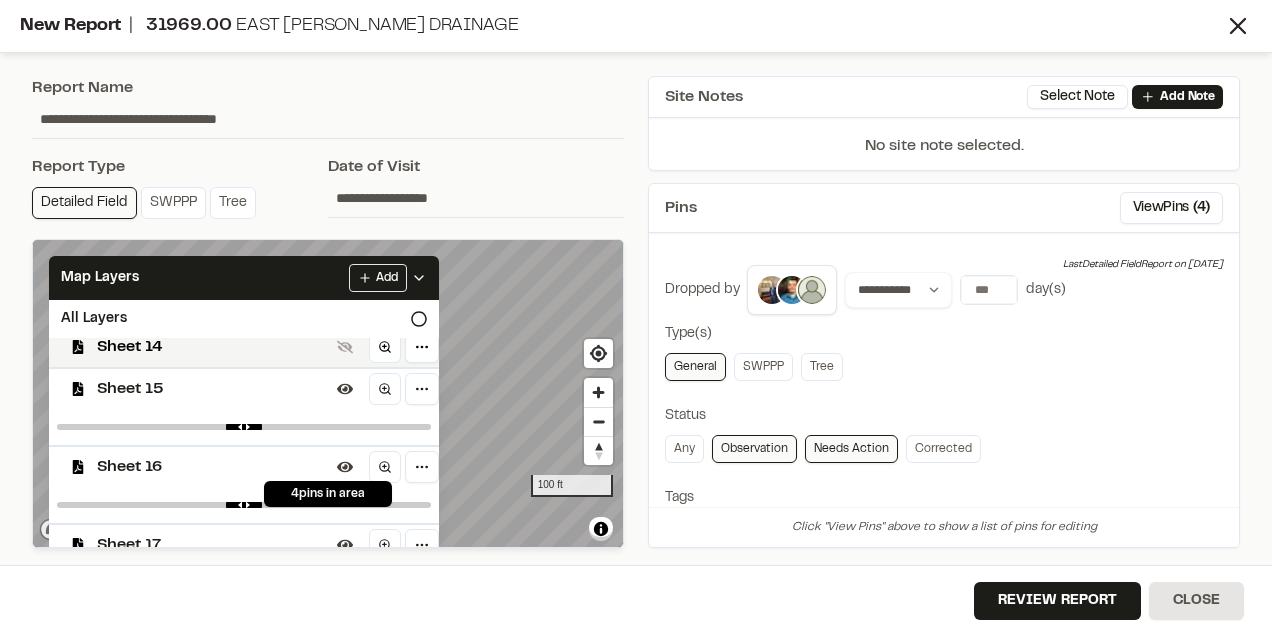 click on "4  pins in area" at bounding box center (328, 494) 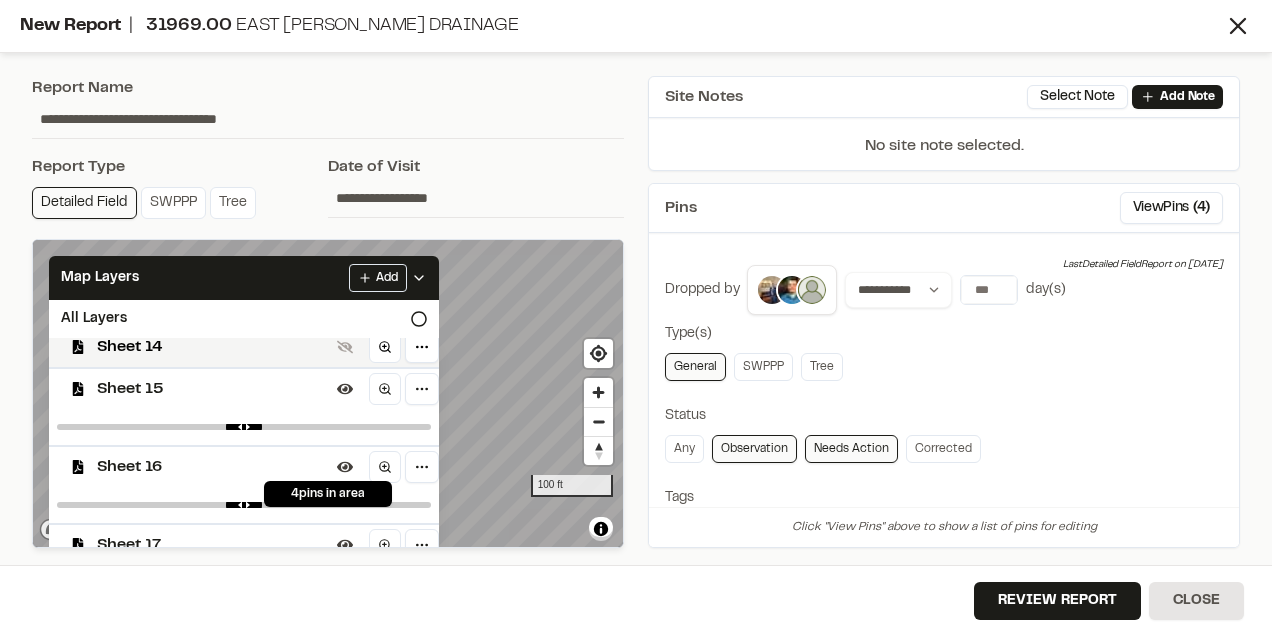 click on "4  pins in area" at bounding box center (328, 494) 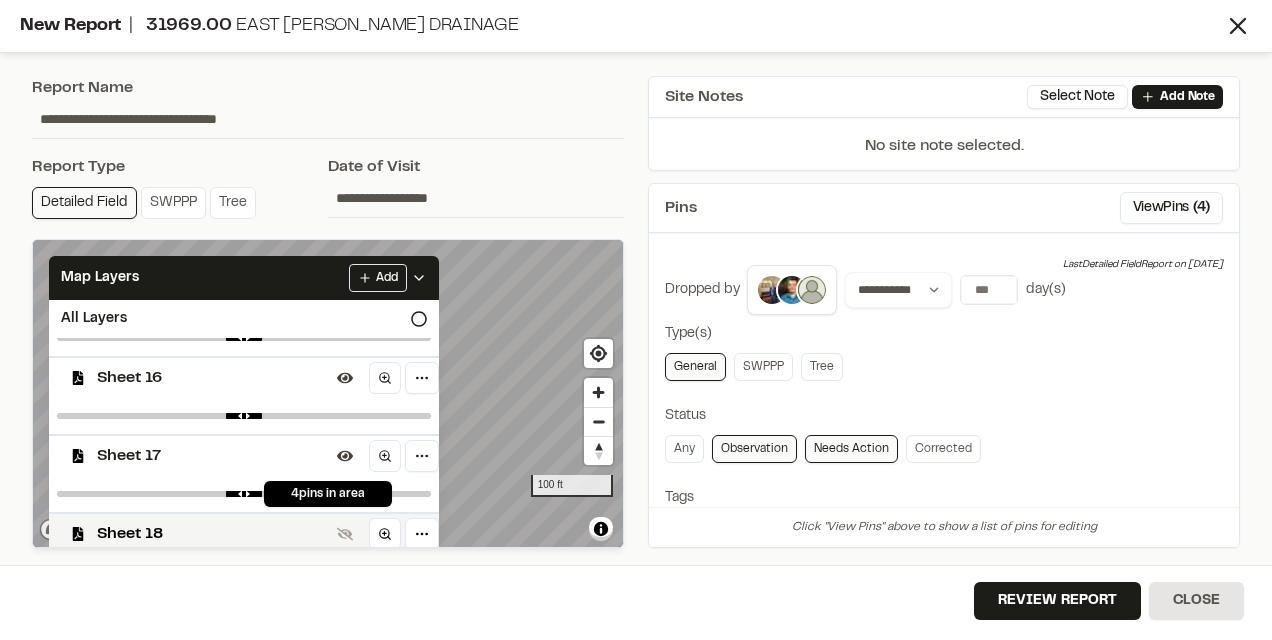 scroll, scrollTop: 230, scrollLeft: 0, axis: vertical 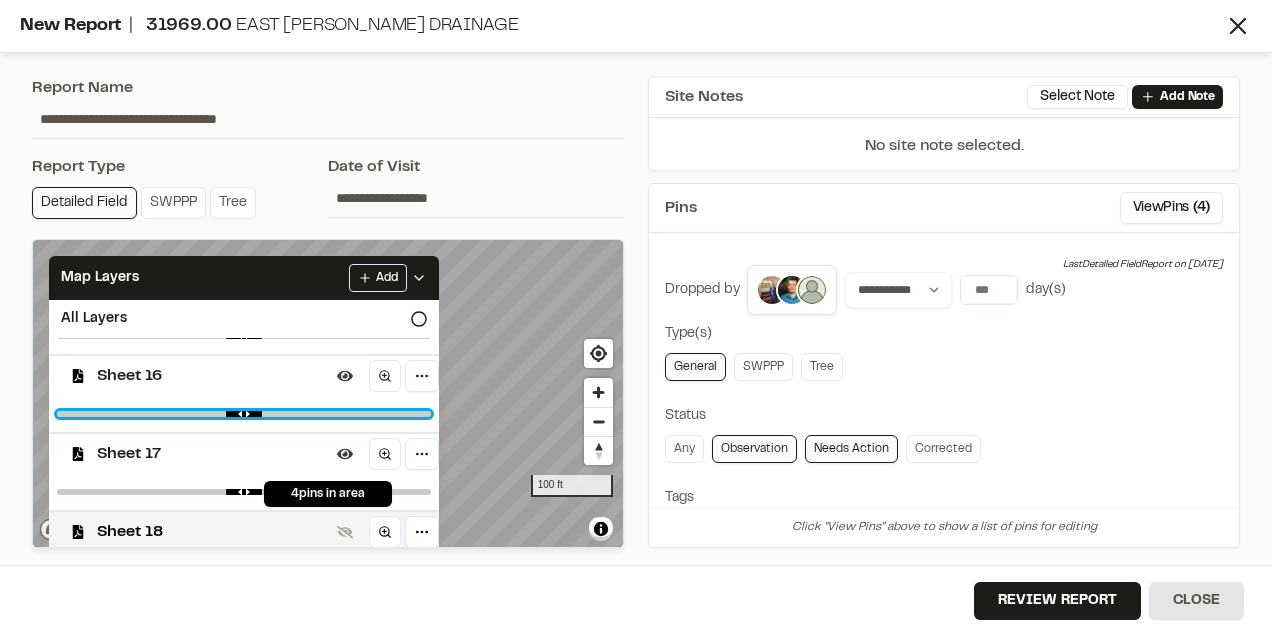 type on "****" 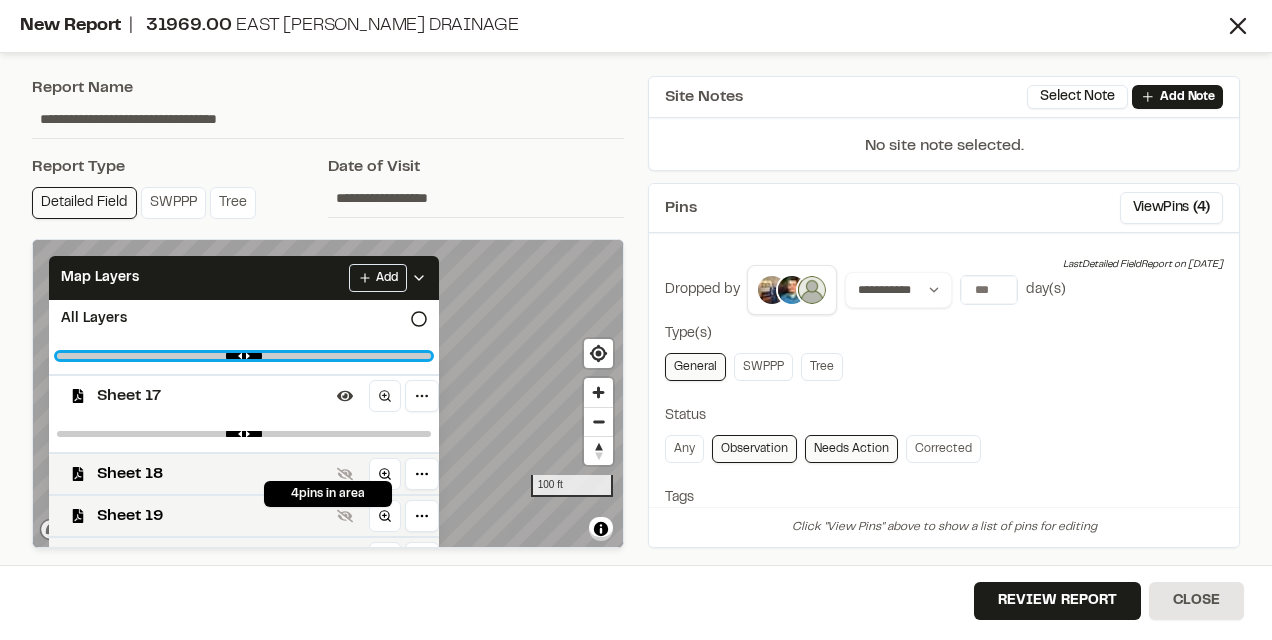 scroll, scrollTop: 291, scrollLeft: 0, axis: vertical 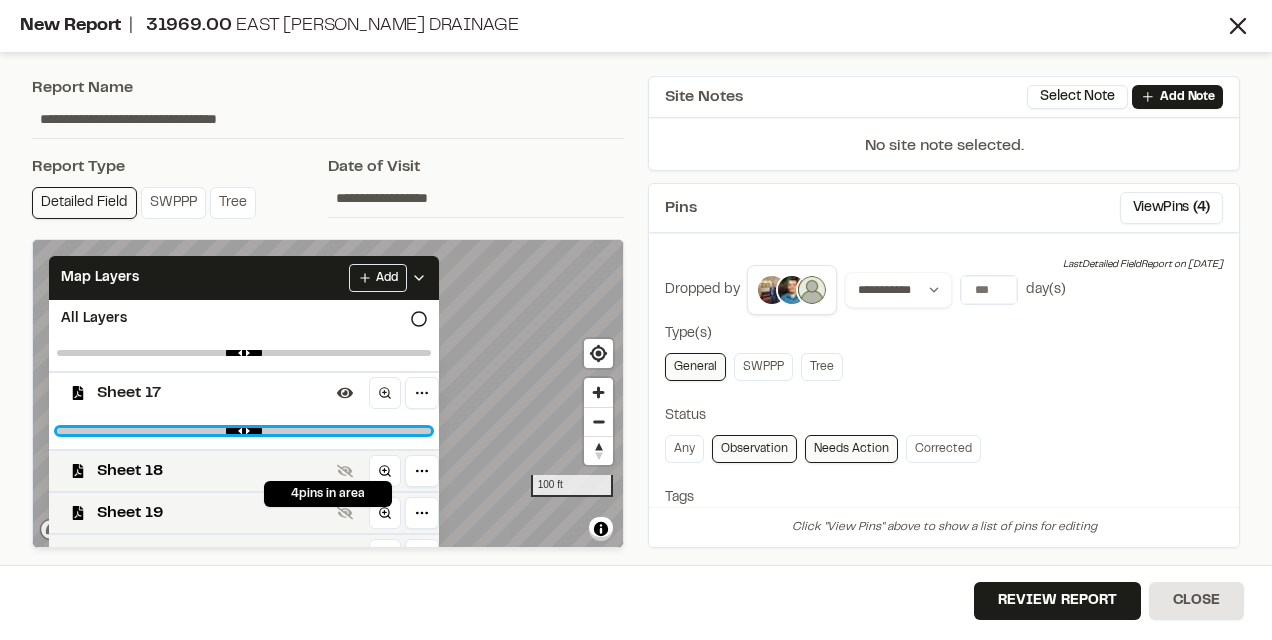 type on "***" 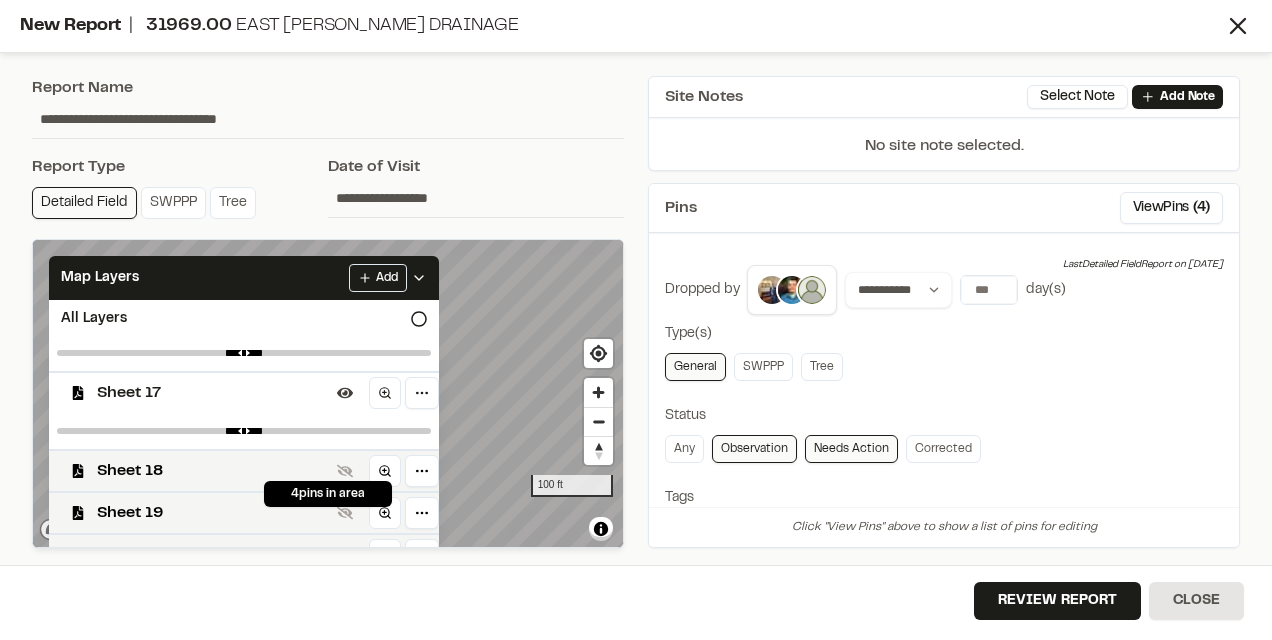 click 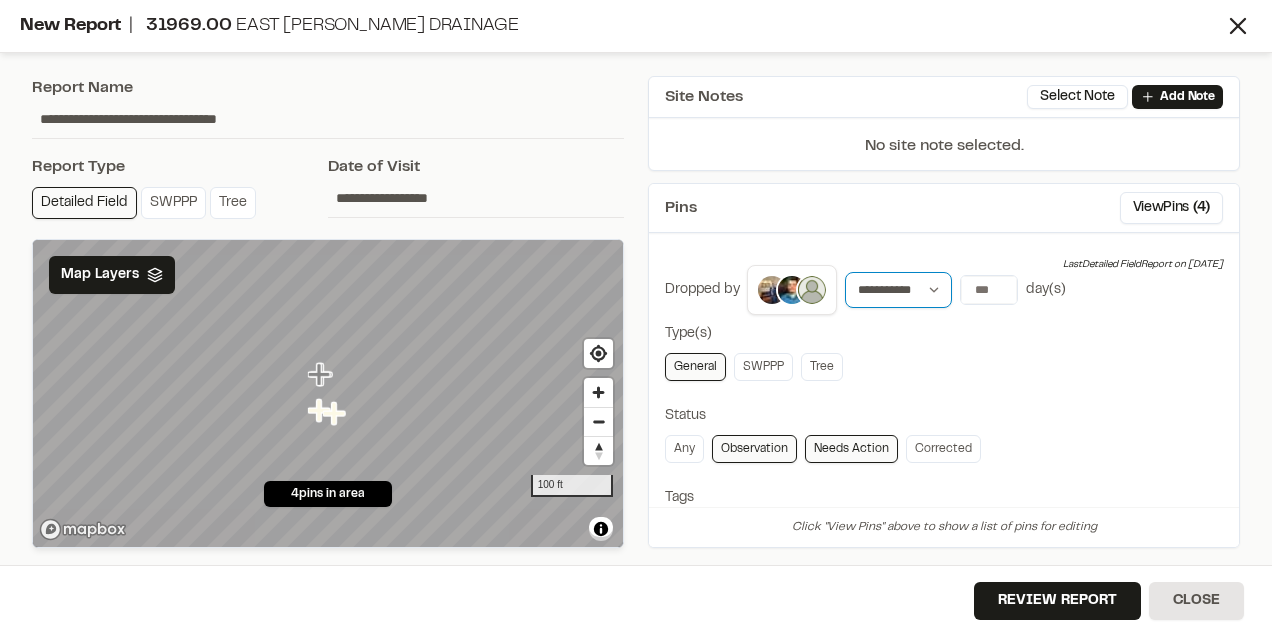 click on "**********" at bounding box center (898, 290) 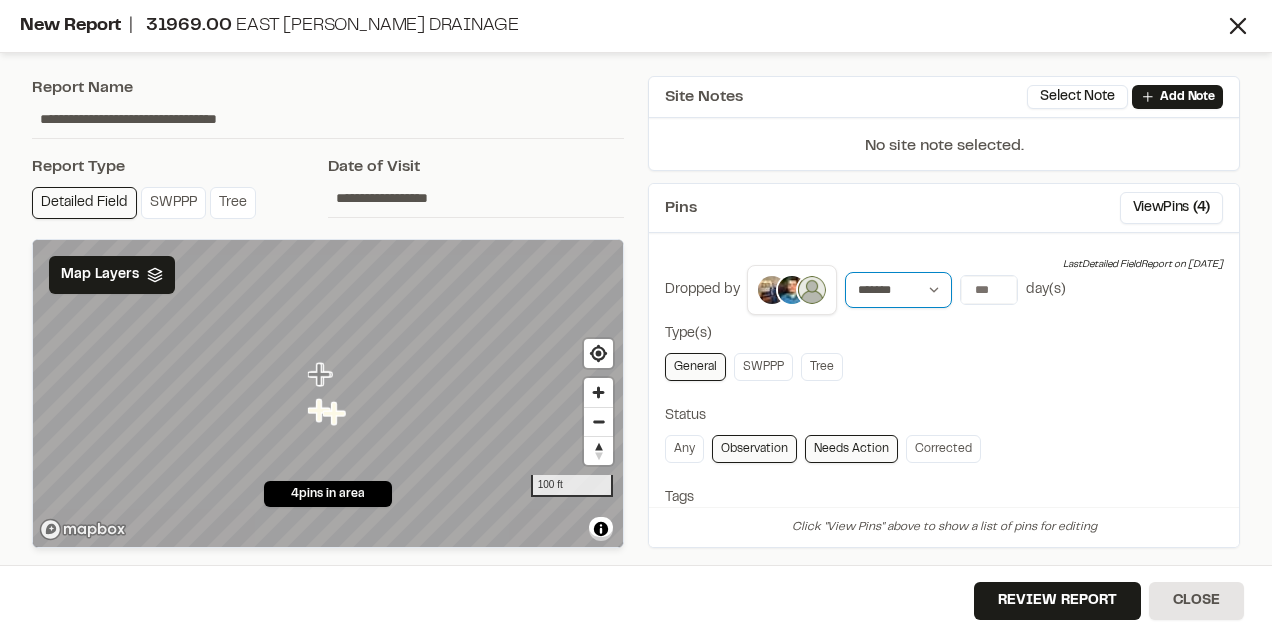 click on "**********" at bounding box center (898, 290) 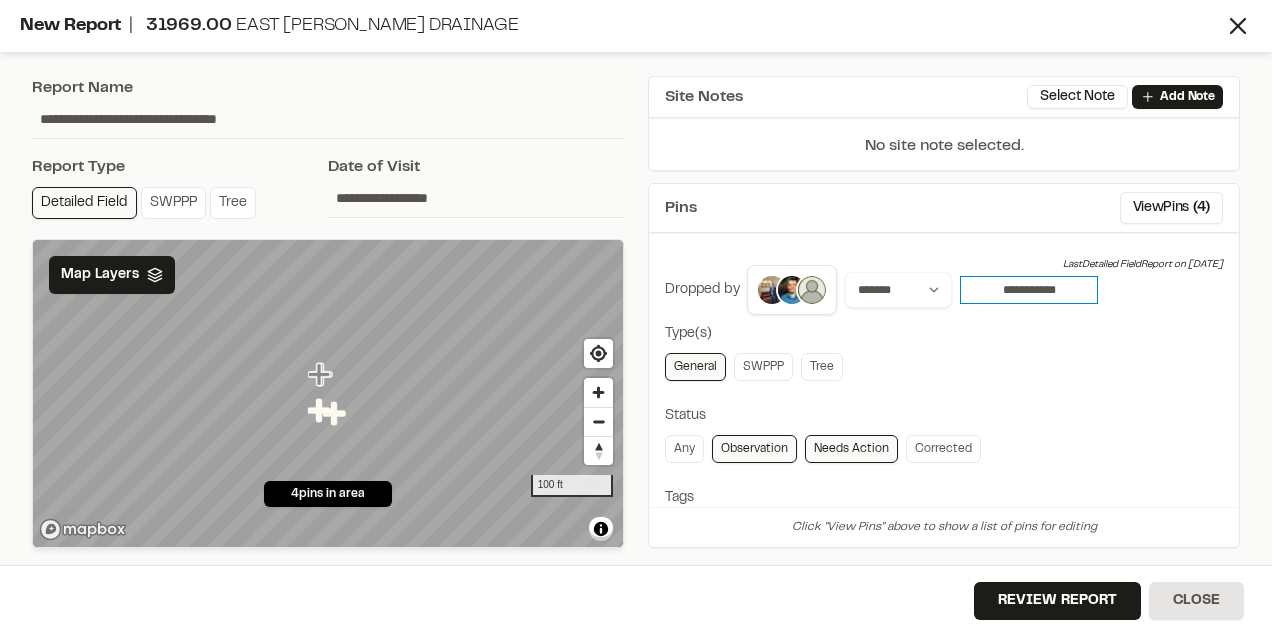 click on "**********" at bounding box center [1029, 290] 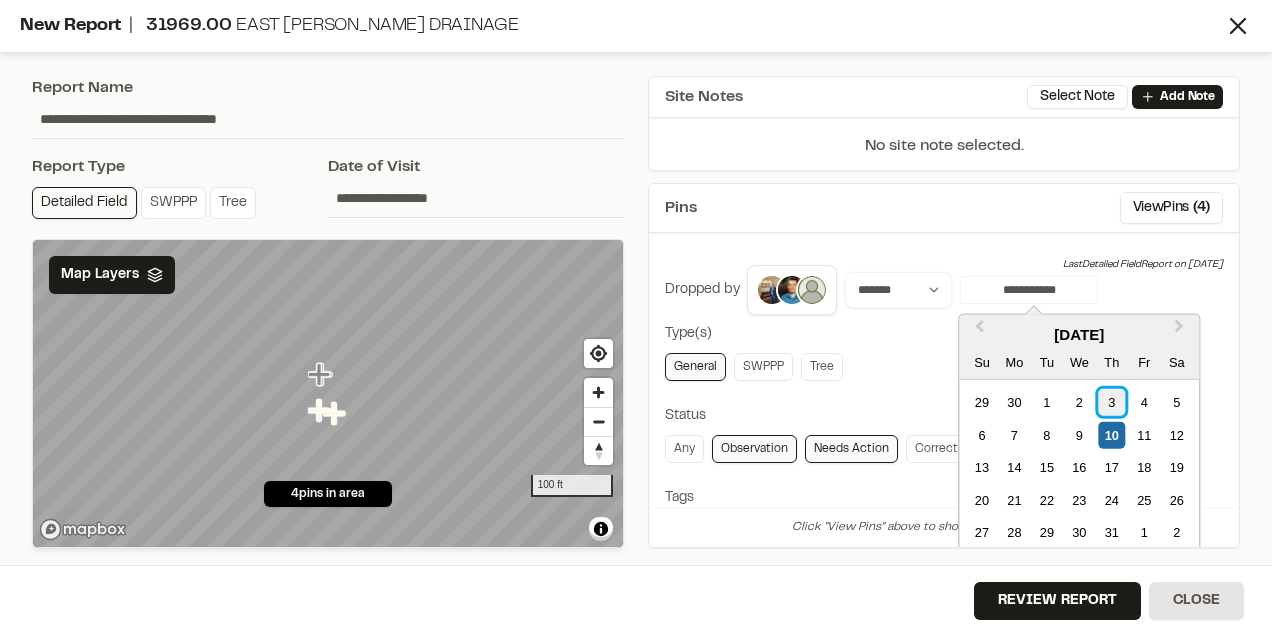 click on "3" at bounding box center [1111, 402] 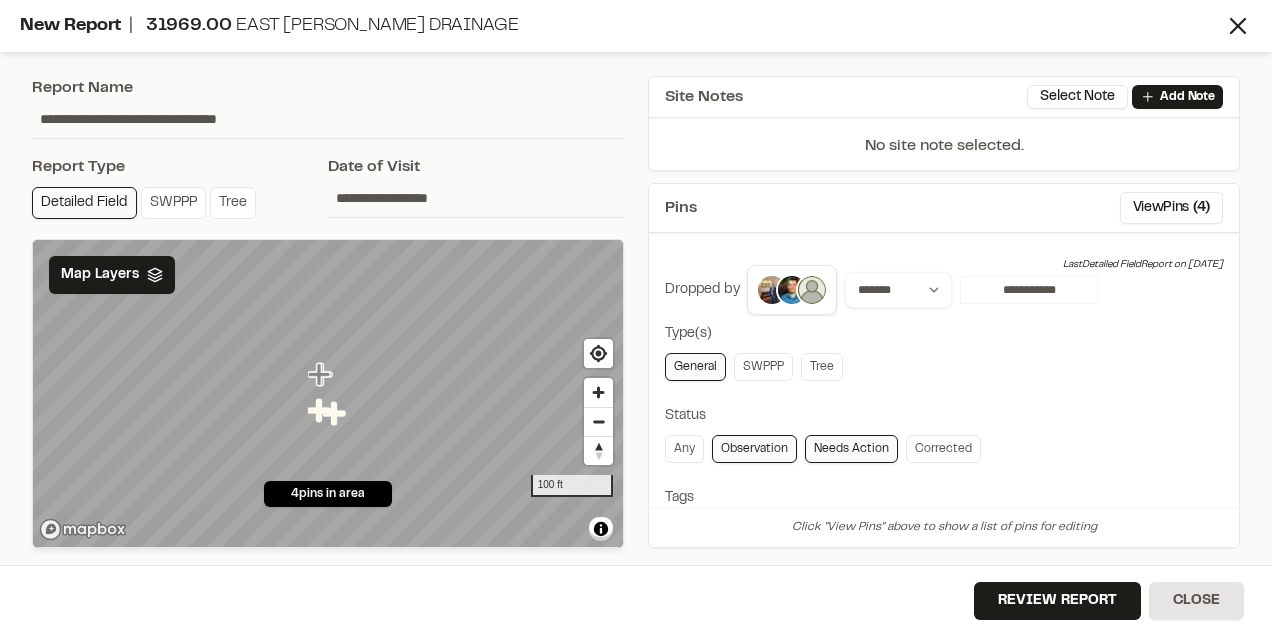 click on "General SWPPP Tree" at bounding box center [944, 367] 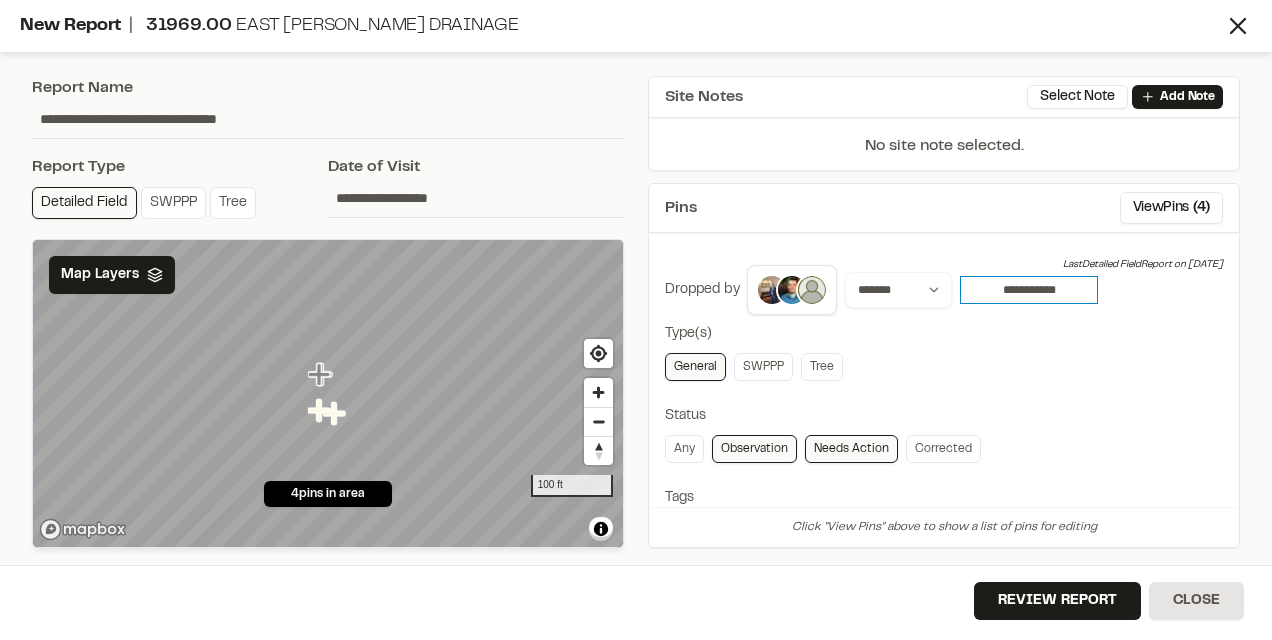 click on "**********" at bounding box center (1029, 290) 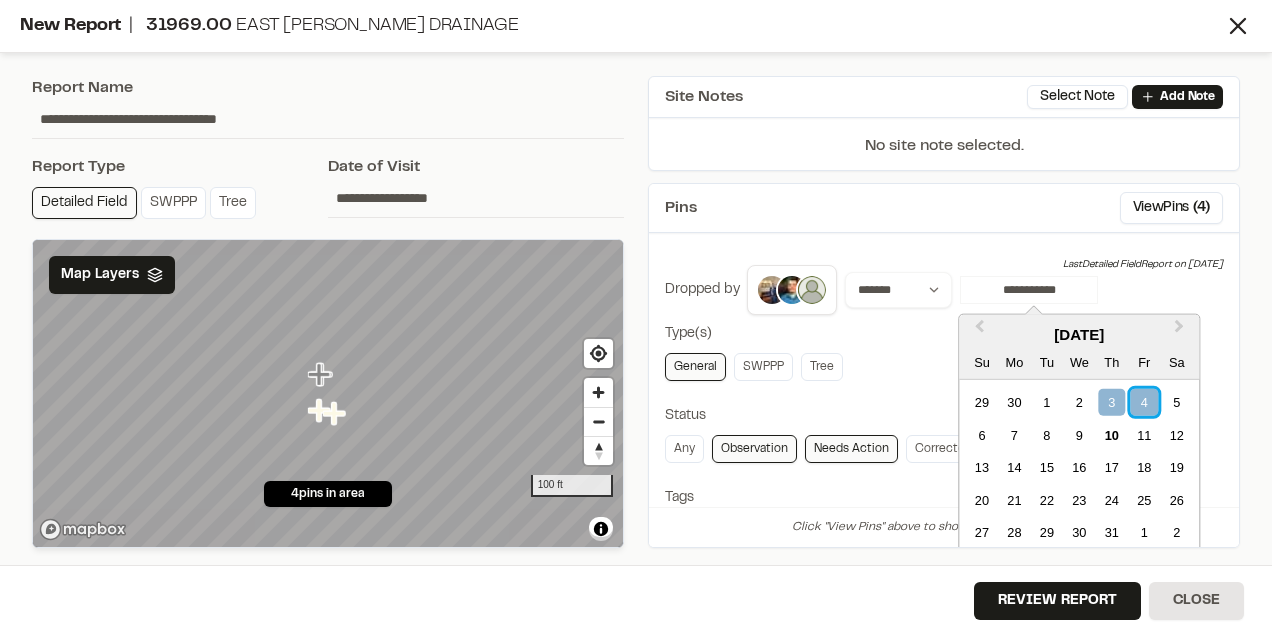 click on "4" at bounding box center [1144, 402] 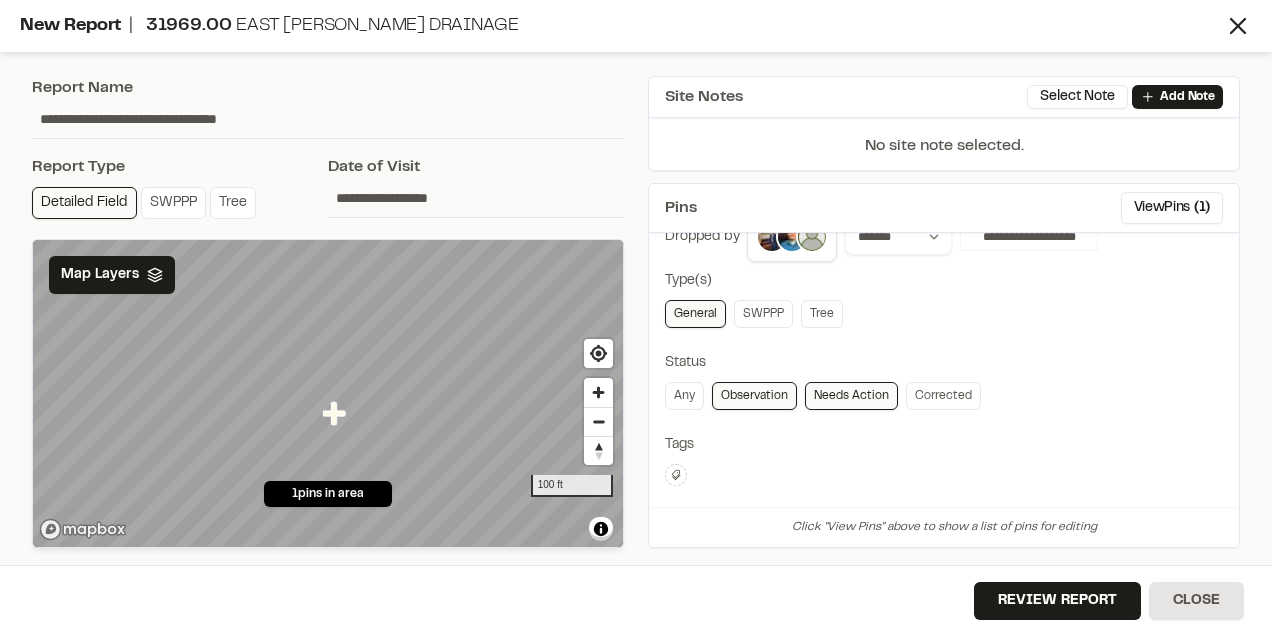 scroll, scrollTop: 0, scrollLeft: 0, axis: both 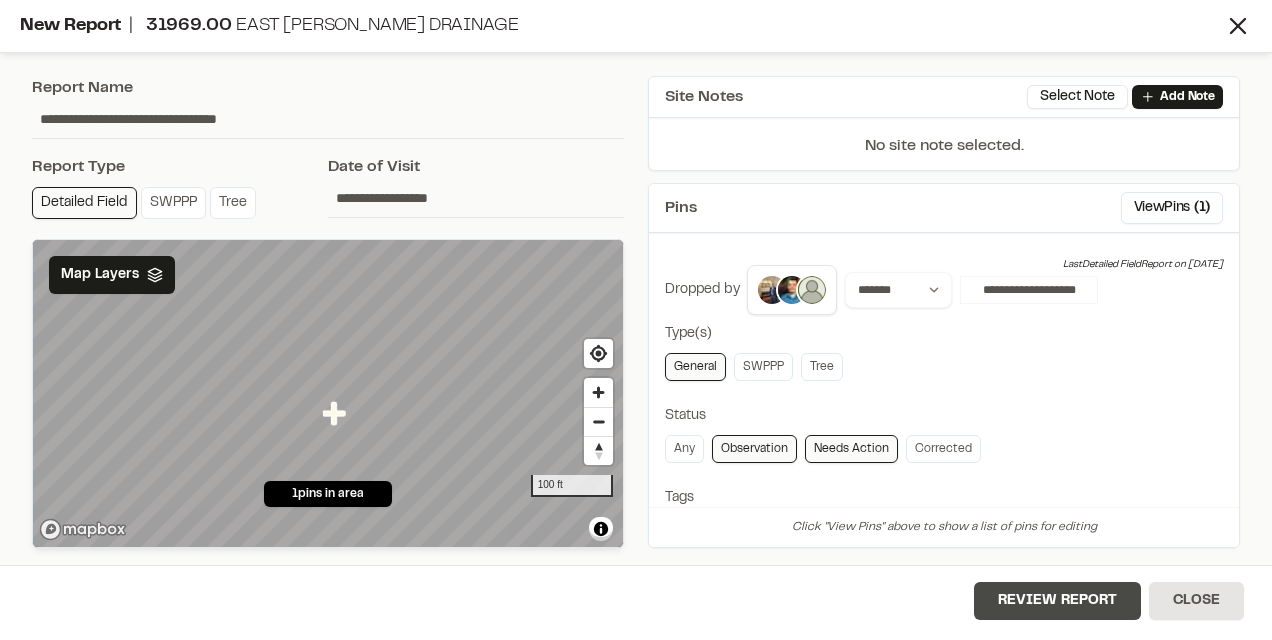 click on "Review Report" at bounding box center [1057, 601] 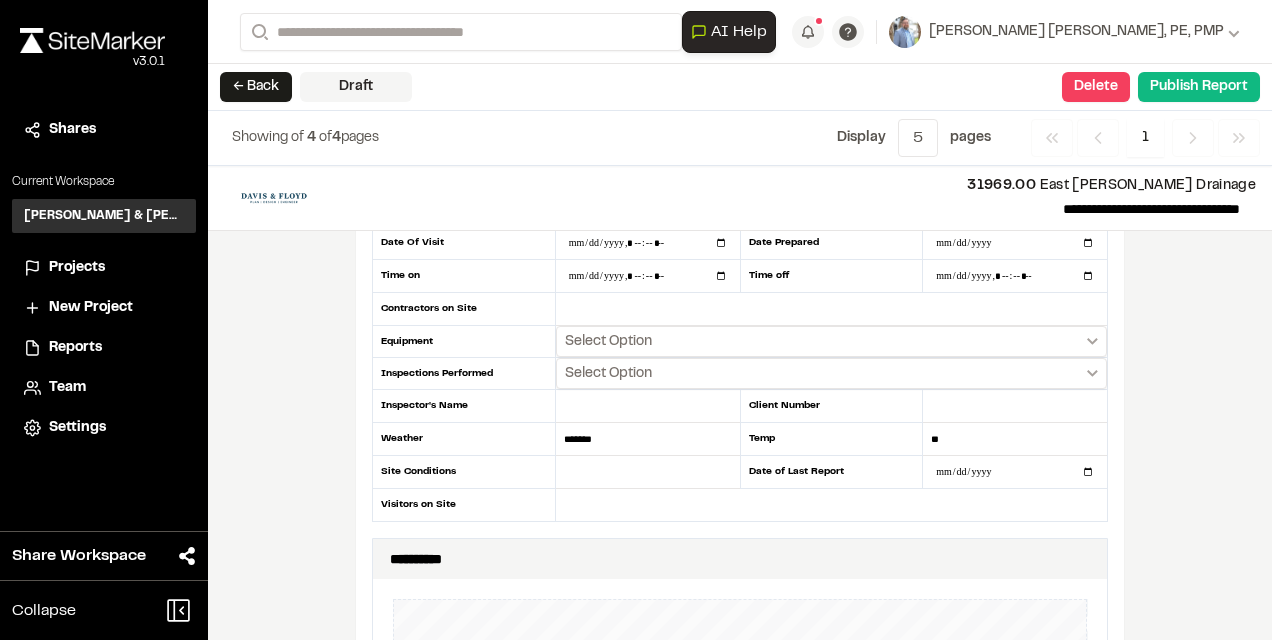 scroll, scrollTop: 0, scrollLeft: 0, axis: both 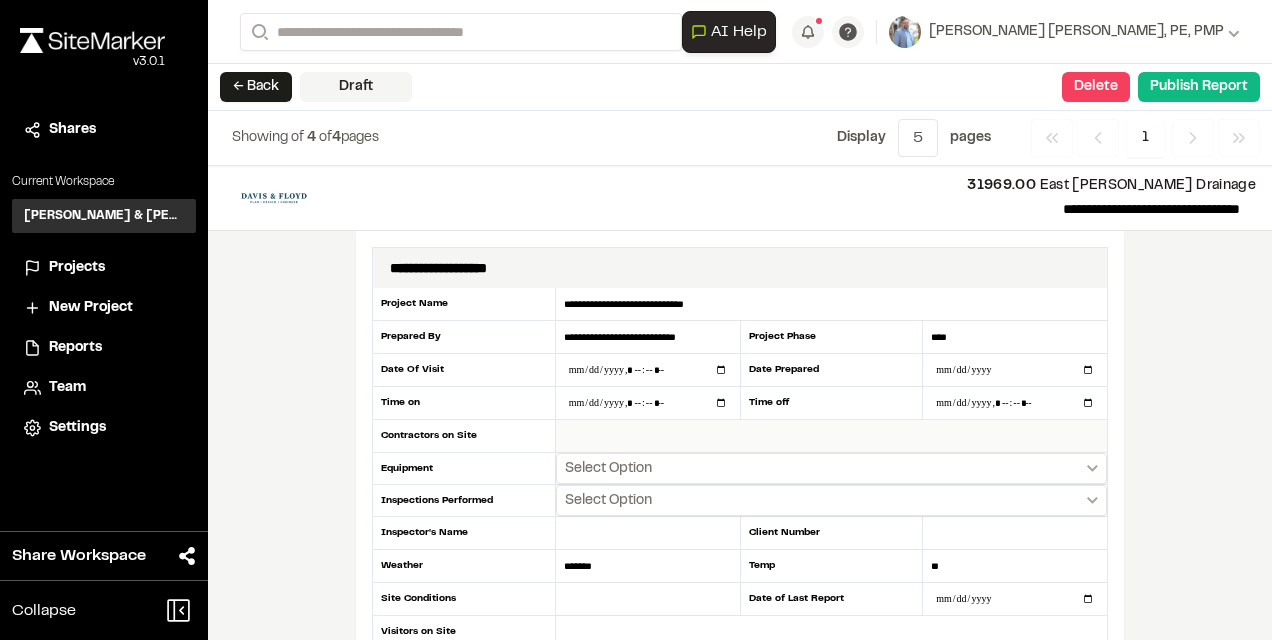 click at bounding box center (831, 436) 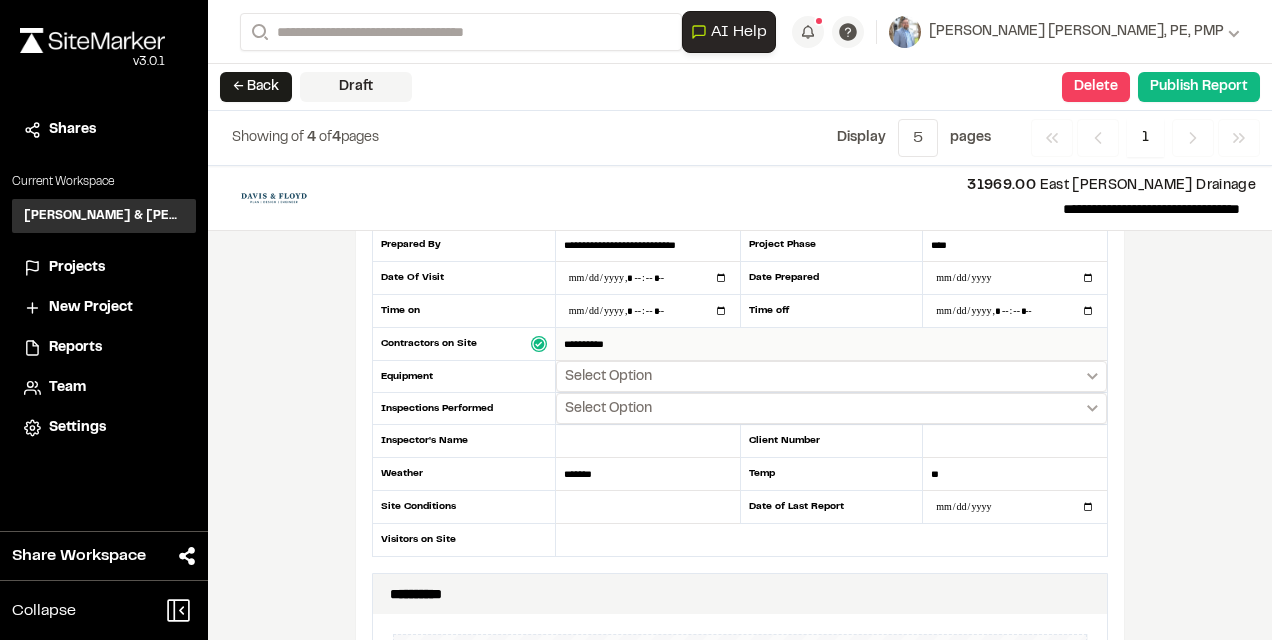 scroll, scrollTop: 93, scrollLeft: 0, axis: vertical 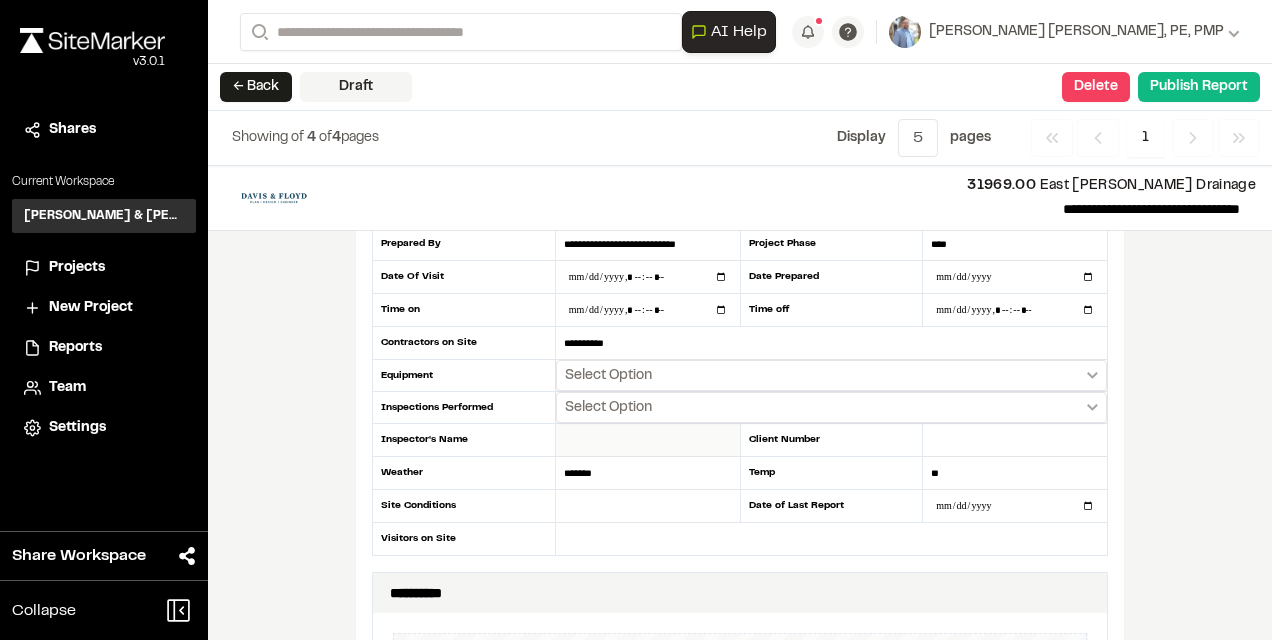 type on "**********" 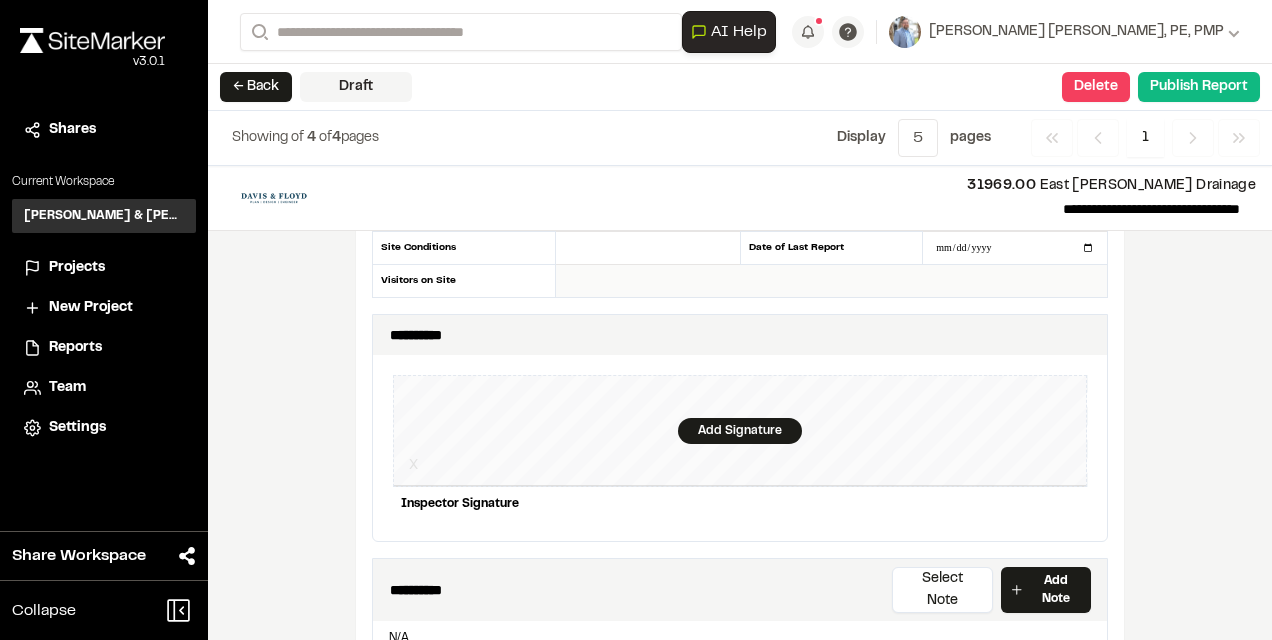 scroll, scrollTop: 357, scrollLeft: 0, axis: vertical 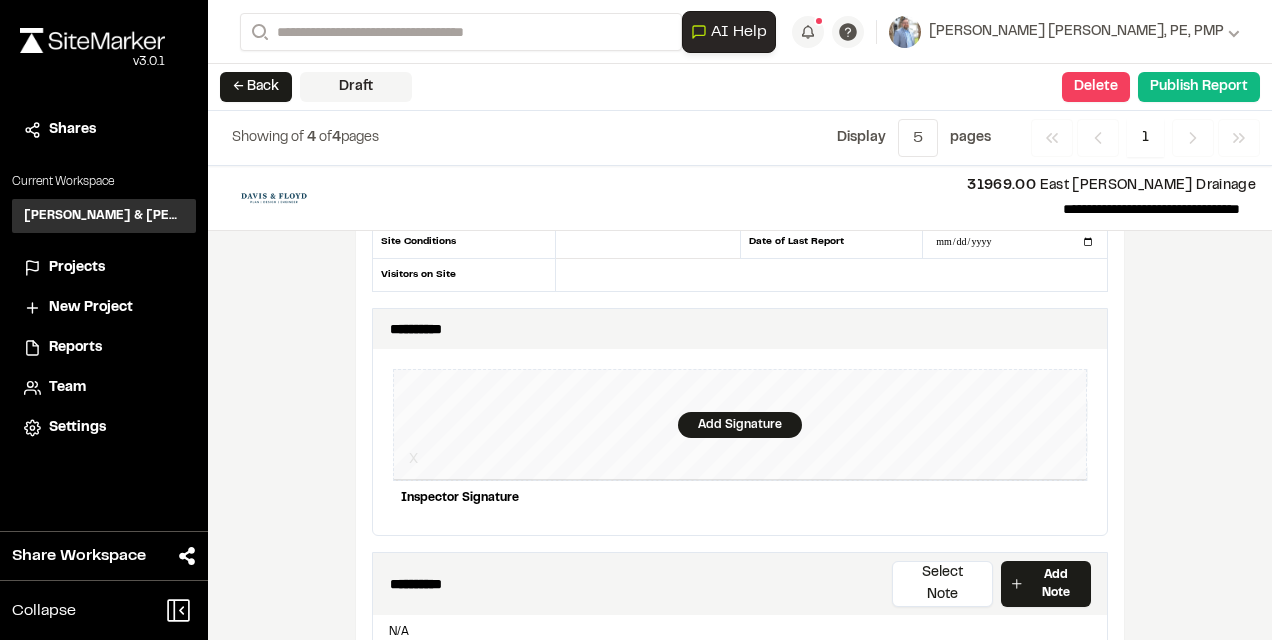 type on "**********" 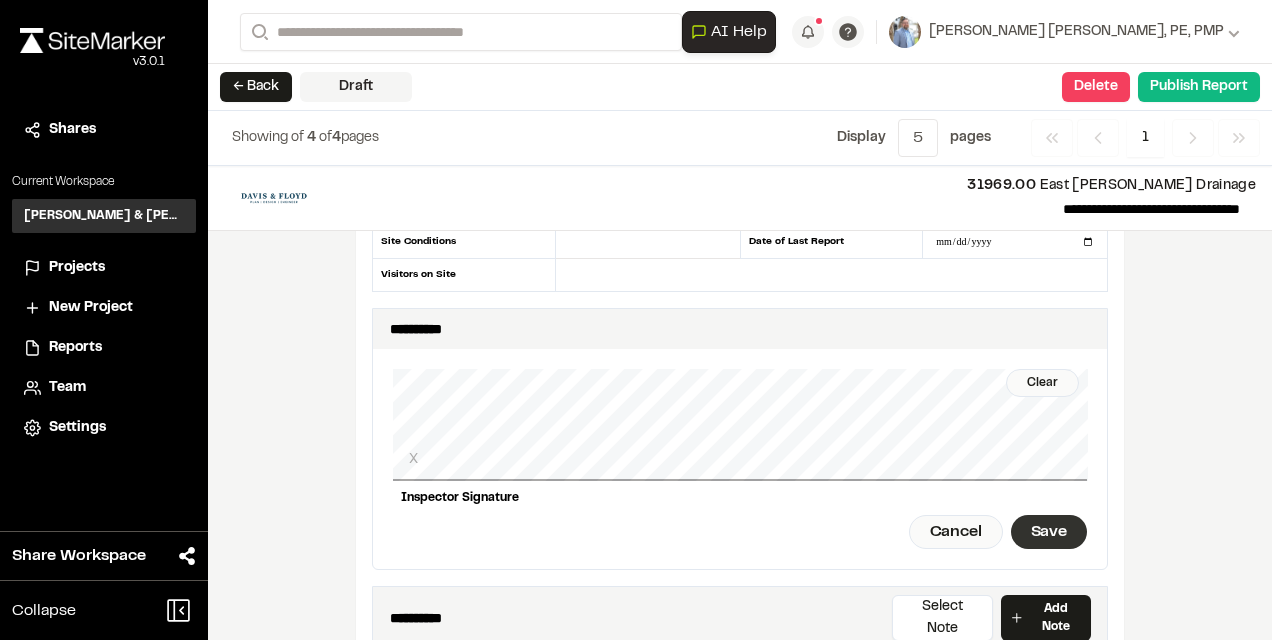 click on "Save" at bounding box center (1049, 532) 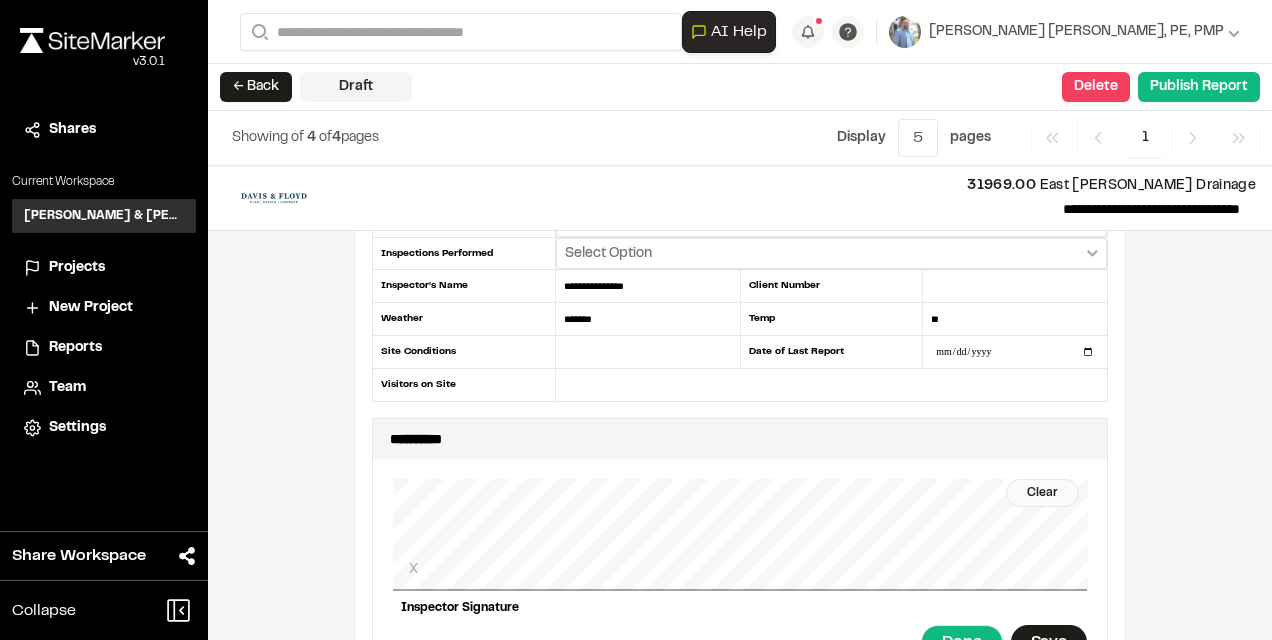 scroll, scrollTop: 0, scrollLeft: 0, axis: both 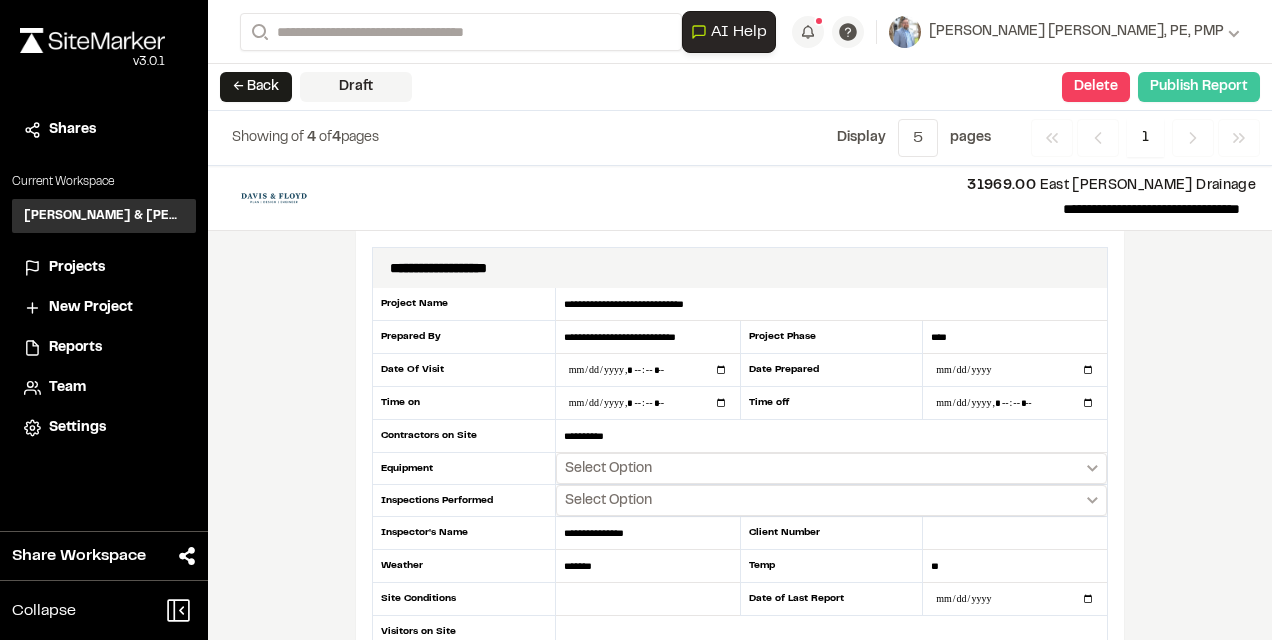 click on "Publish Report" at bounding box center [1199, 87] 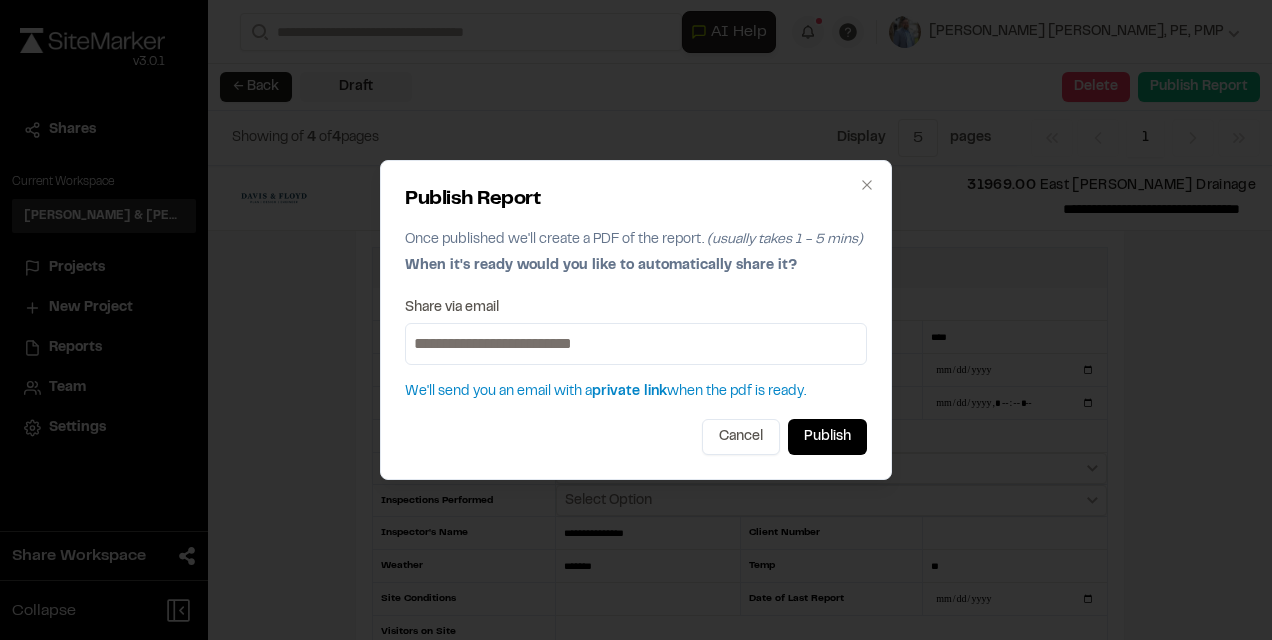 click at bounding box center [636, 344] 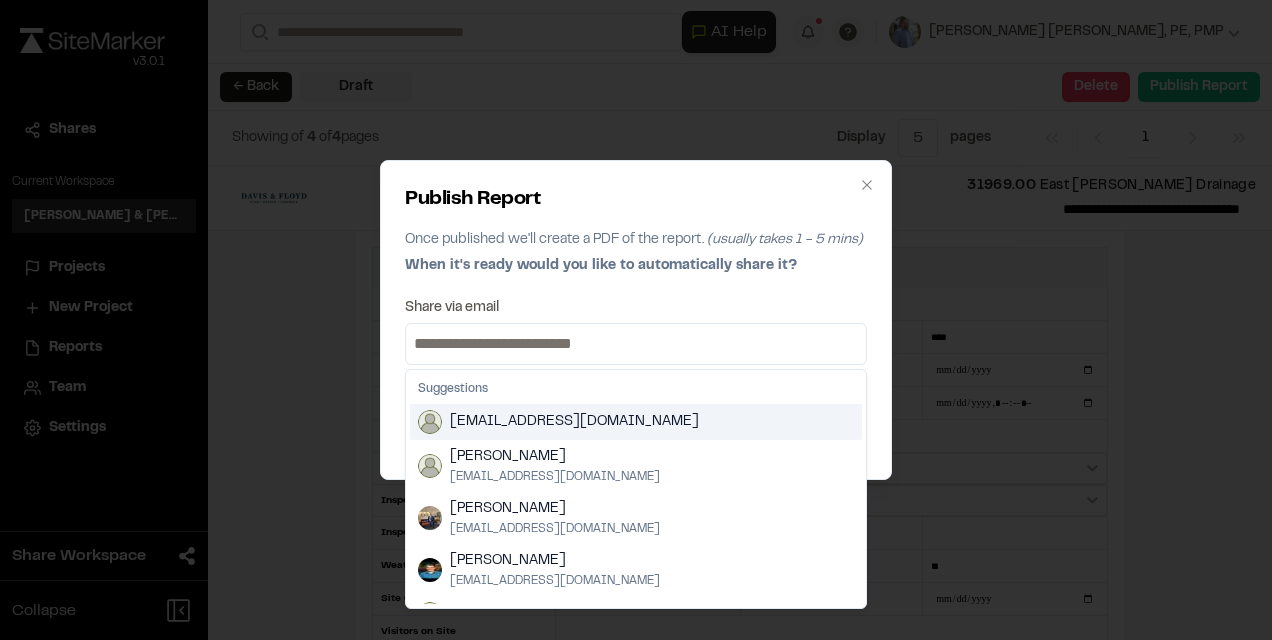 click at bounding box center [636, 344] 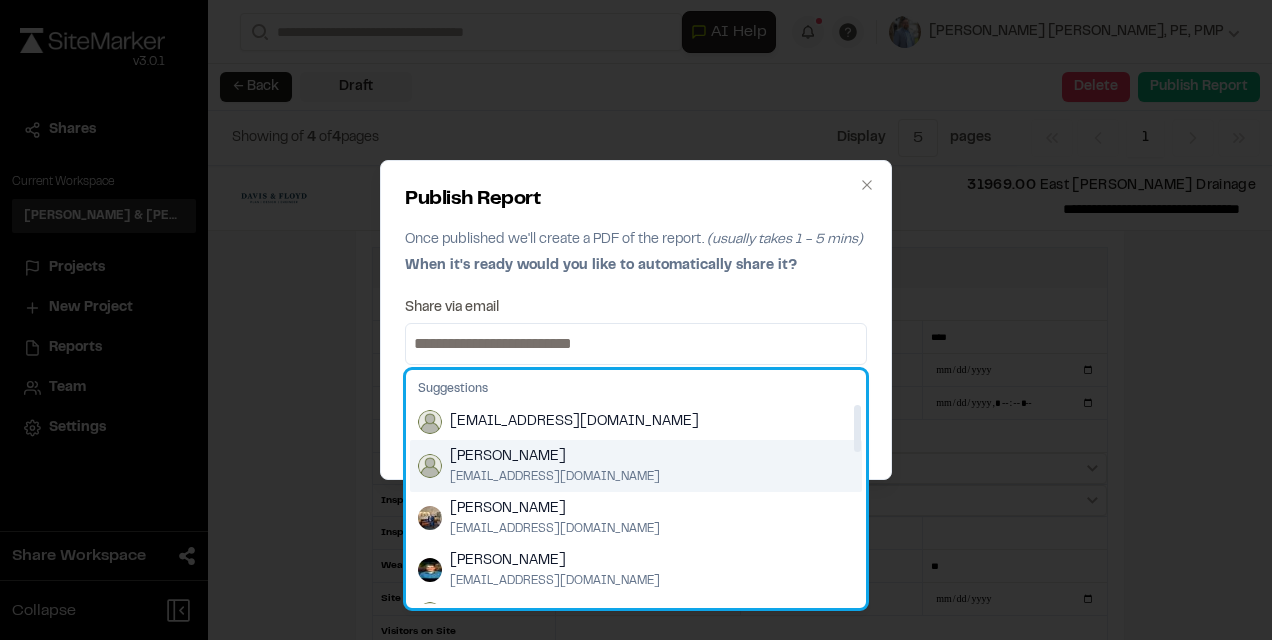 click on "[PERSON_NAME]" at bounding box center (555, 457) 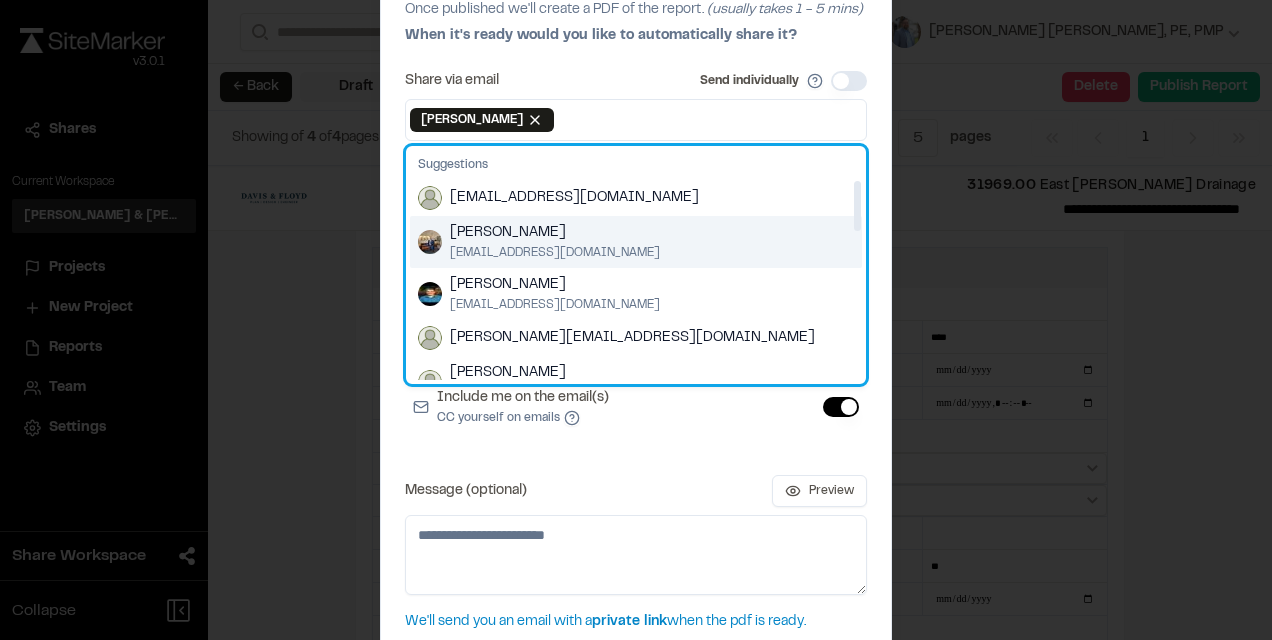 click on "[PERSON_NAME]" at bounding box center (555, 233) 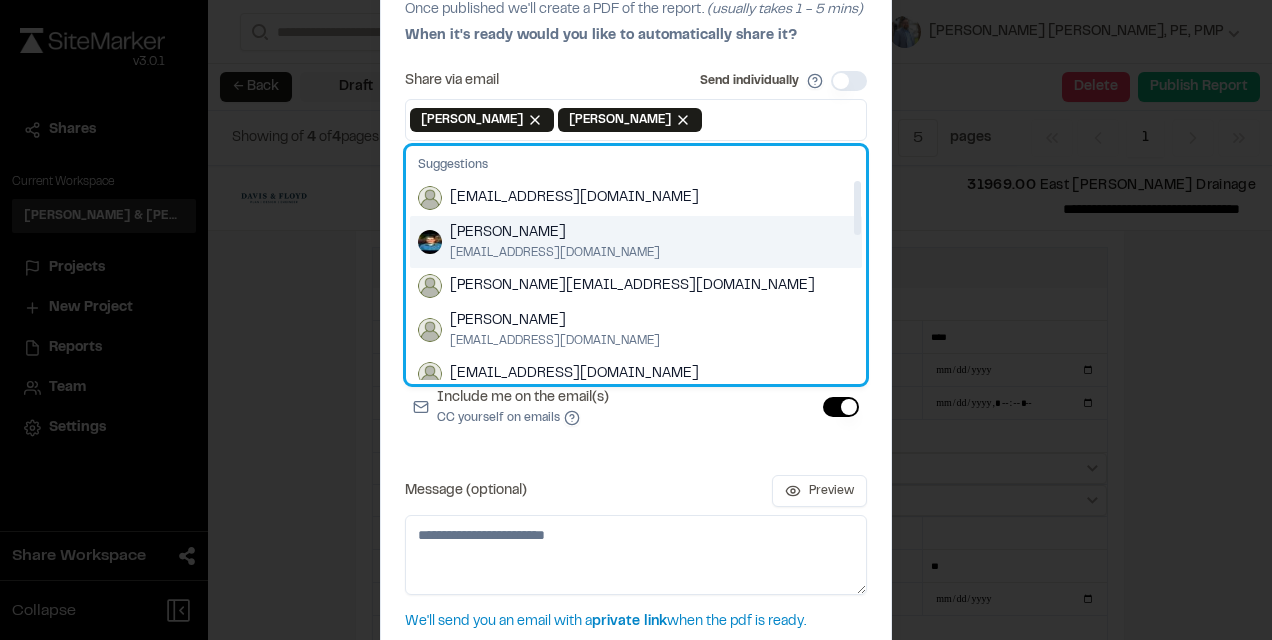 click on "[PERSON_NAME]" at bounding box center [555, 233] 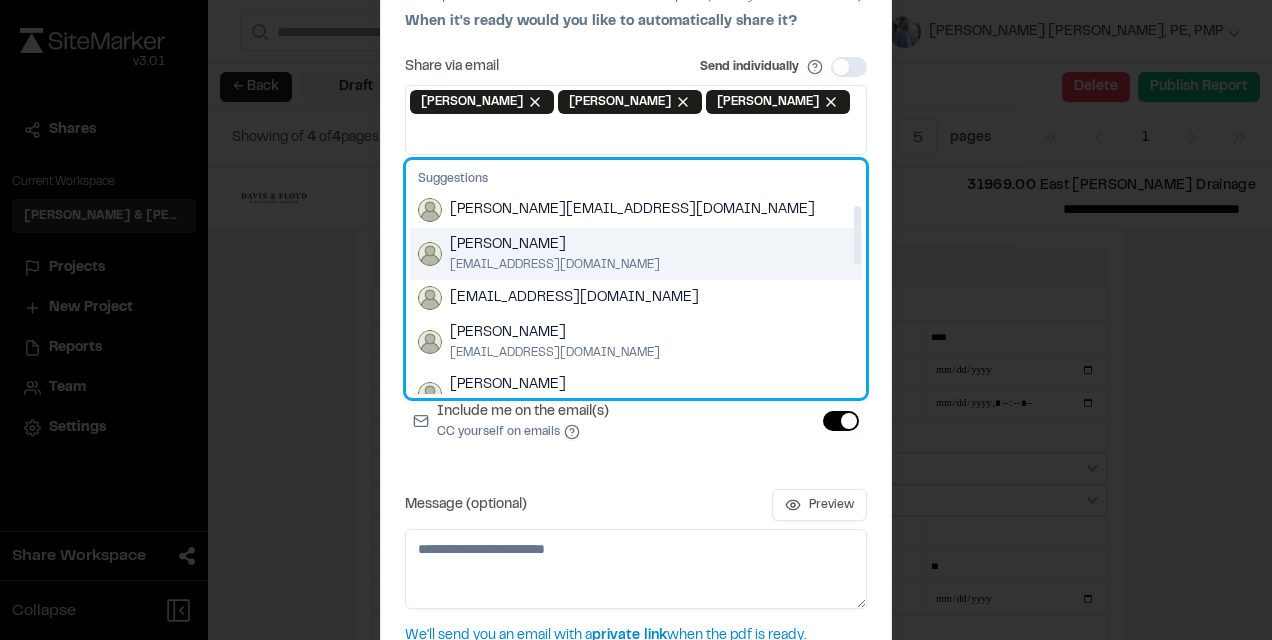 scroll, scrollTop: 0, scrollLeft: 0, axis: both 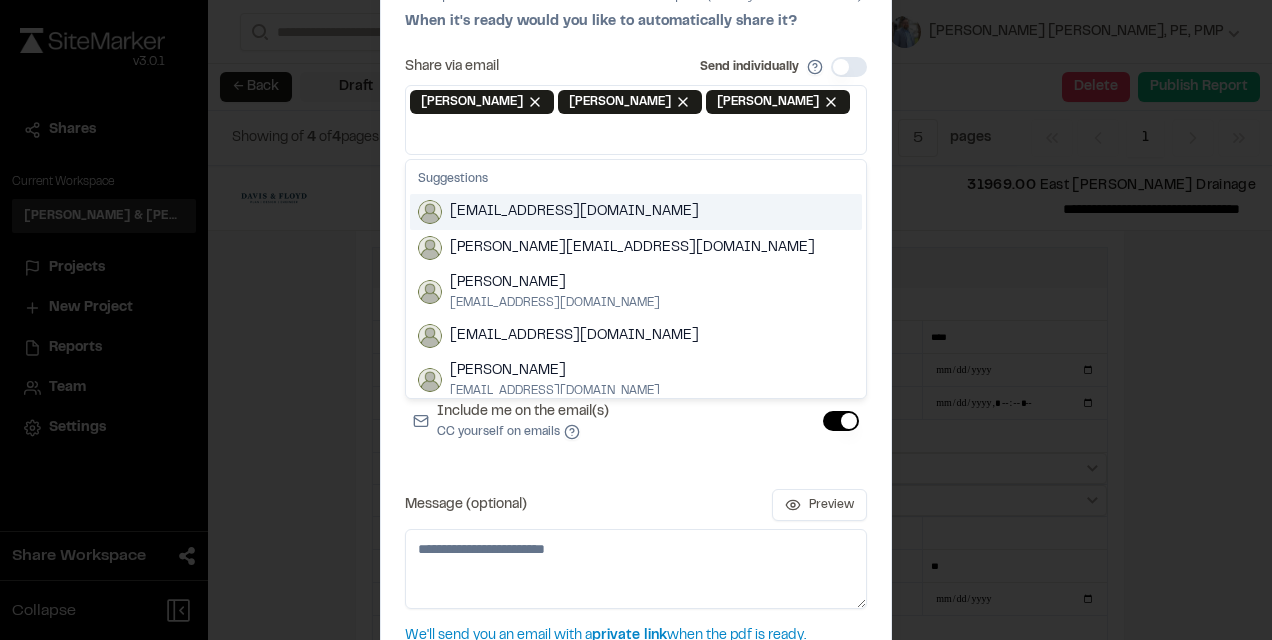 click on "[PERSON_NAME] Remove  [PERSON_NAME] [PERSON_NAME] Remove  [PERSON_NAME] [PERSON_NAME] Remove  [PERSON_NAME]" at bounding box center (636, 120) 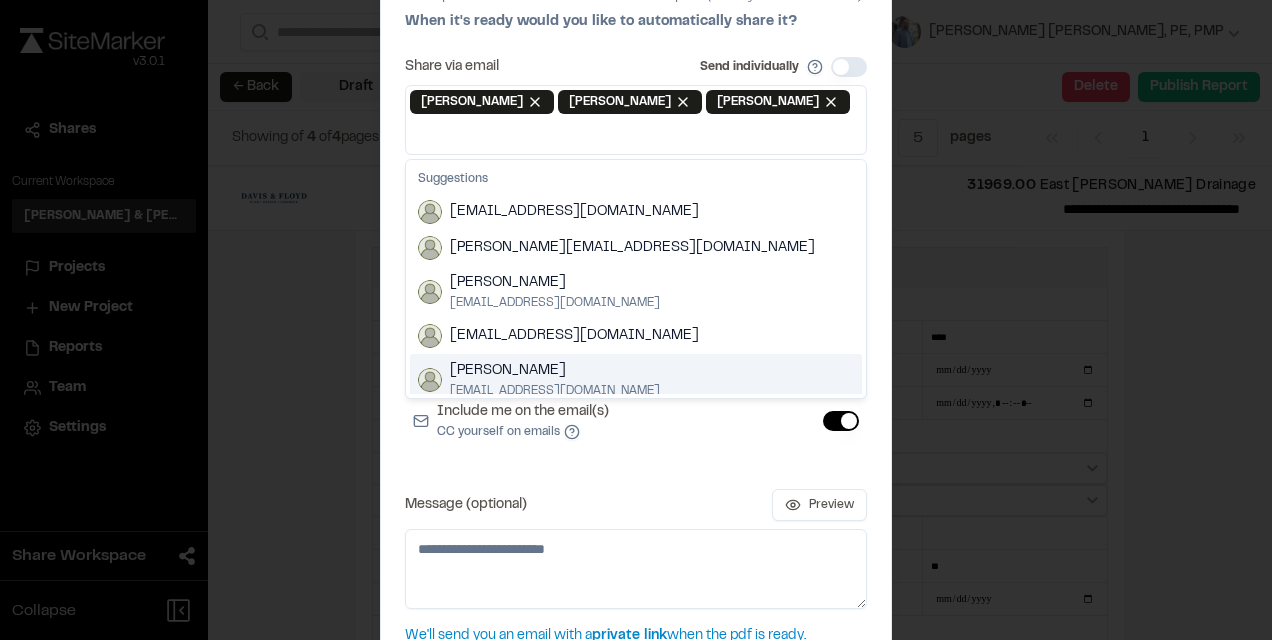 click on "Include me on the email(s) CC yourself on emails" at bounding box center (636, 421) 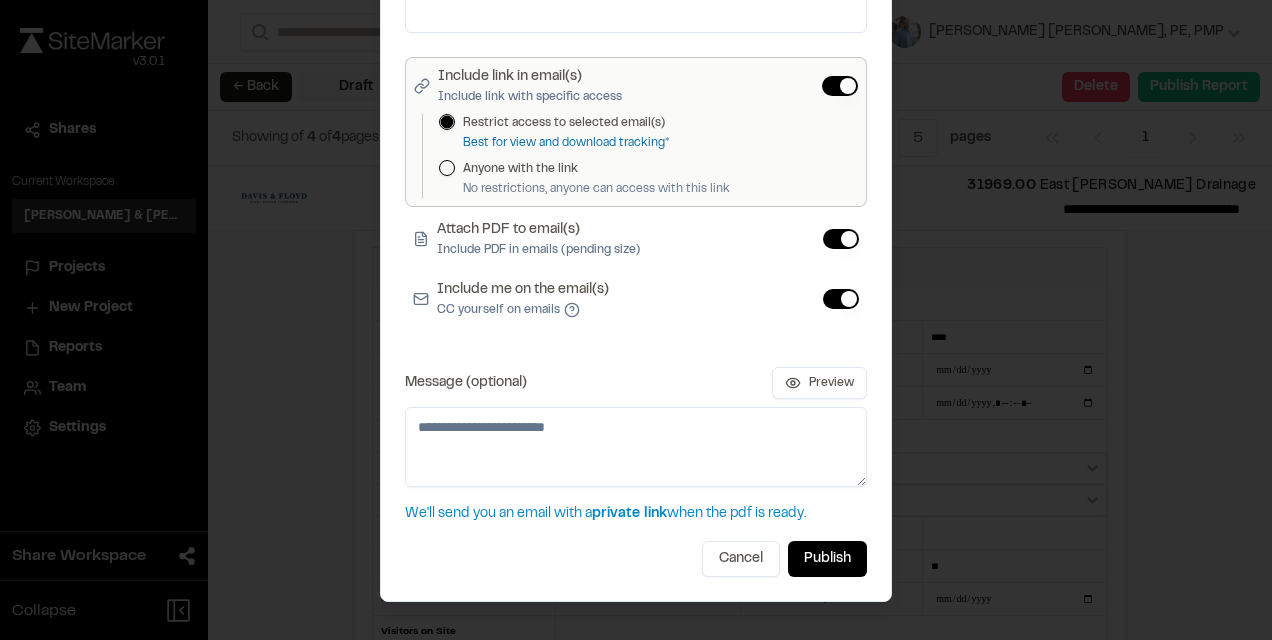 scroll, scrollTop: 122, scrollLeft: 0, axis: vertical 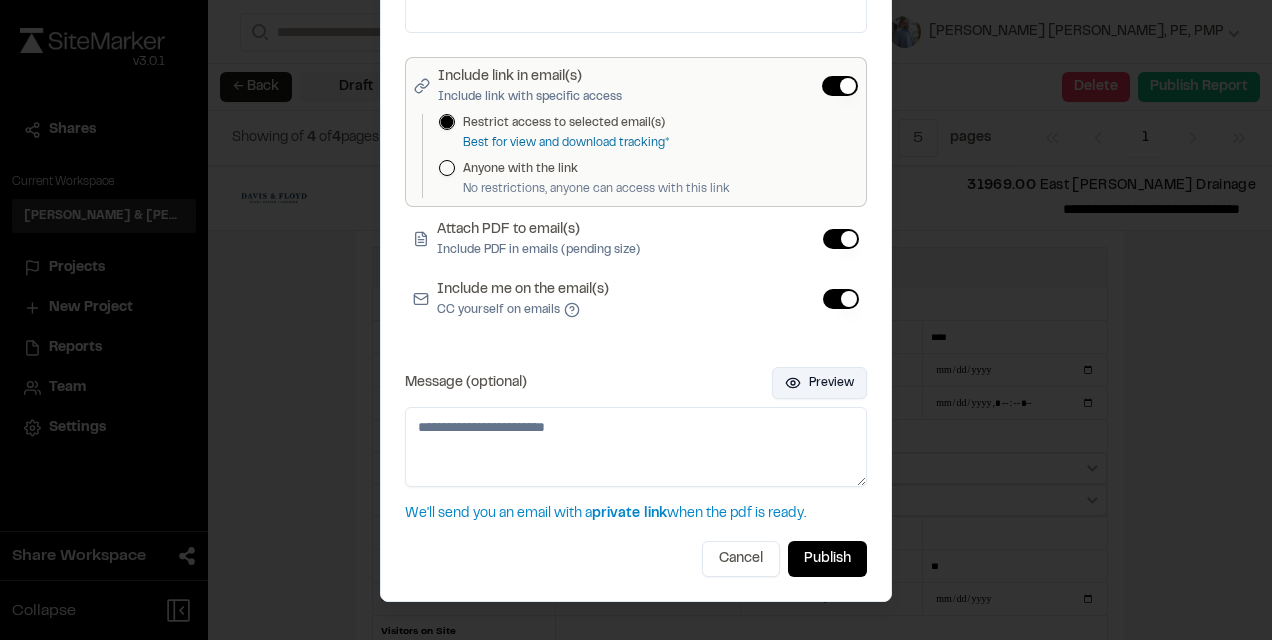 click on "Preview" at bounding box center (819, 383) 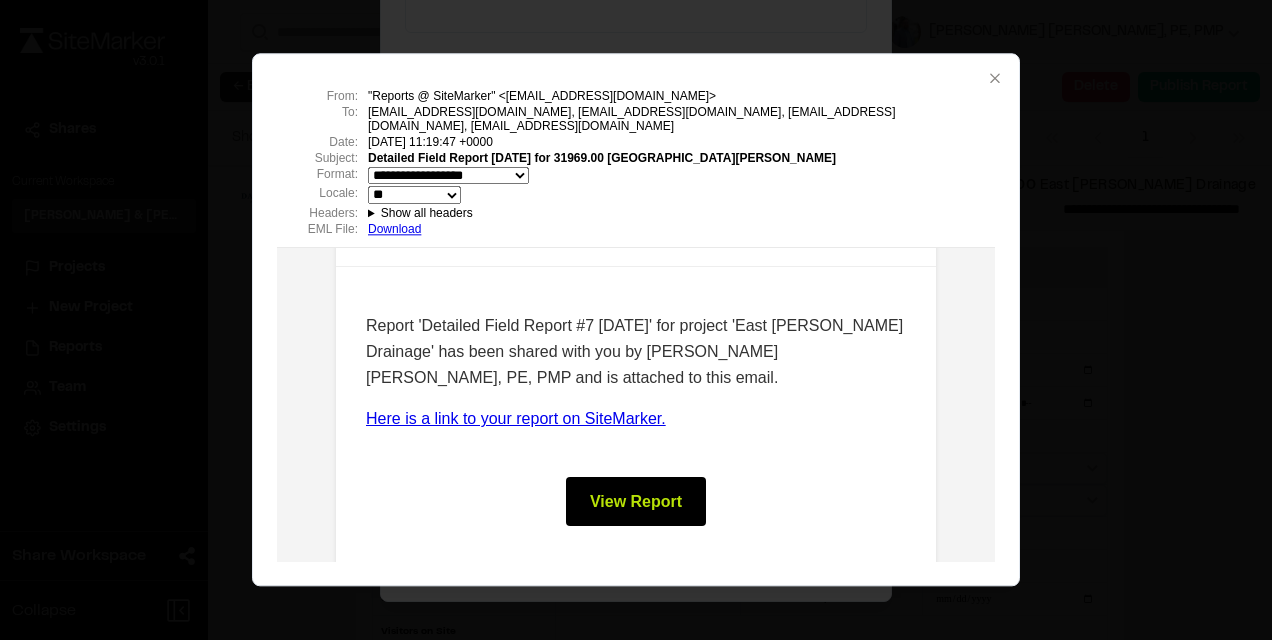 scroll, scrollTop: 103, scrollLeft: 0, axis: vertical 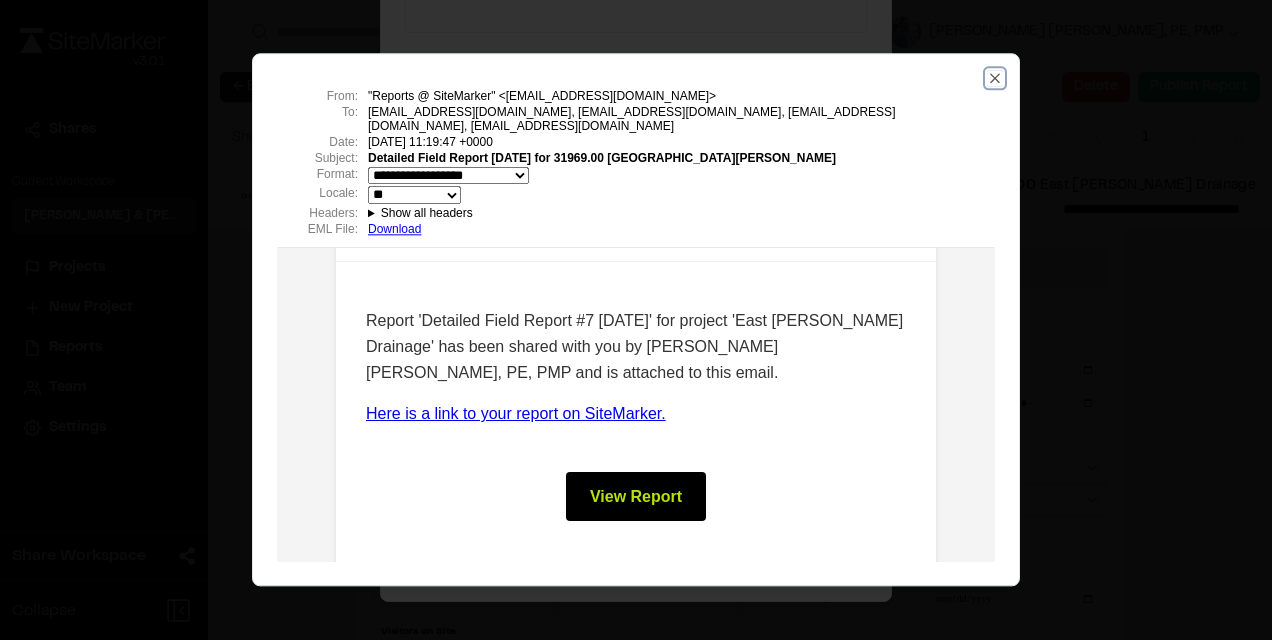 click 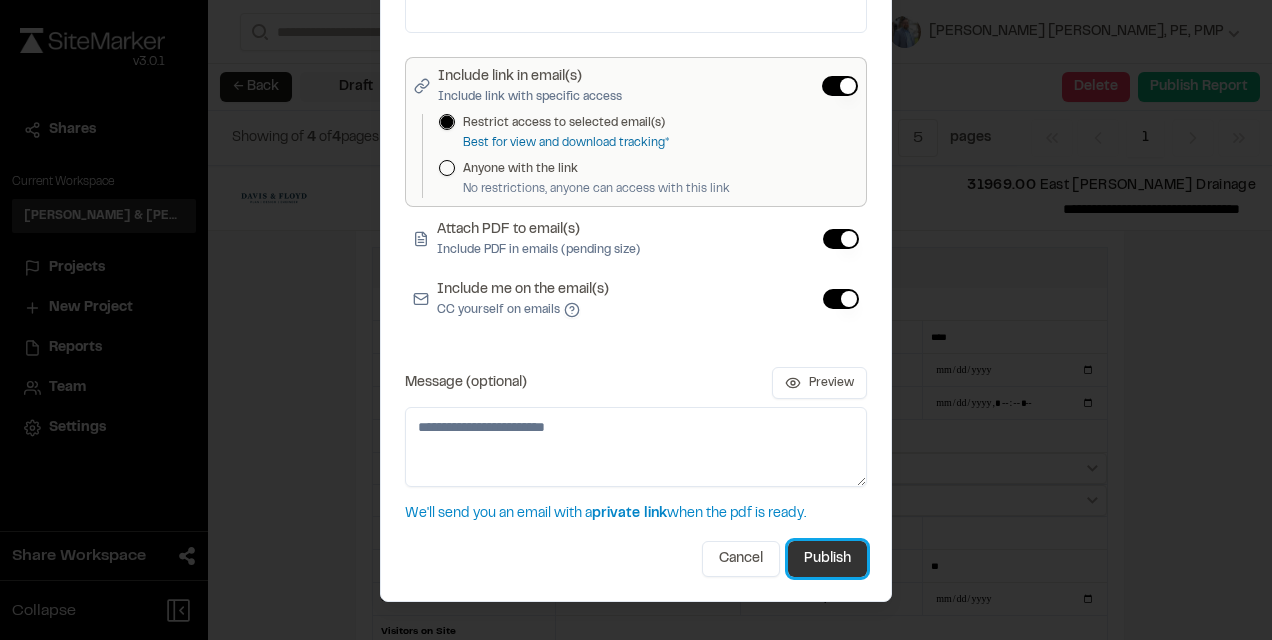click on "Publish" at bounding box center [827, 559] 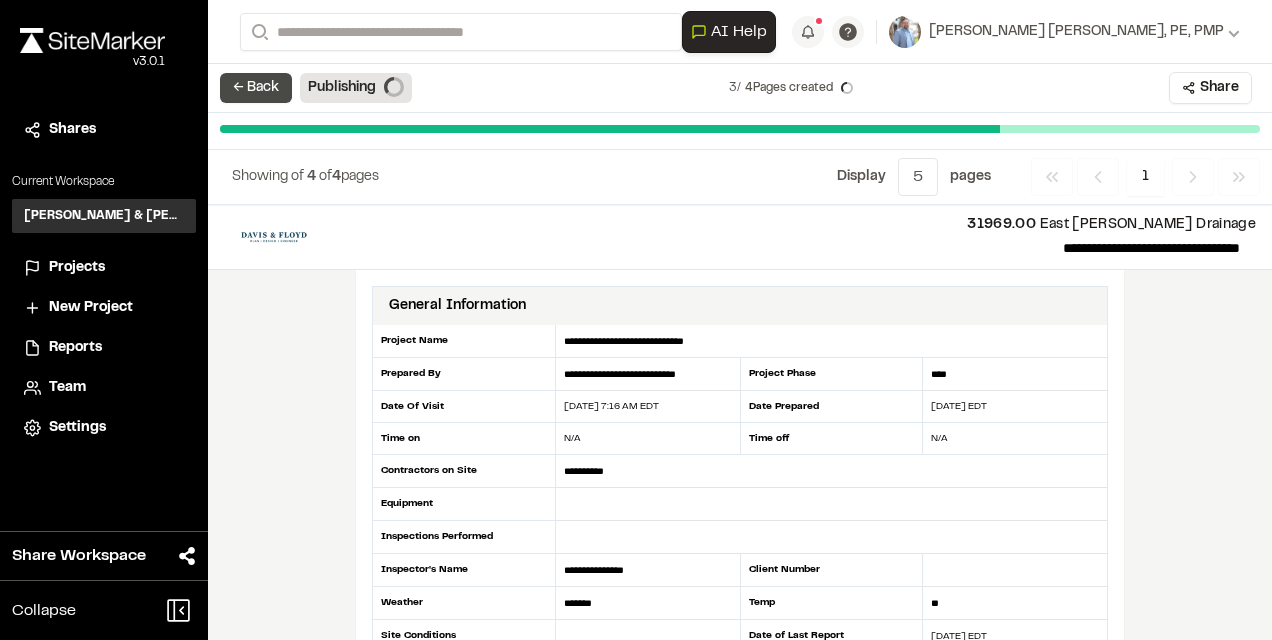click on "← Back" at bounding box center (256, 88) 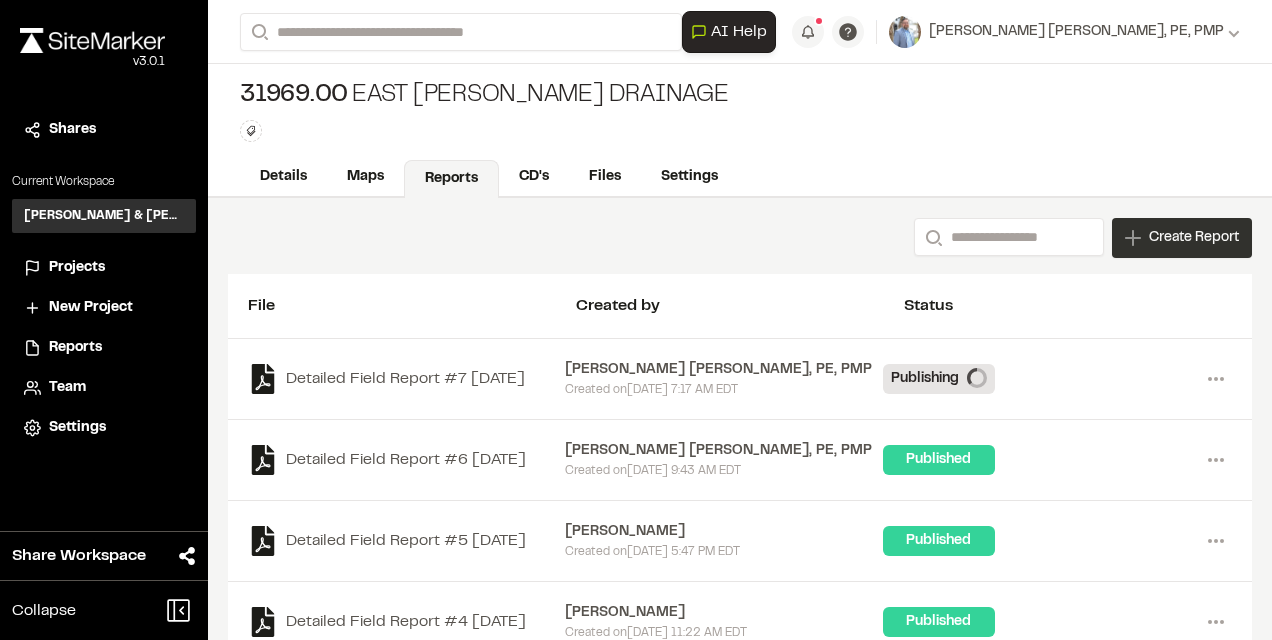 click on "Create Report" at bounding box center [1194, 238] 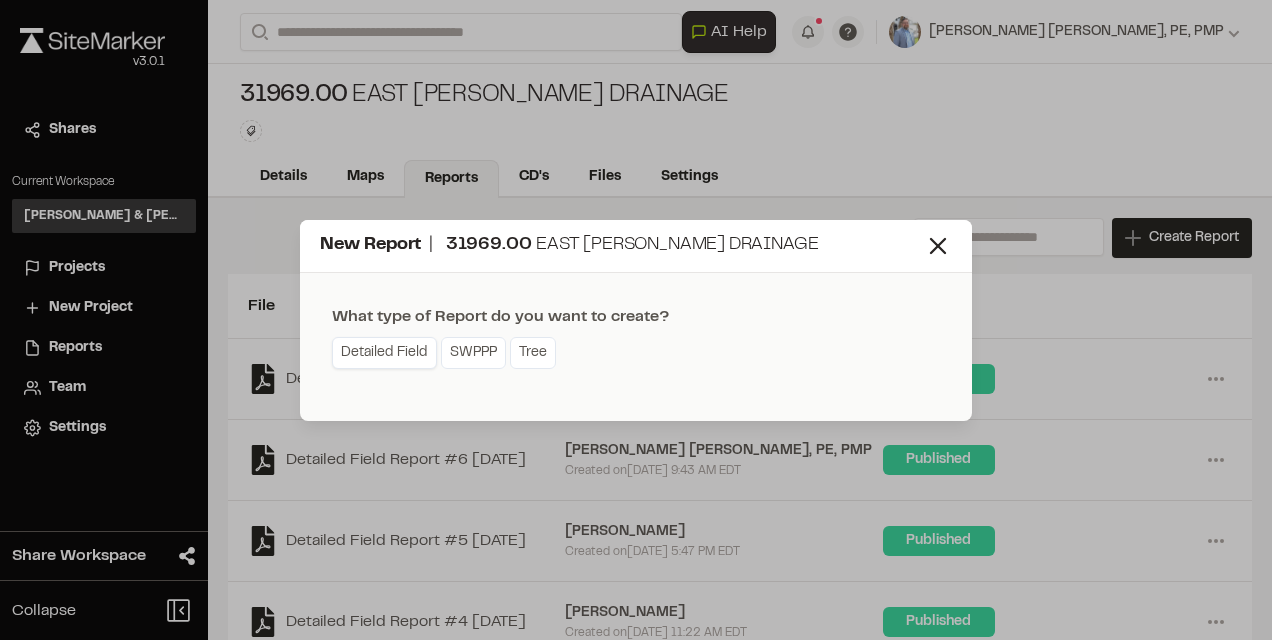 click on "Detailed Field" at bounding box center [384, 353] 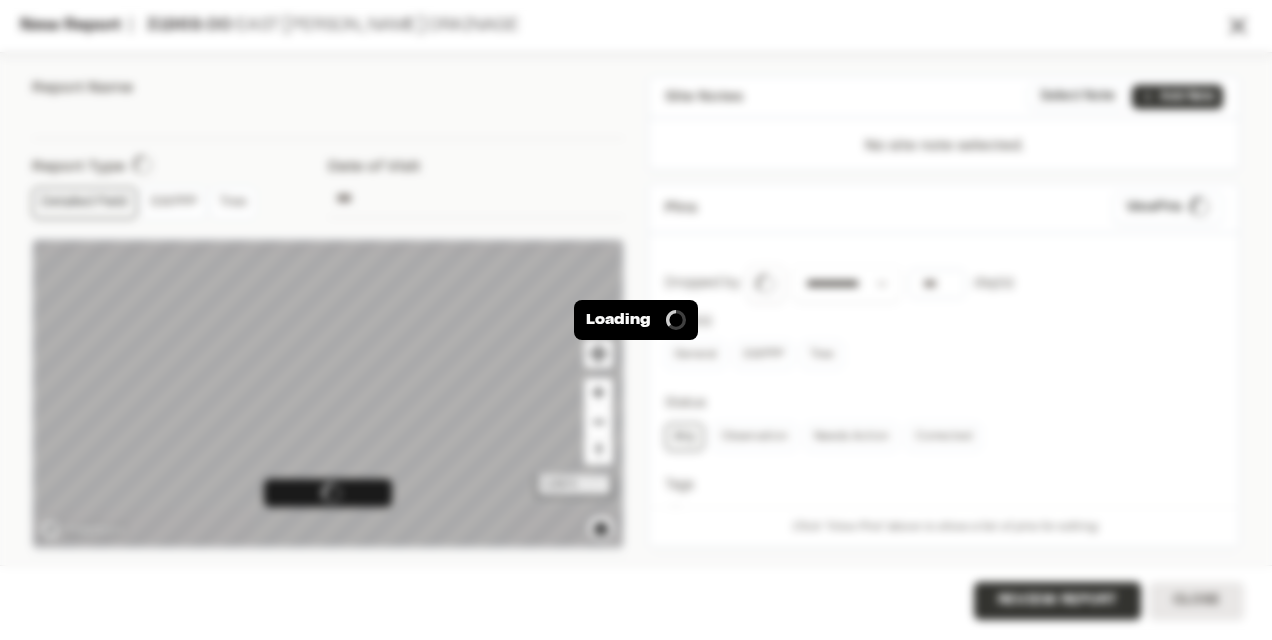 type on "**********" 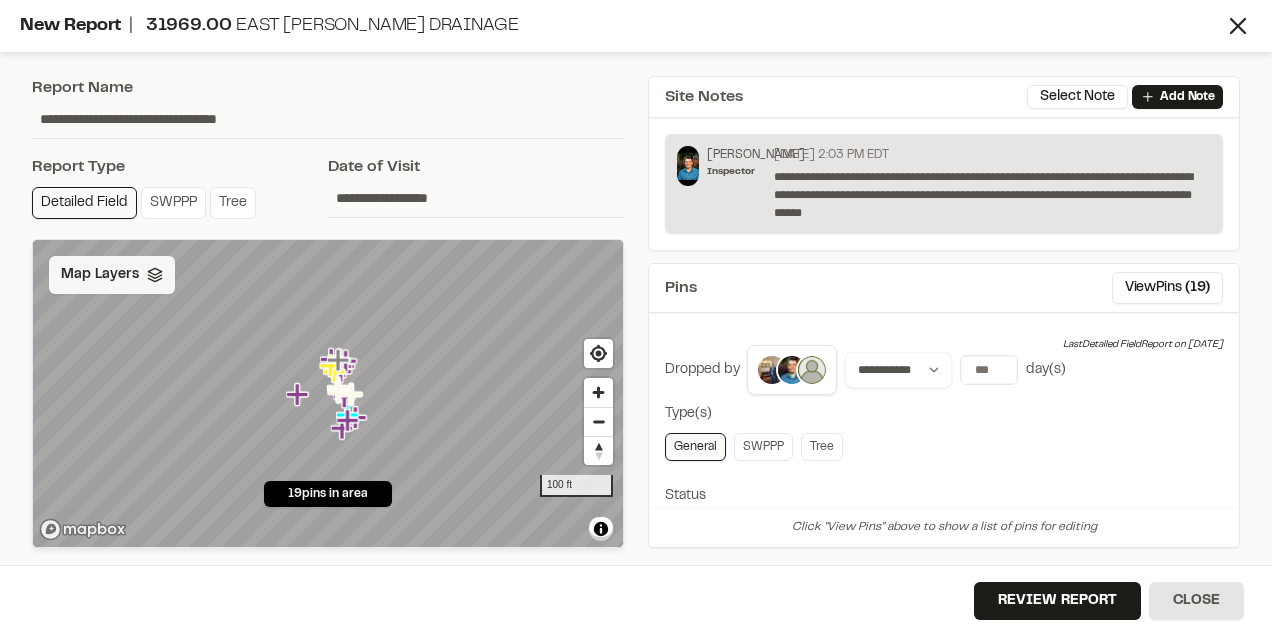 click 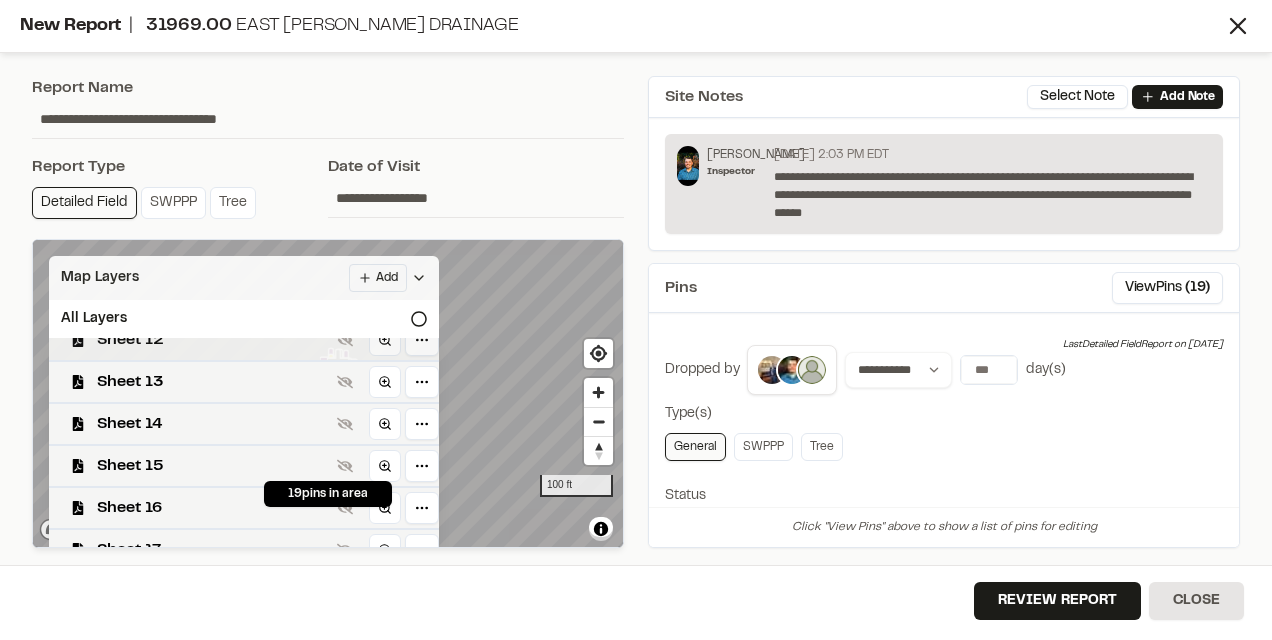 scroll, scrollTop: 66, scrollLeft: 0, axis: vertical 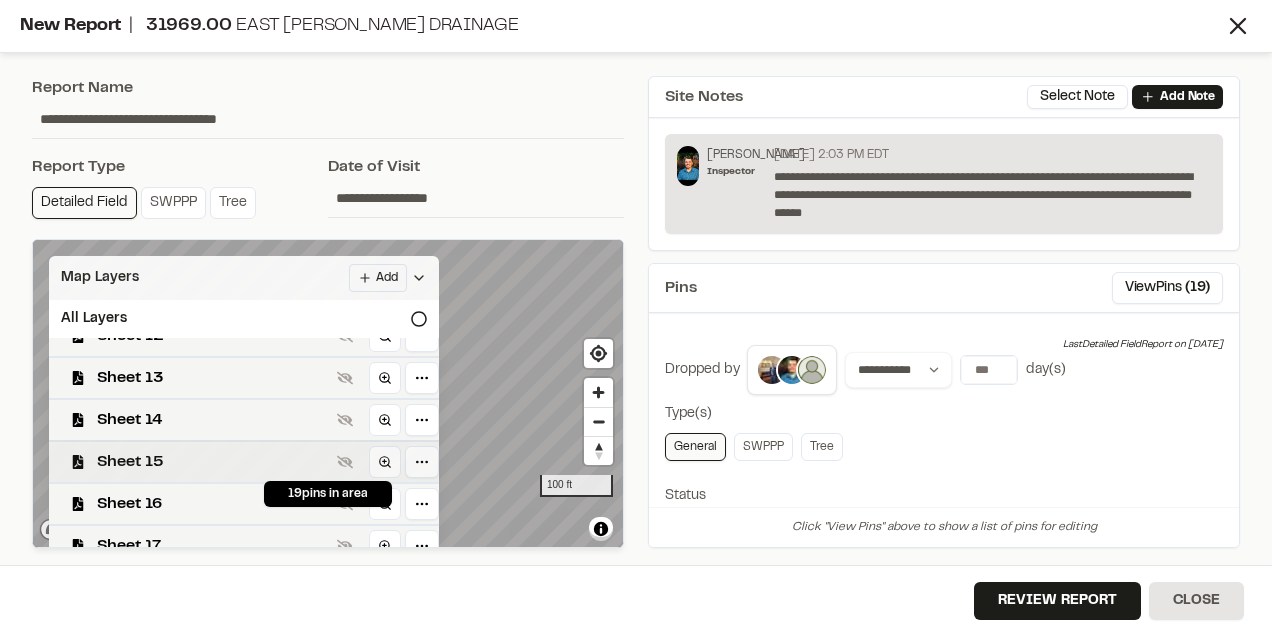click on "Sheet 15" at bounding box center [213, 462] 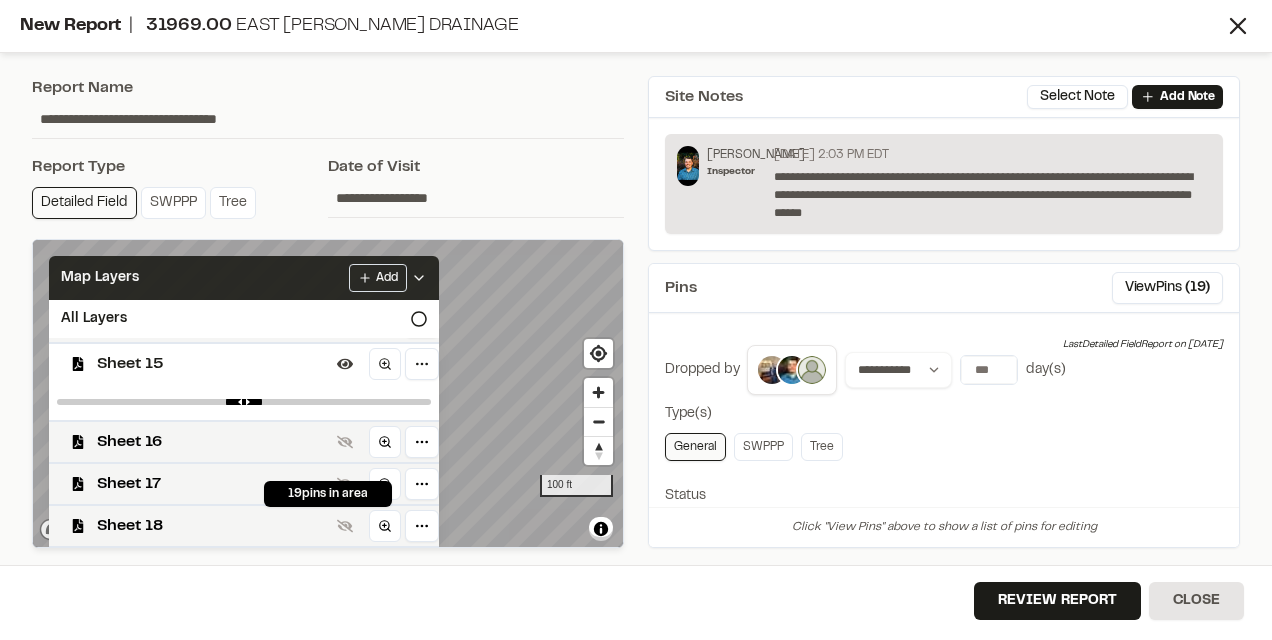 scroll, scrollTop: 167, scrollLeft: 0, axis: vertical 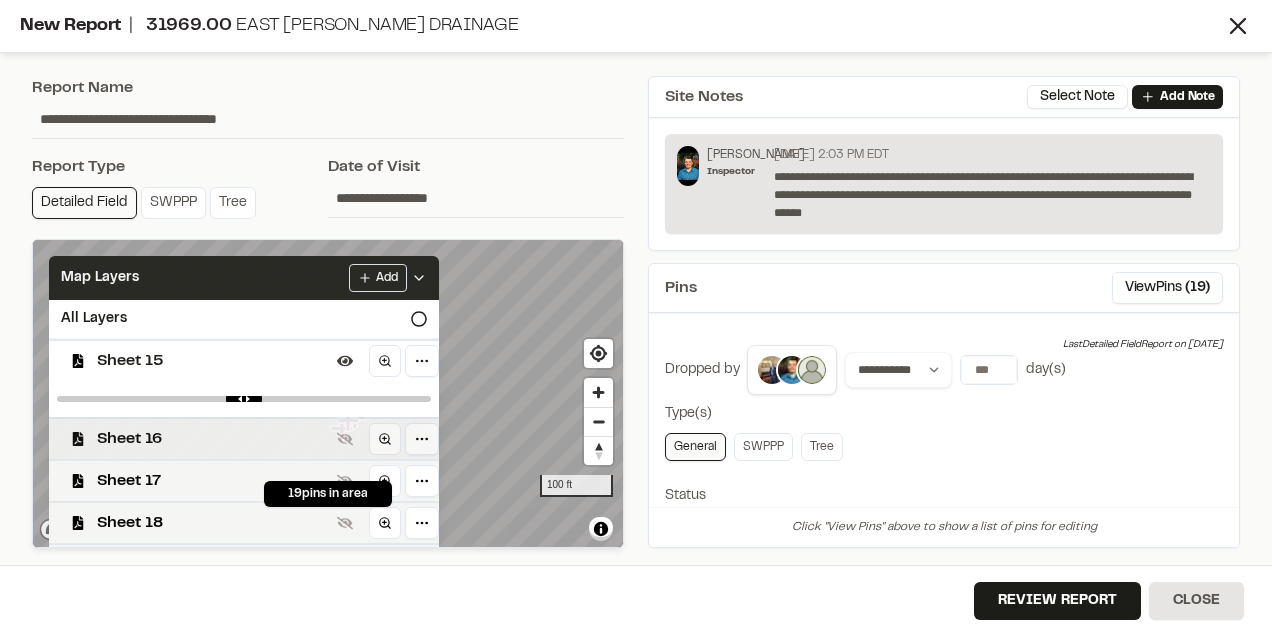 click on "Sheet 16" at bounding box center [213, 439] 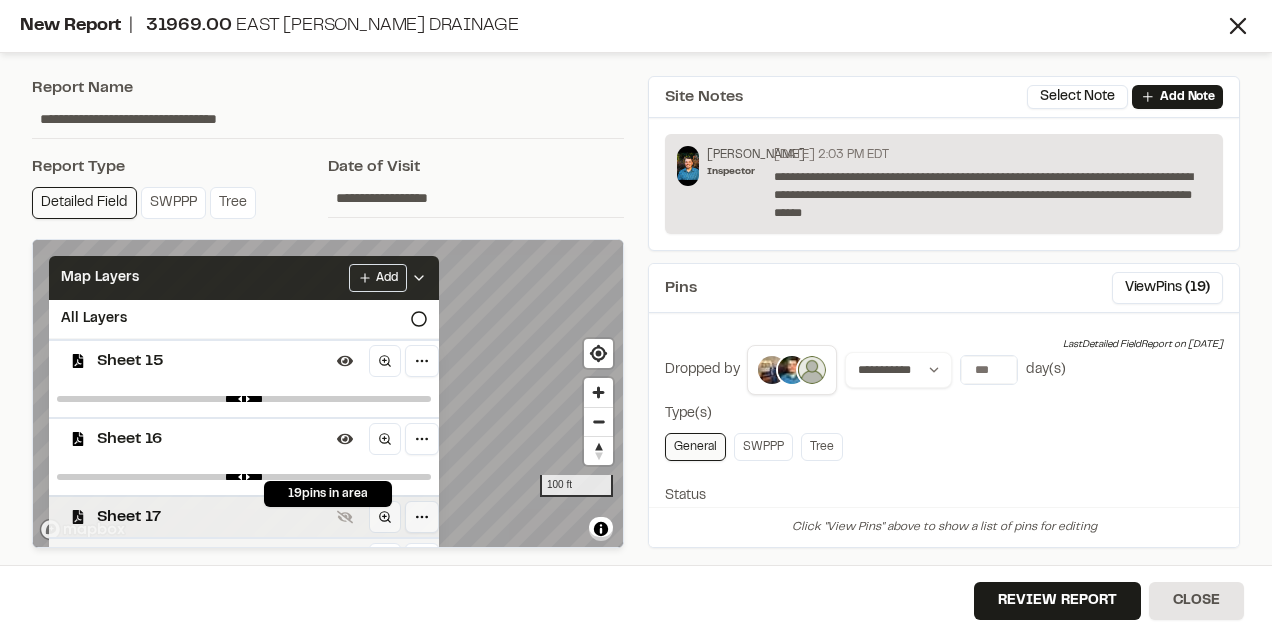click on "Sheet  17" at bounding box center (213, 517) 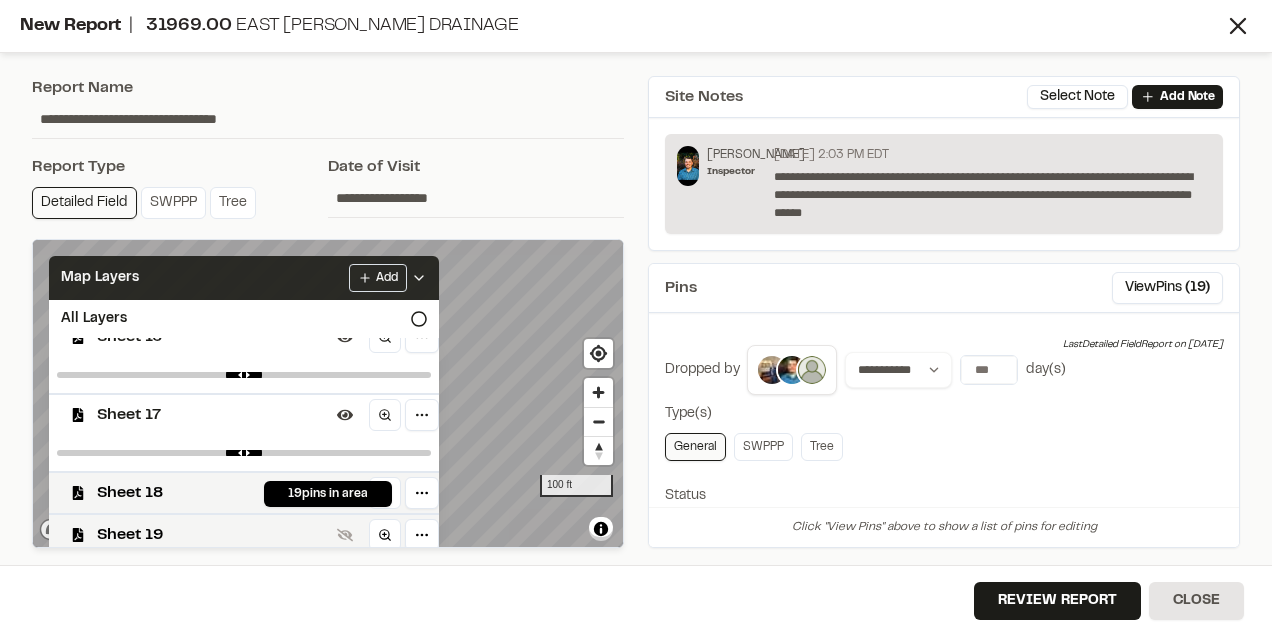 scroll, scrollTop: 269, scrollLeft: 0, axis: vertical 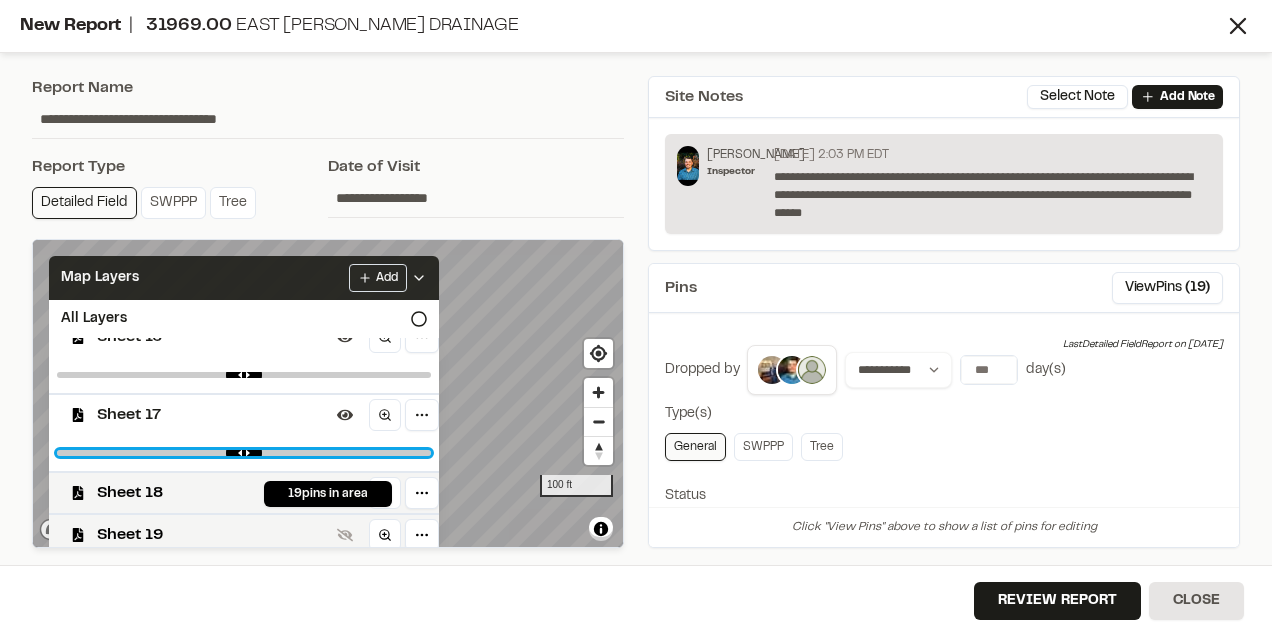 type on "***" 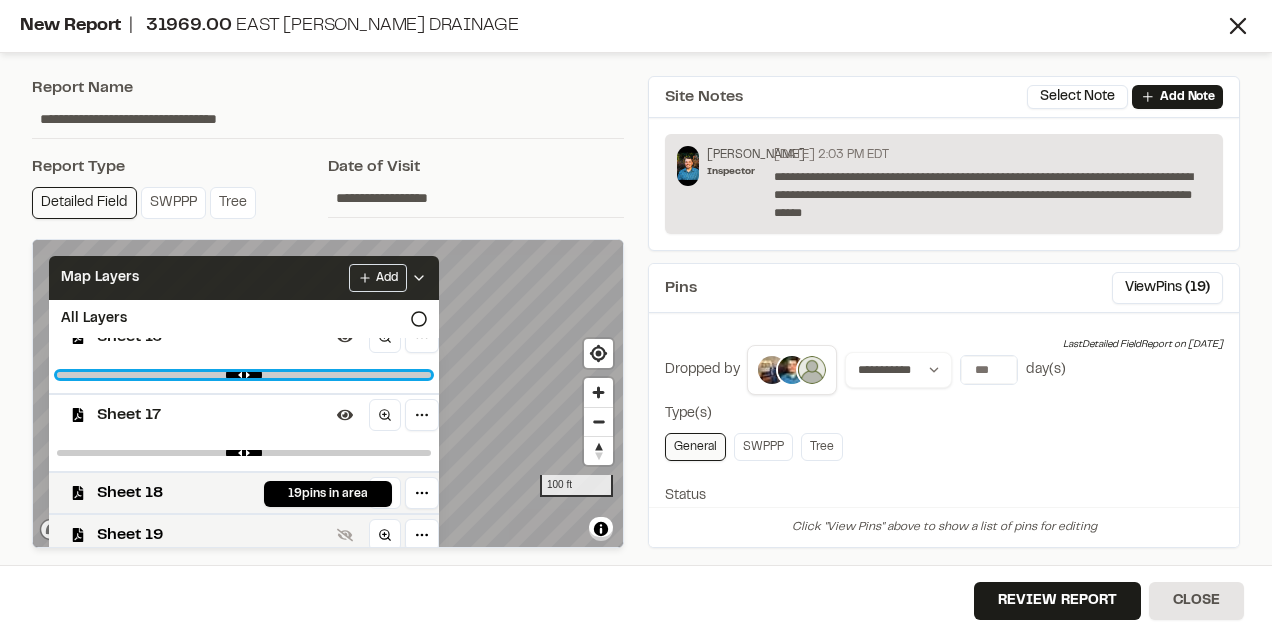type on "***" 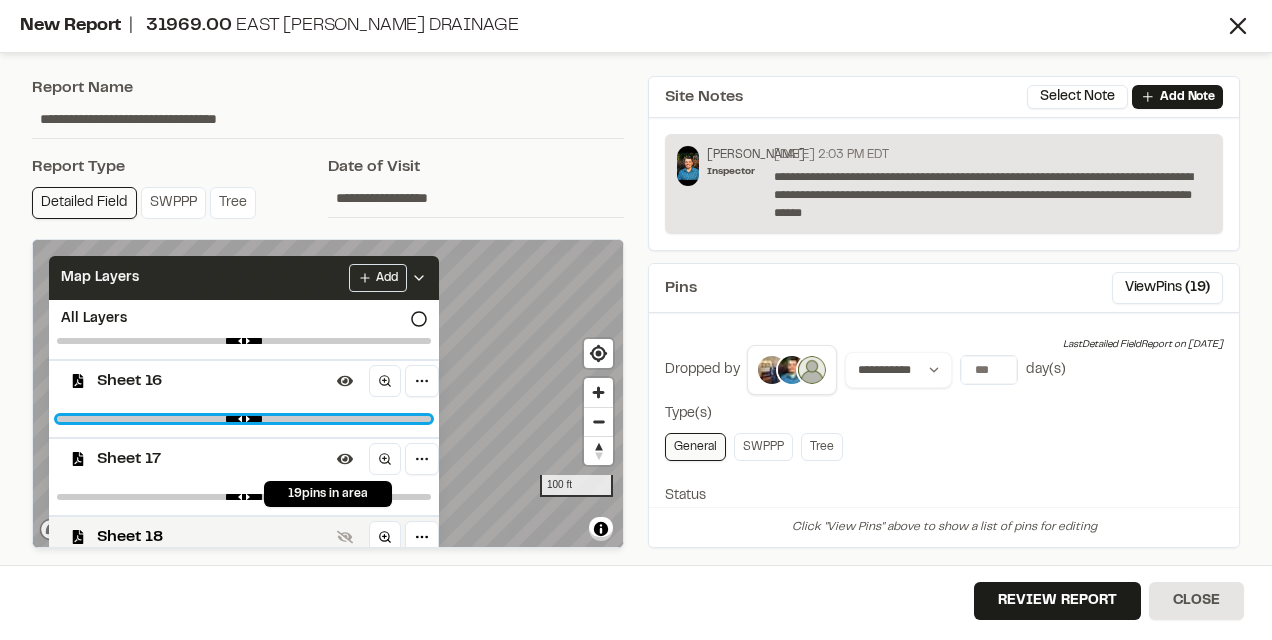 scroll, scrollTop: 222, scrollLeft: 0, axis: vertical 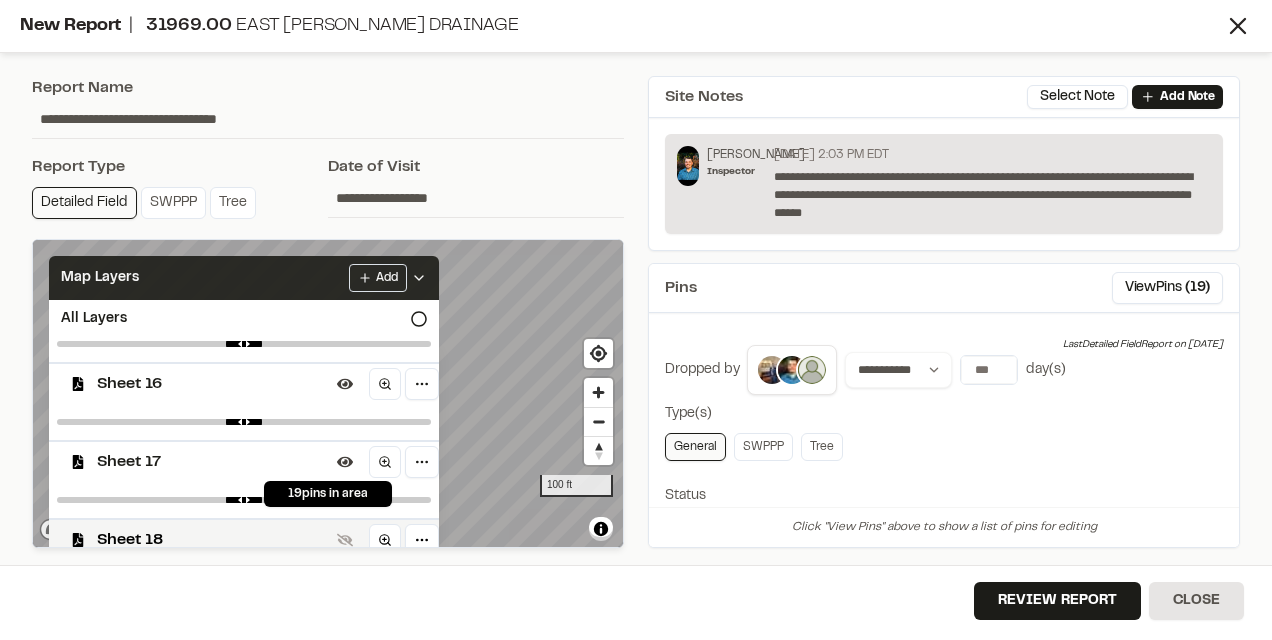 click on "Sheet 16" at bounding box center [213, 384] 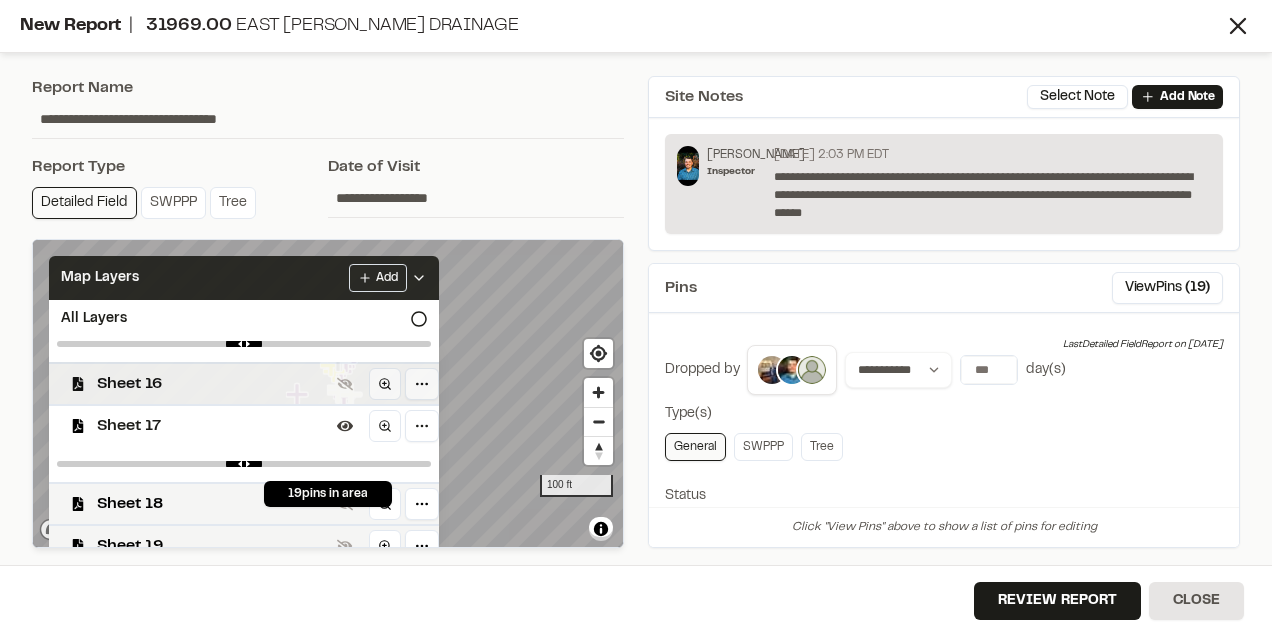 click on "Sheet 16" at bounding box center (213, 384) 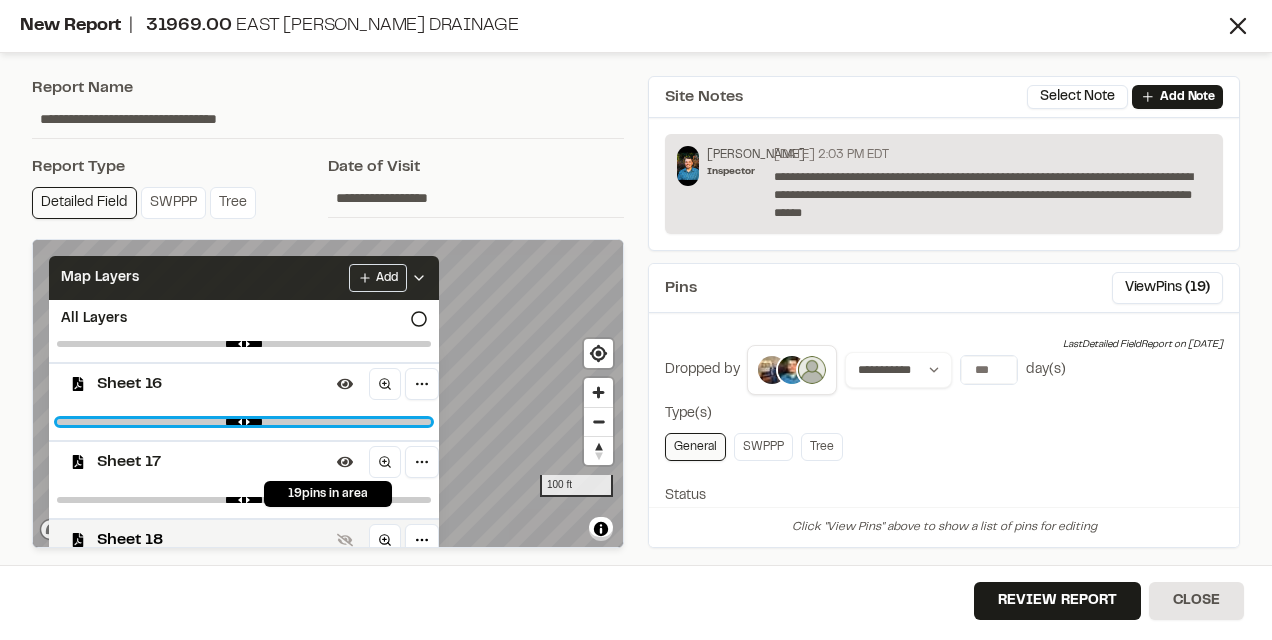 type on "****" 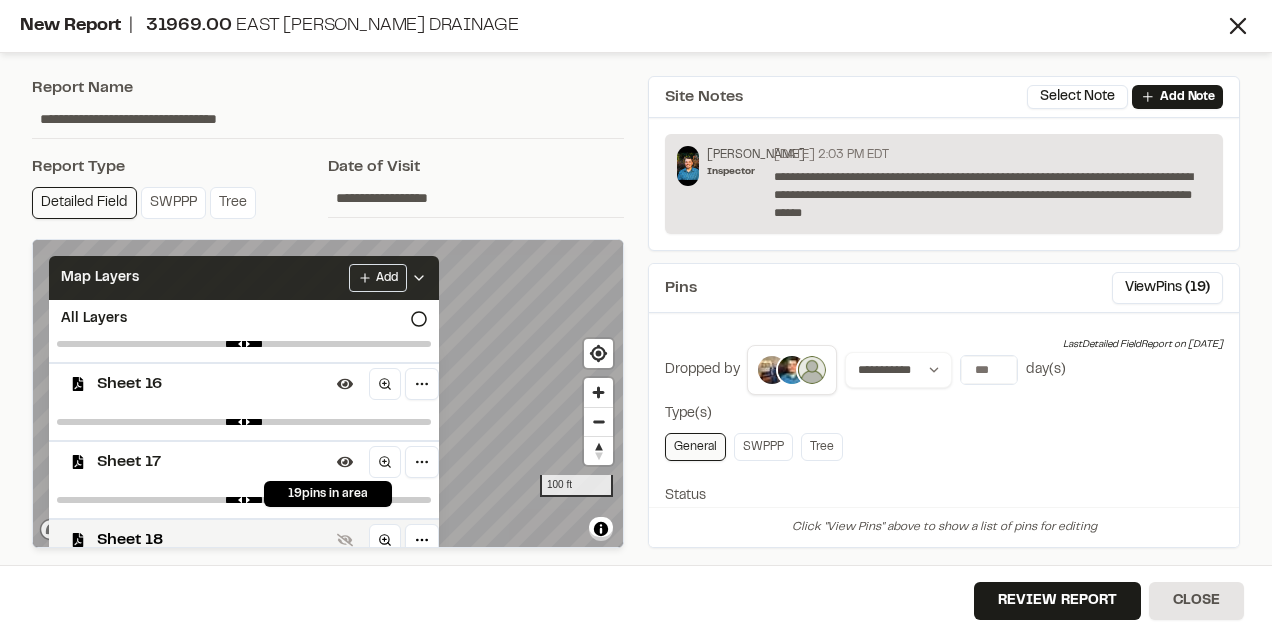 click 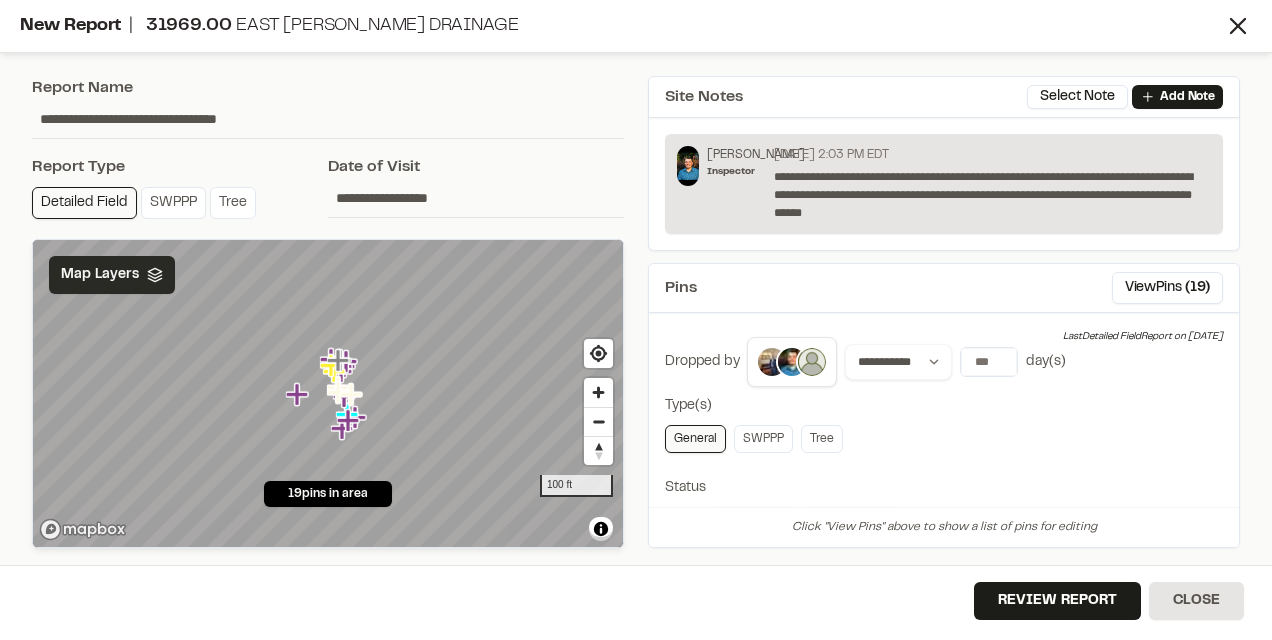 scroll, scrollTop: 0, scrollLeft: 0, axis: both 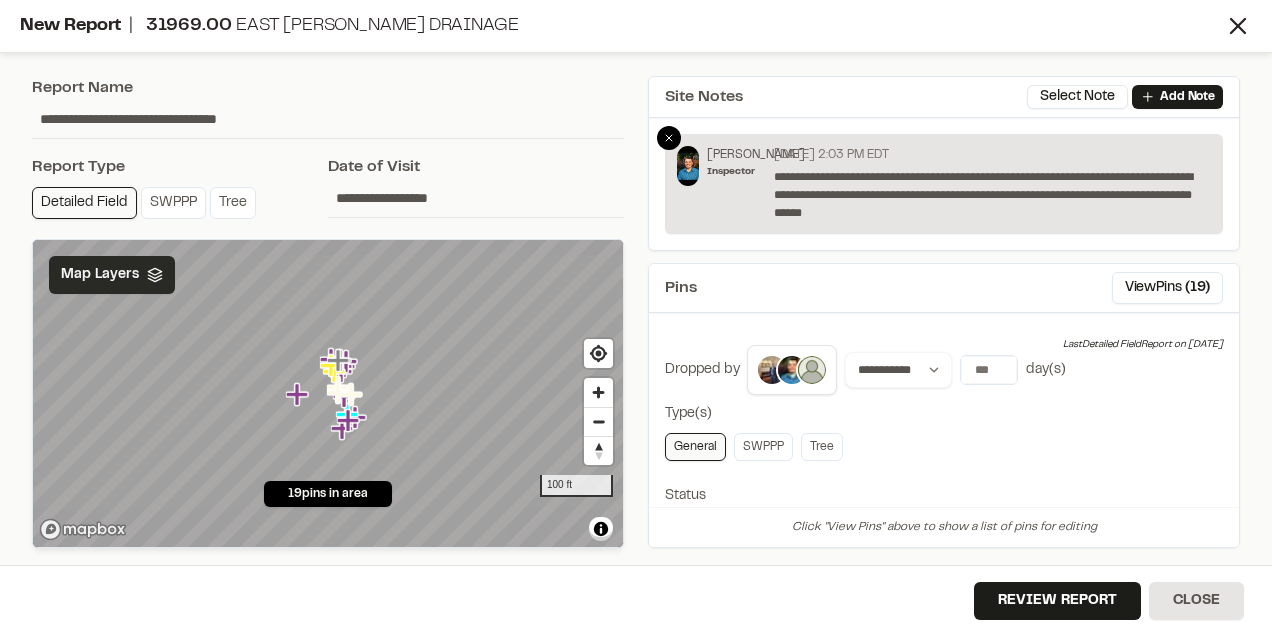 click 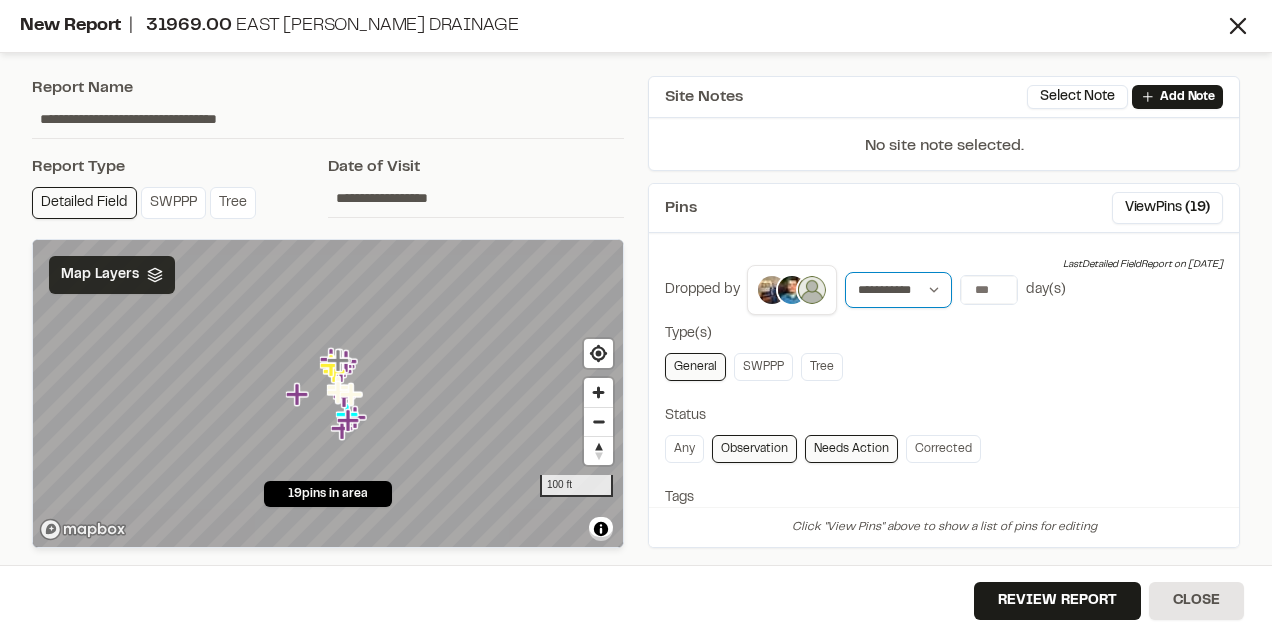 click on "**********" at bounding box center (898, 290) 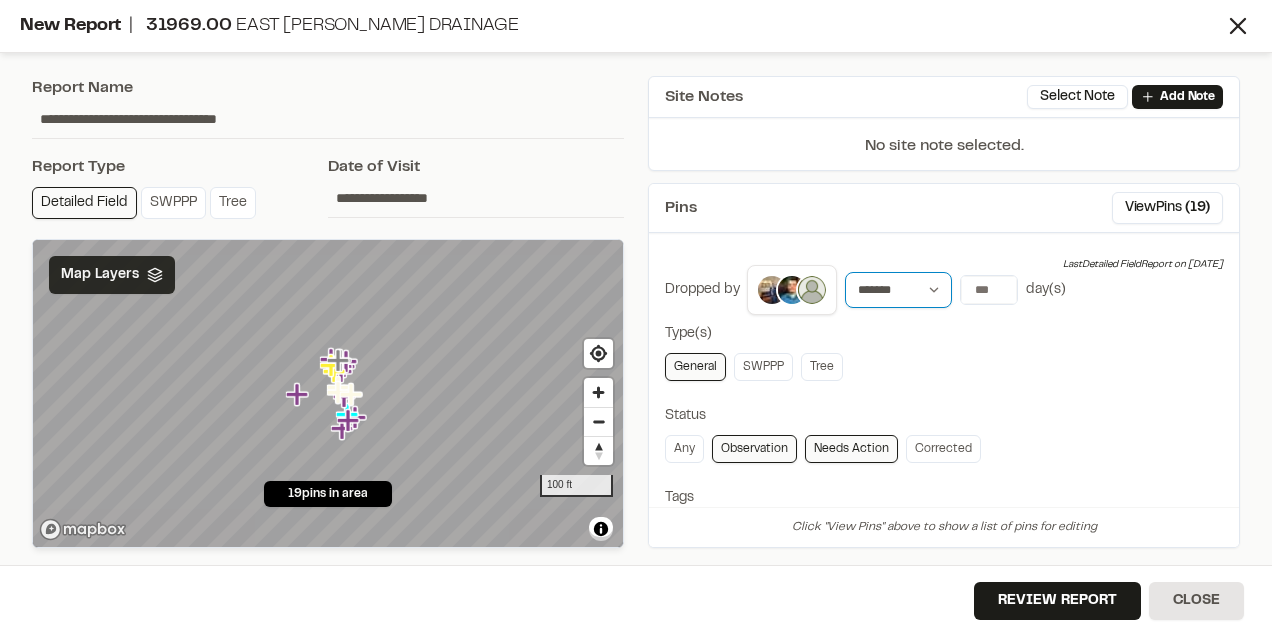 click on "**********" at bounding box center [898, 290] 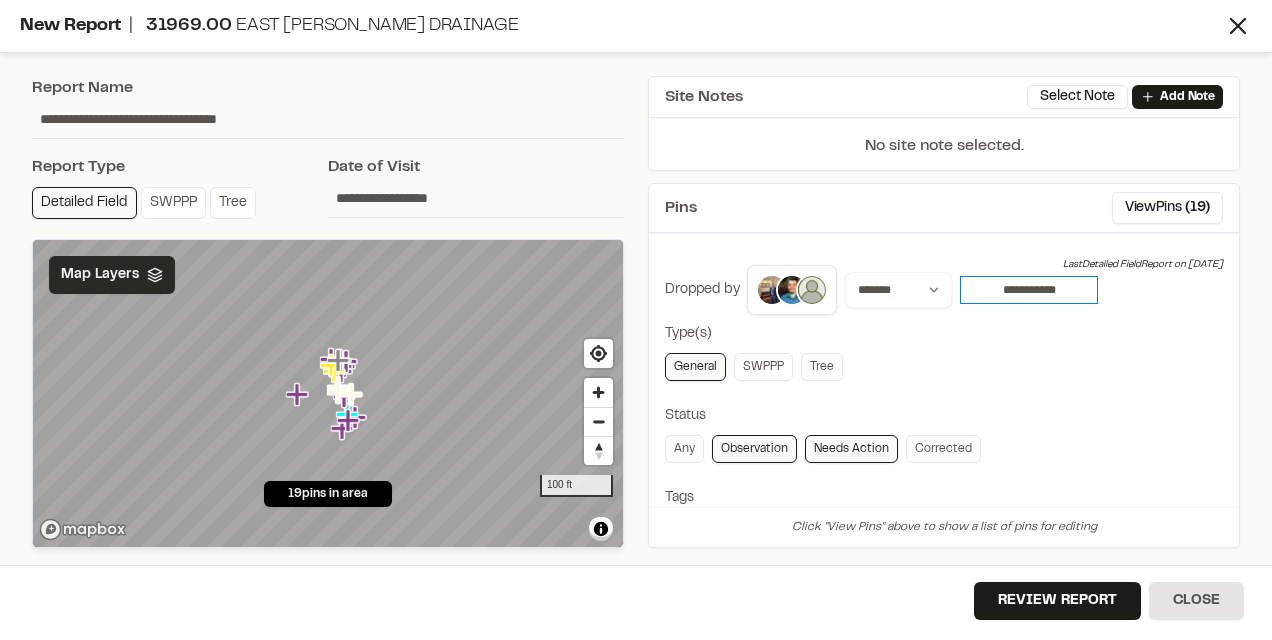 click on "**********" at bounding box center (1029, 290) 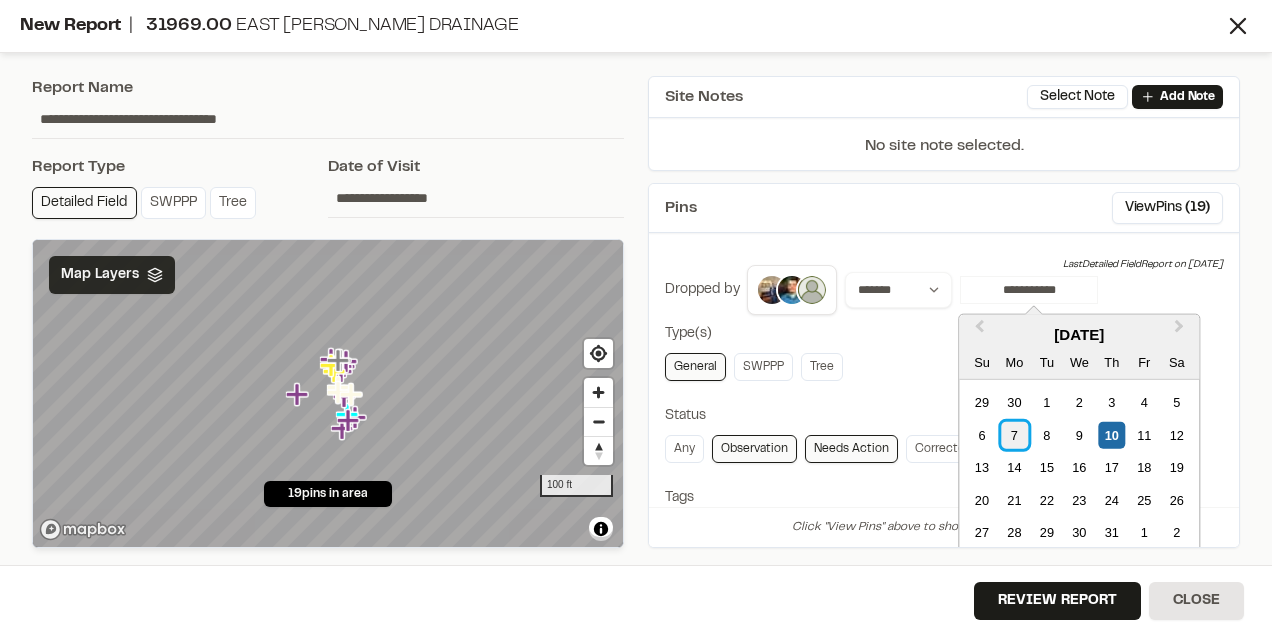 click on "7" at bounding box center [1014, 434] 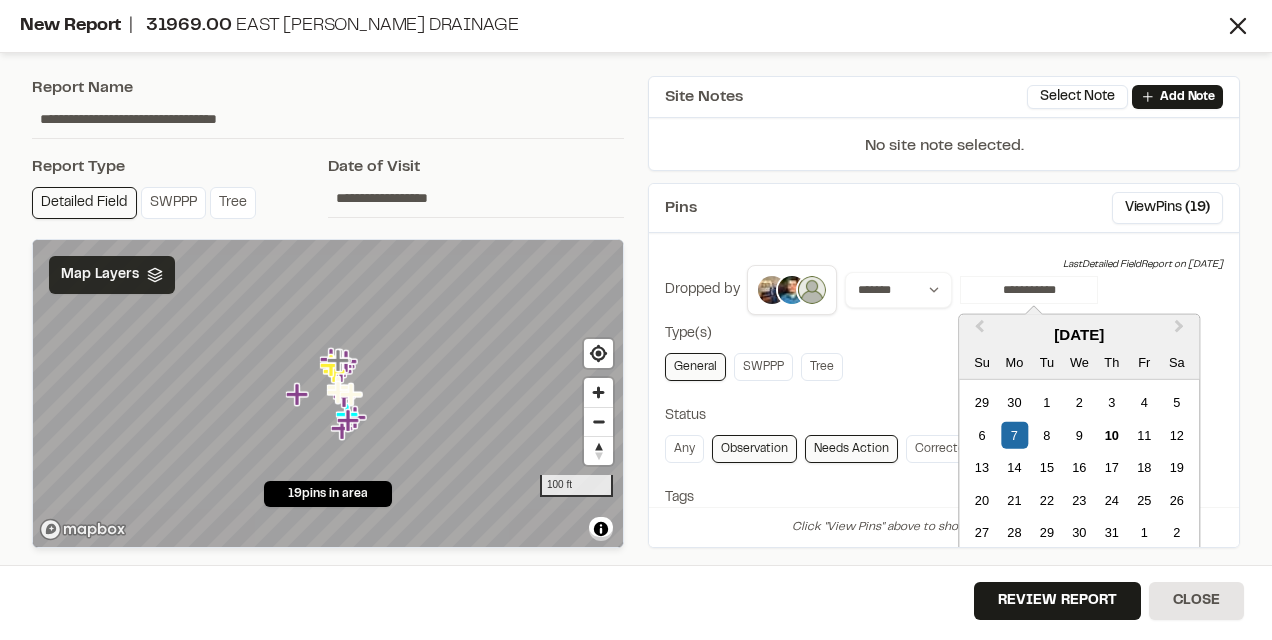 click on "General SWPPP Tree" at bounding box center [944, 367] 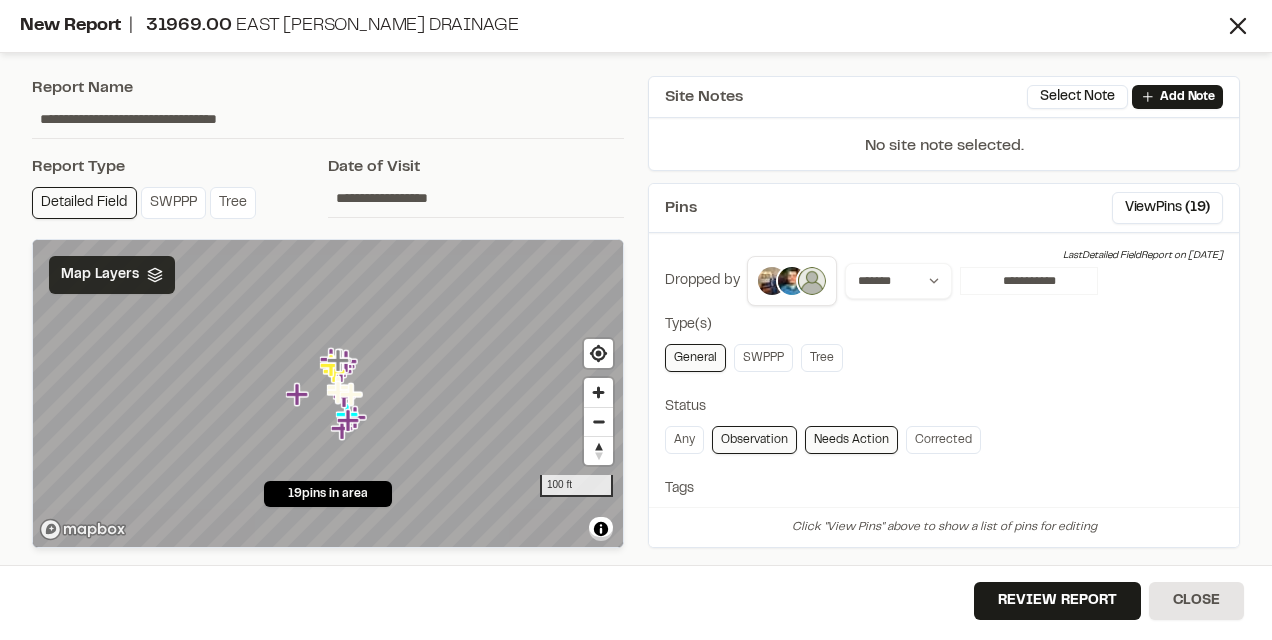 scroll, scrollTop: 0, scrollLeft: 0, axis: both 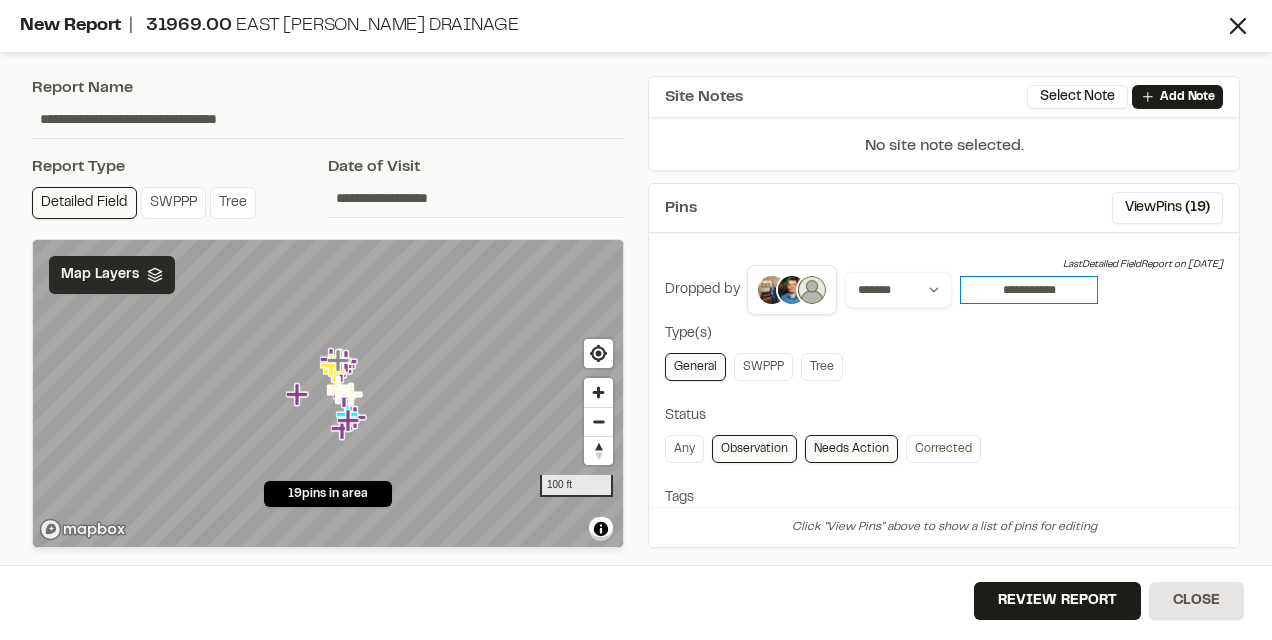 click on "**********" at bounding box center (1029, 290) 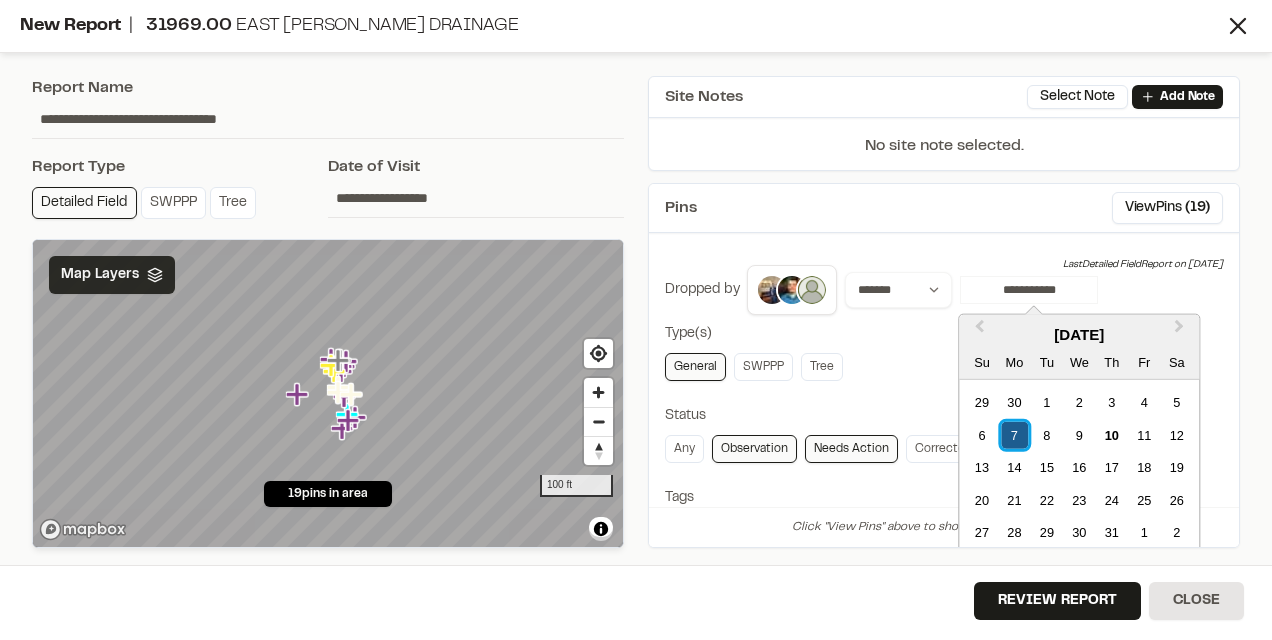 click on "7" at bounding box center [1014, 434] 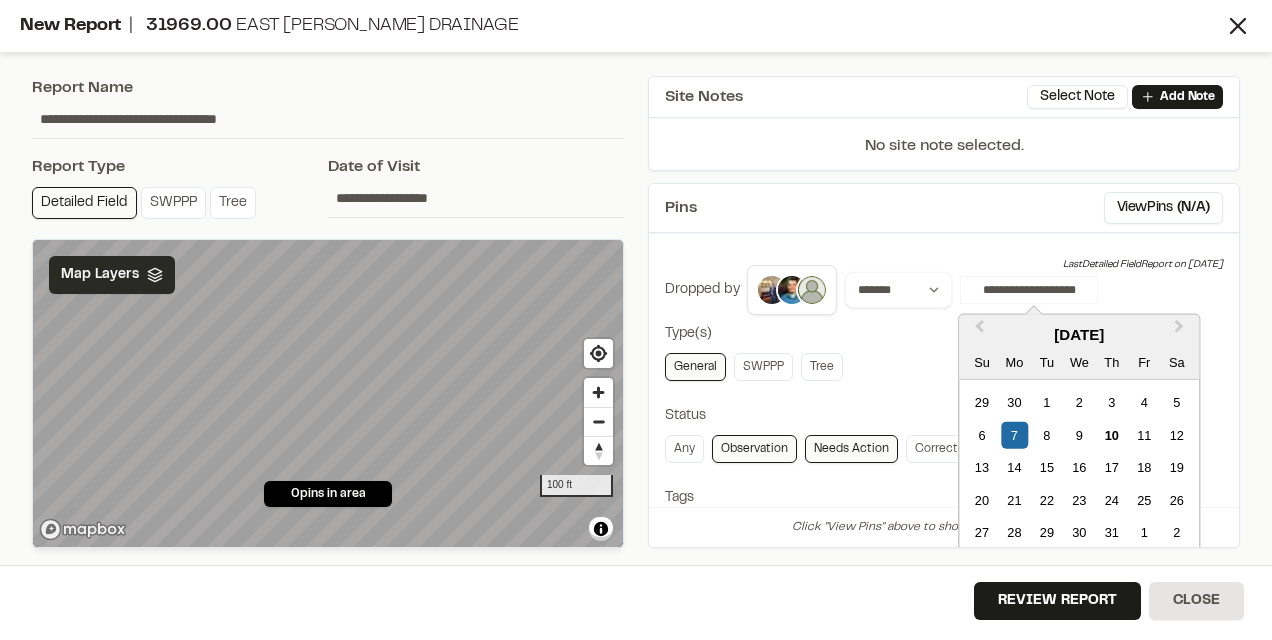 click on "General SWPPP Tree" at bounding box center (944, 367) 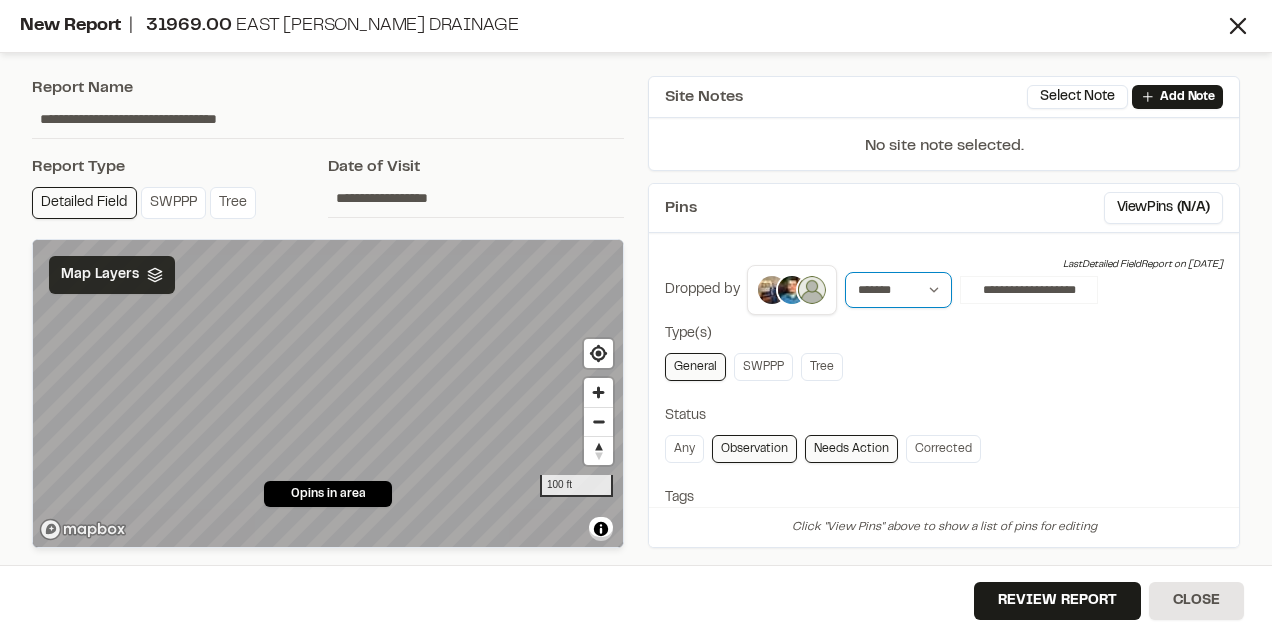 click on "**********" at bounding box center [898, 290] 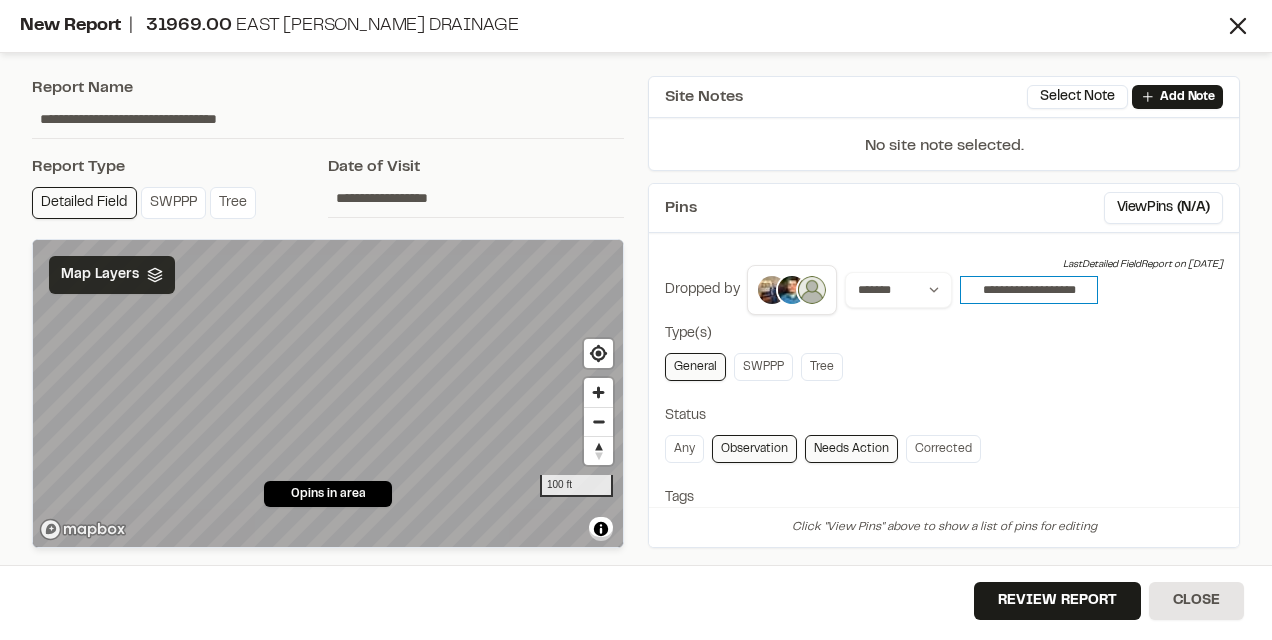click on "**********" at bounding box center (1029, 290) 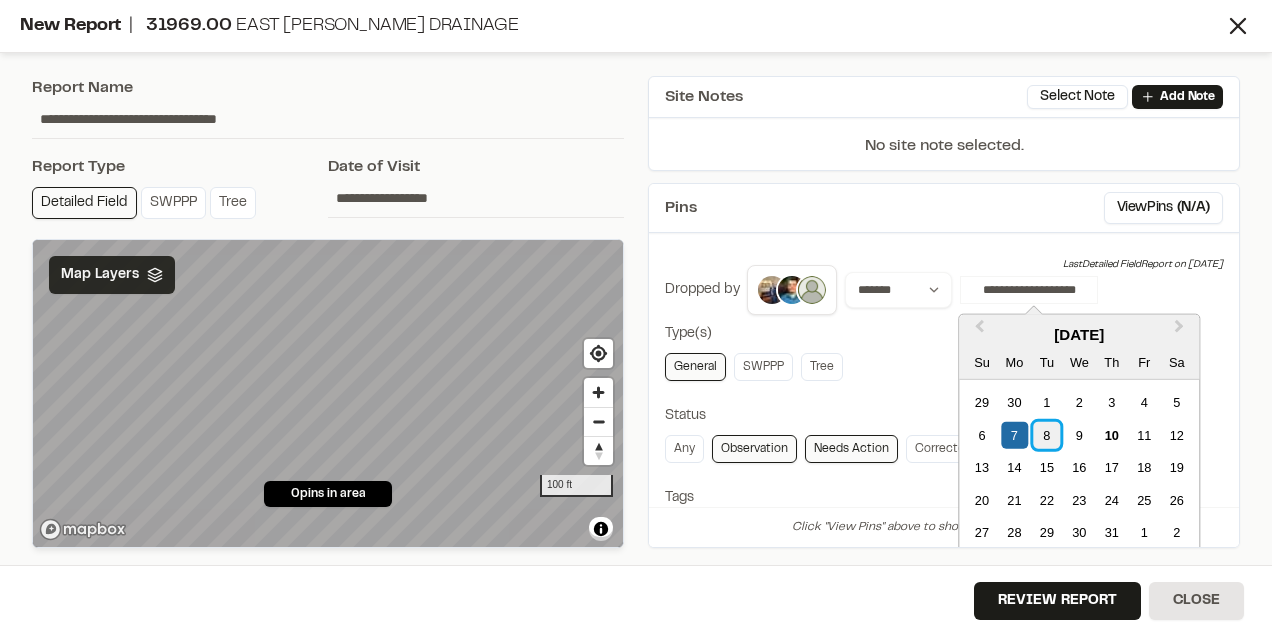 click on "8" at bounding box center [1046, 434] 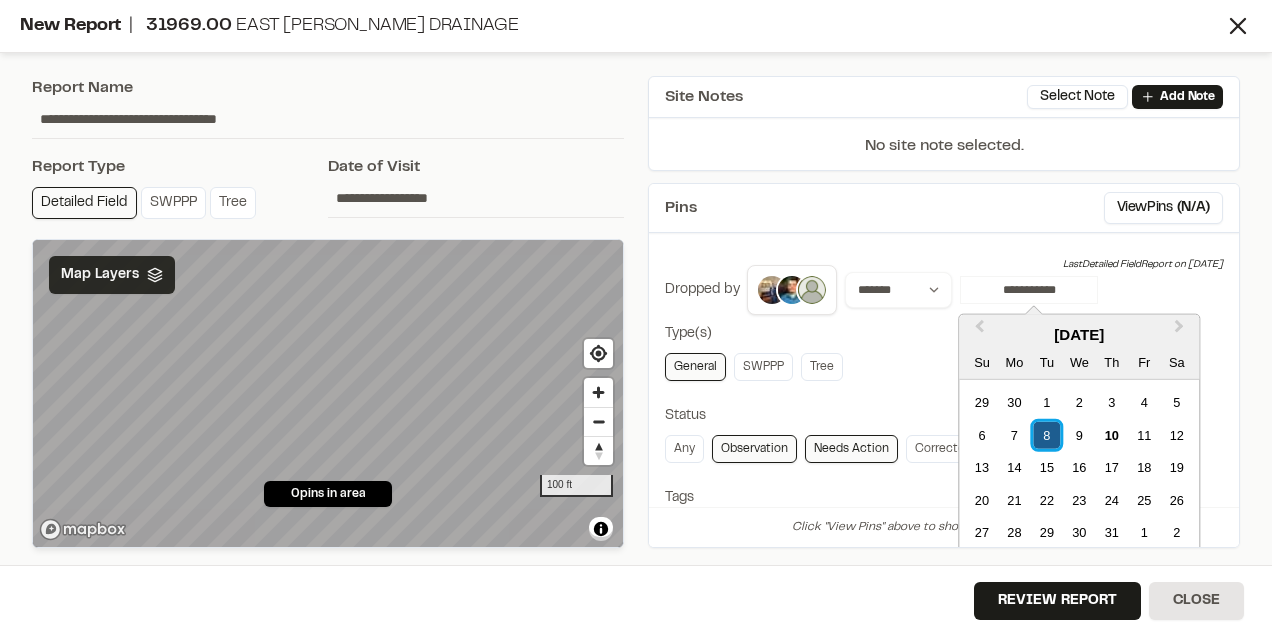 click on "8" at bounding box center (1046, 434) 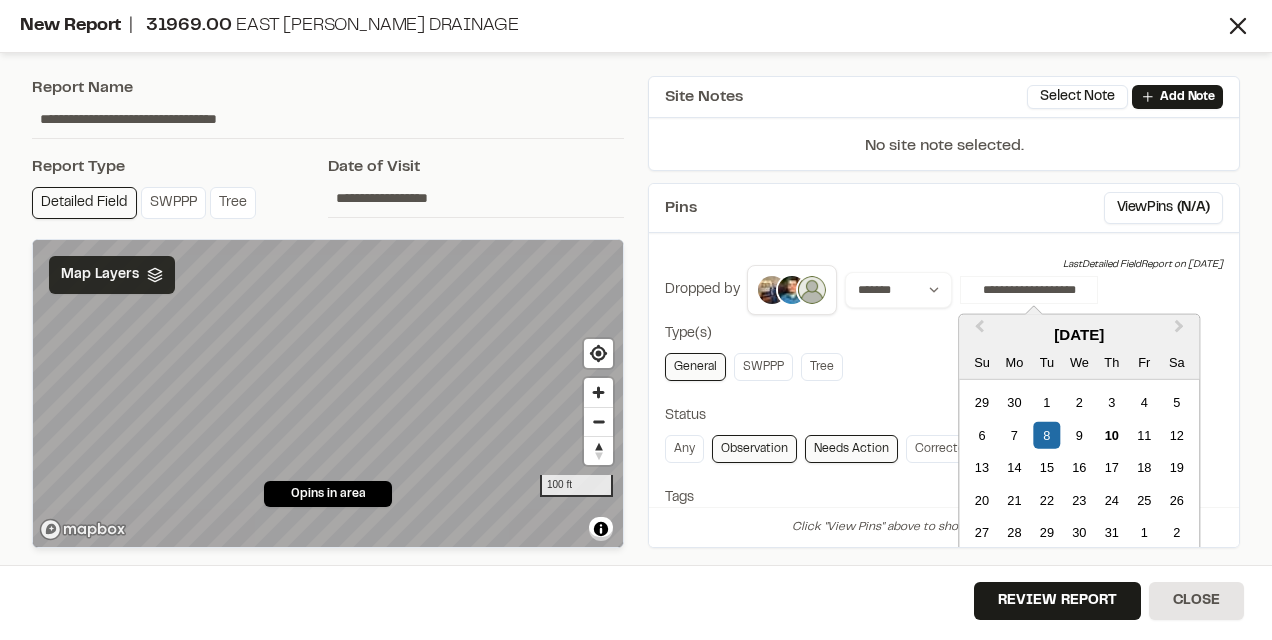 click on "General SWPPP Tree" at bounding box center (944, 367) 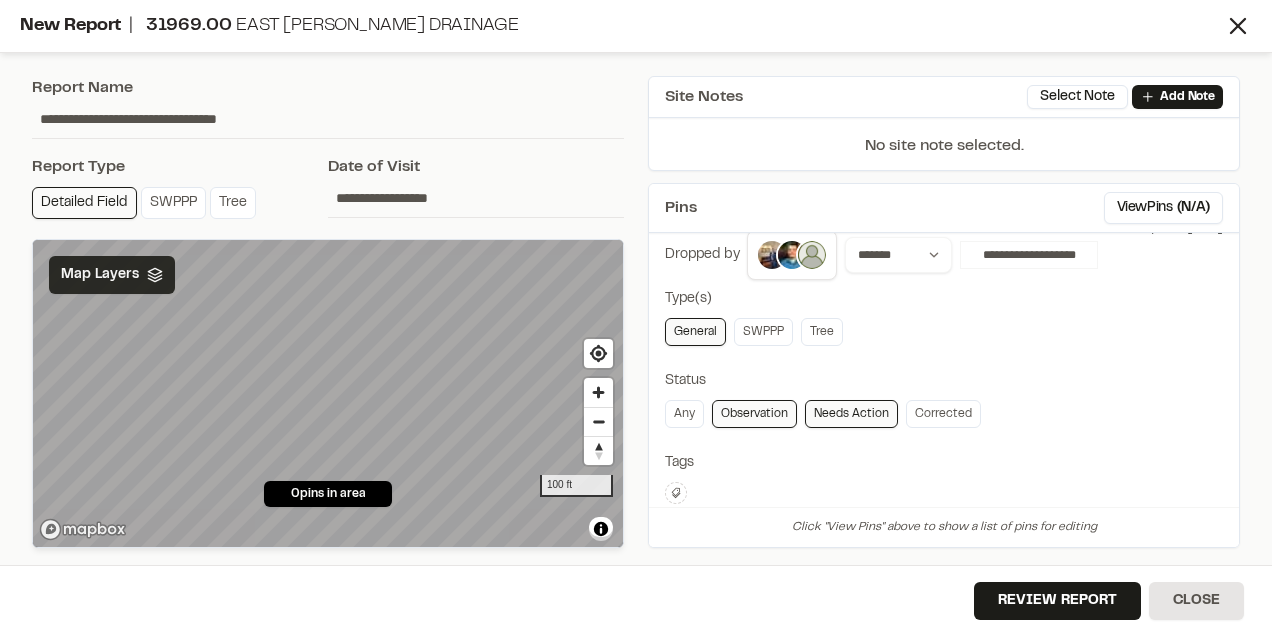 scroll, scrollTop: 0, scrollLeft: 0, axis: both 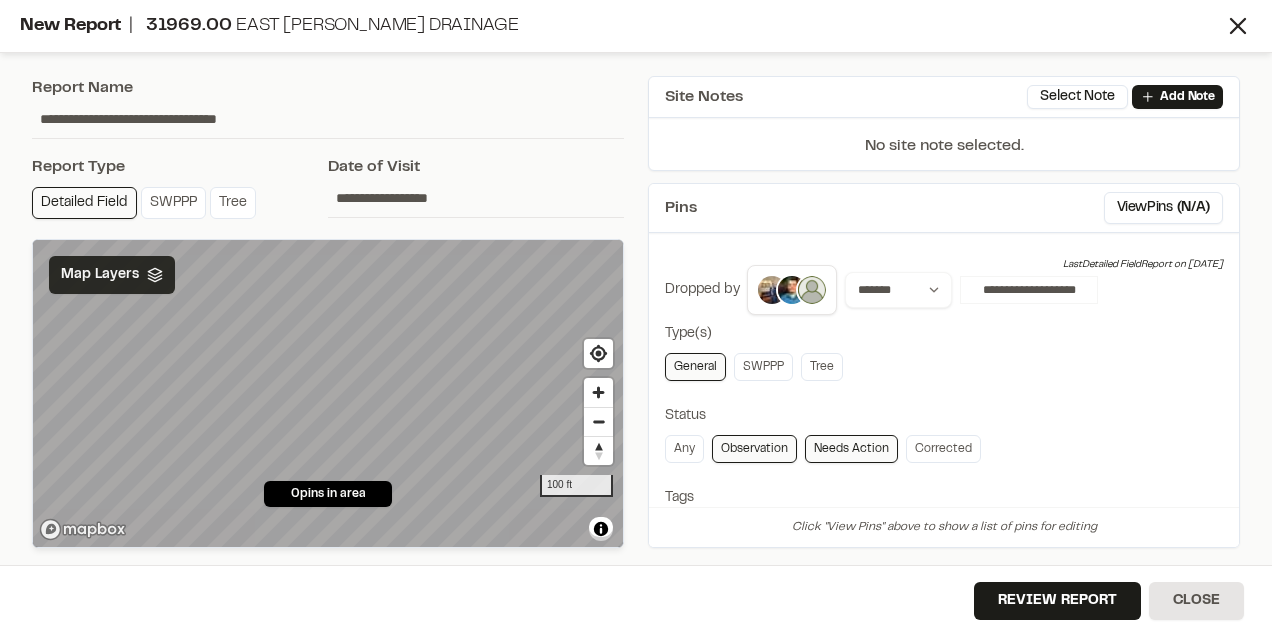 drag, startPoint x: 865, startPoint y: 357, endPoint x: 823, endPoint y: 344, distance: 43.965897 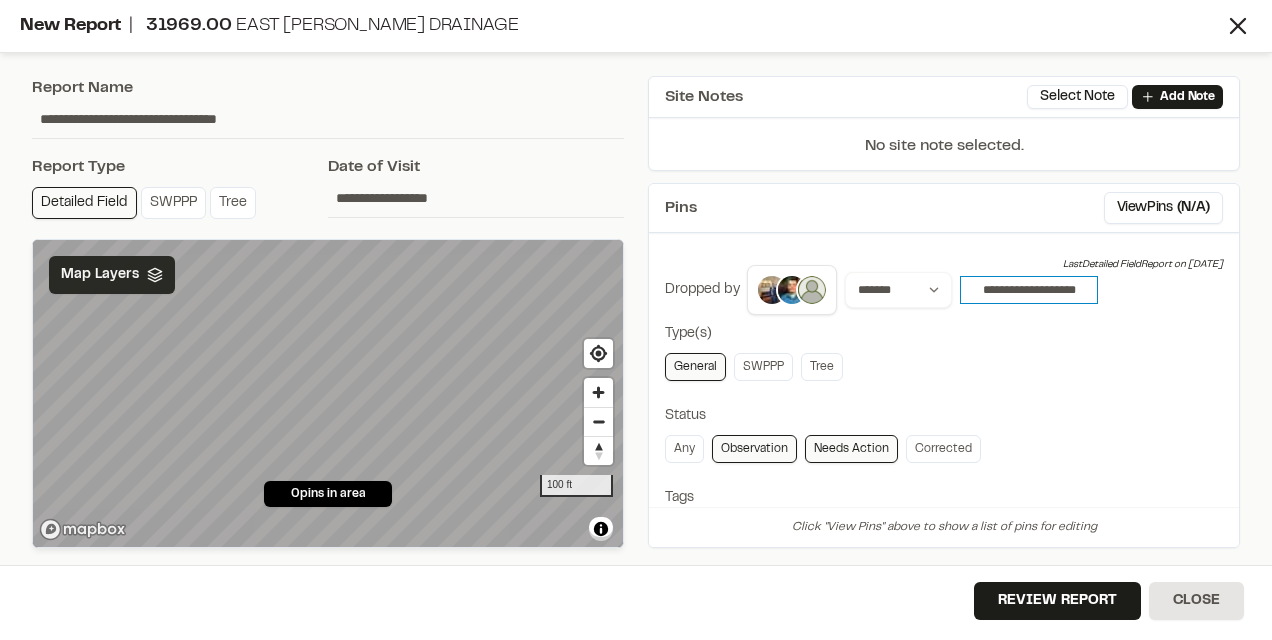 click on "**********" at bounding box center [1029, 290] 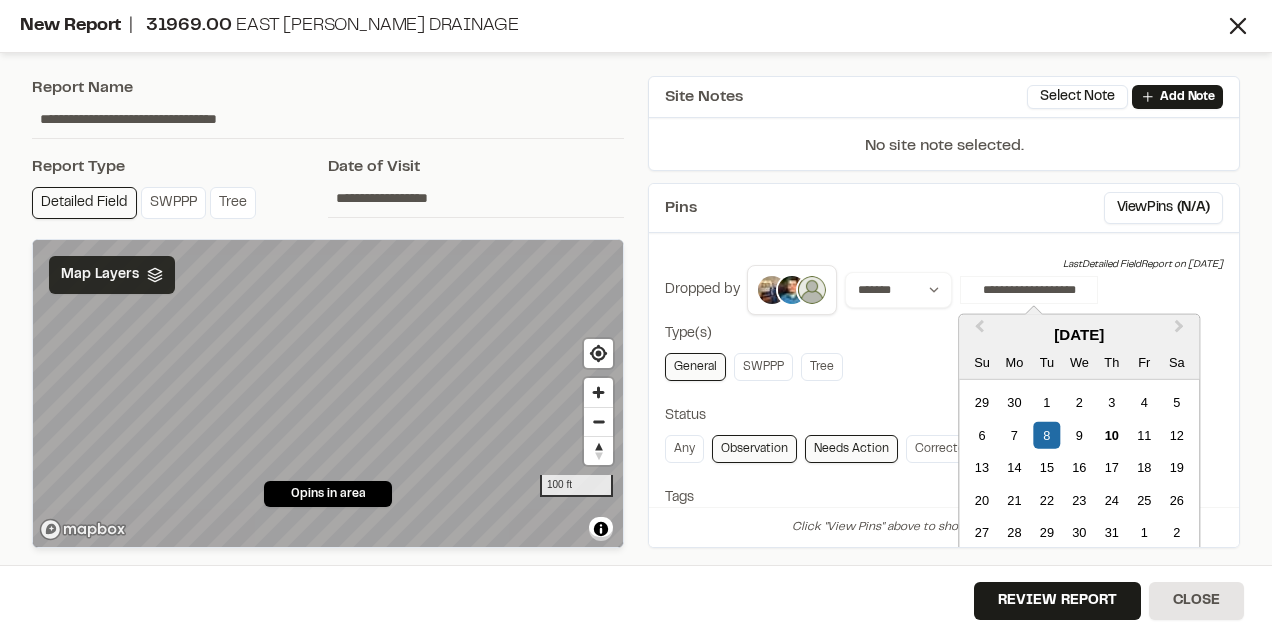 click on "6 7 8 9 10 11 12" at bounding box center [1079, 435] 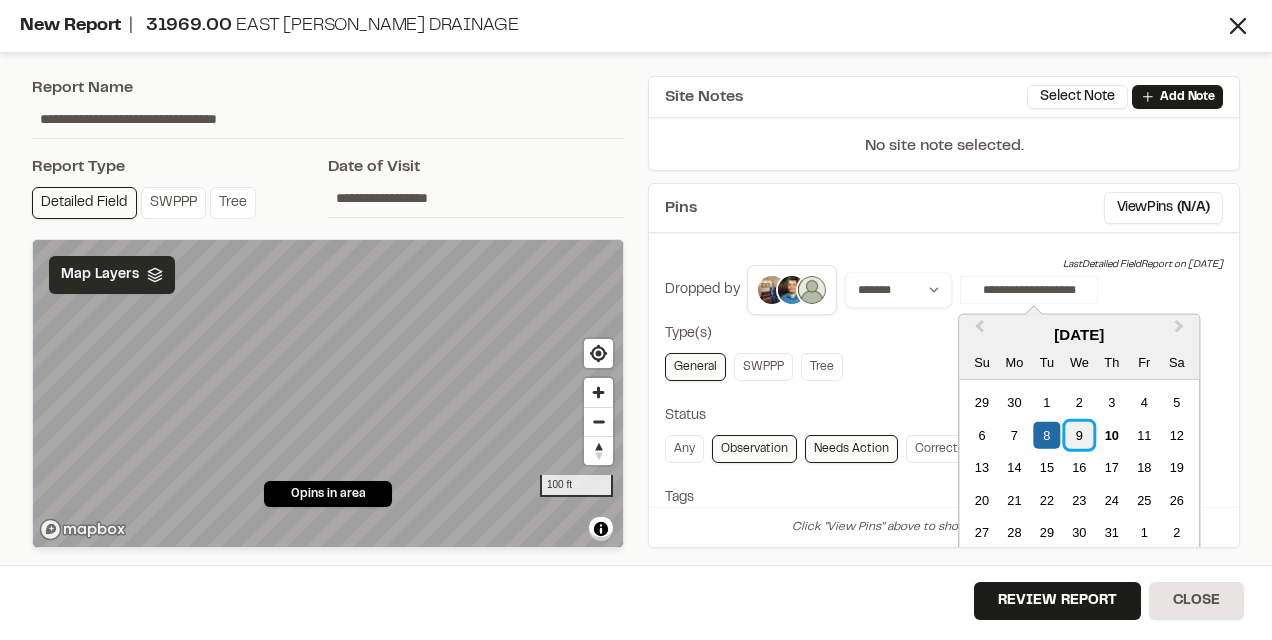 click on "9" at bounding box center [1079, 434] 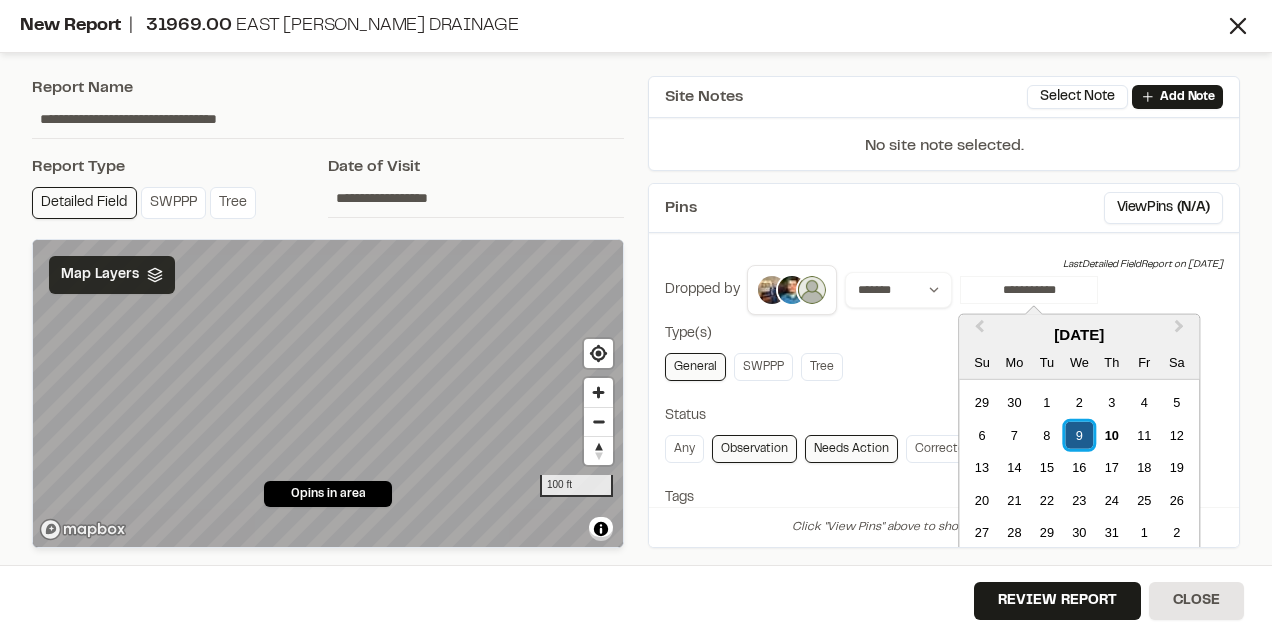 click on "9" at bounding box center (1079, 434) 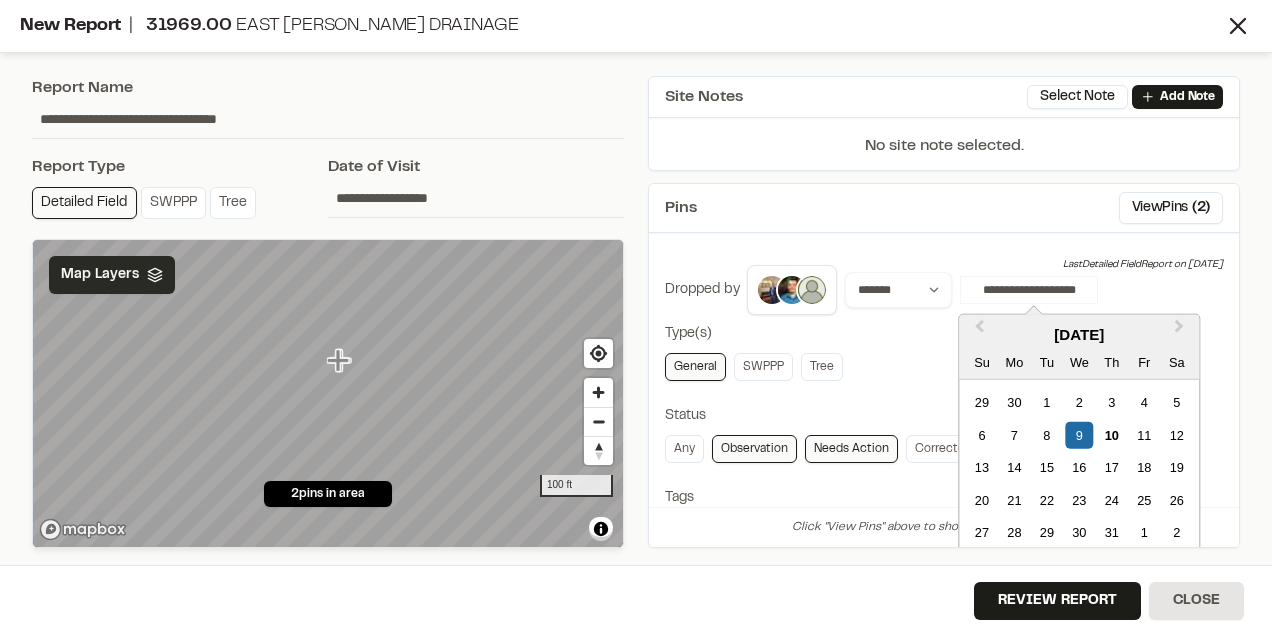 click on "Type(s)" at bounding box center (944, 334) 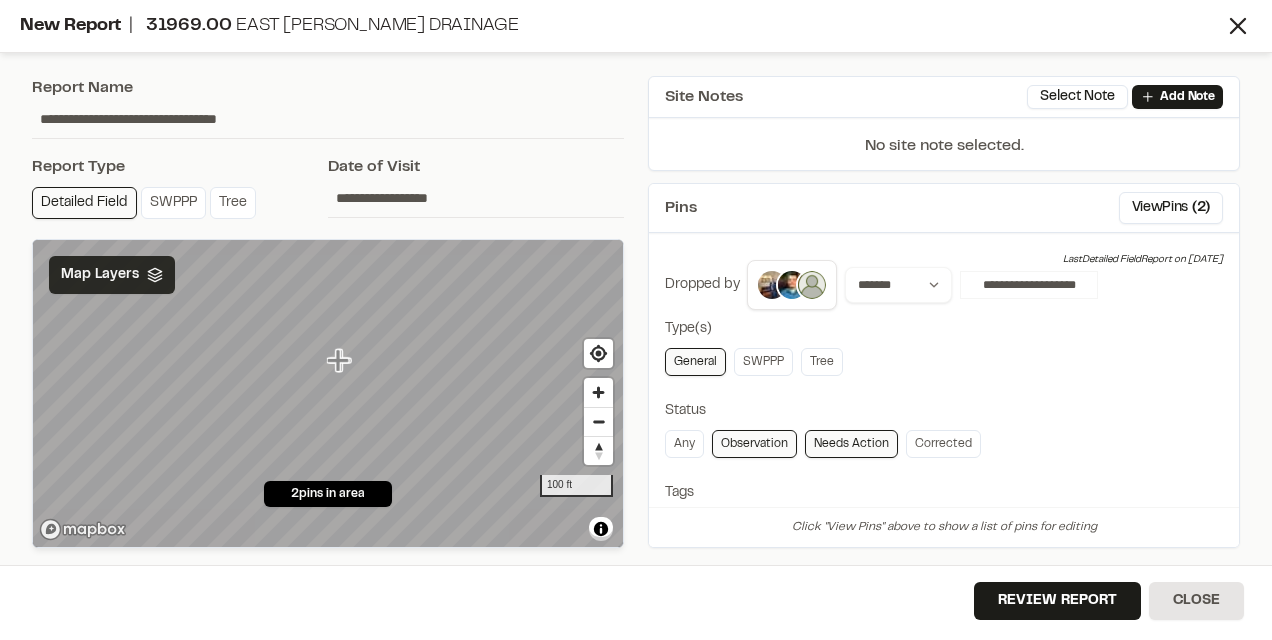 scroll, scrollTop: 0, scrollLeft: 0, axis: both 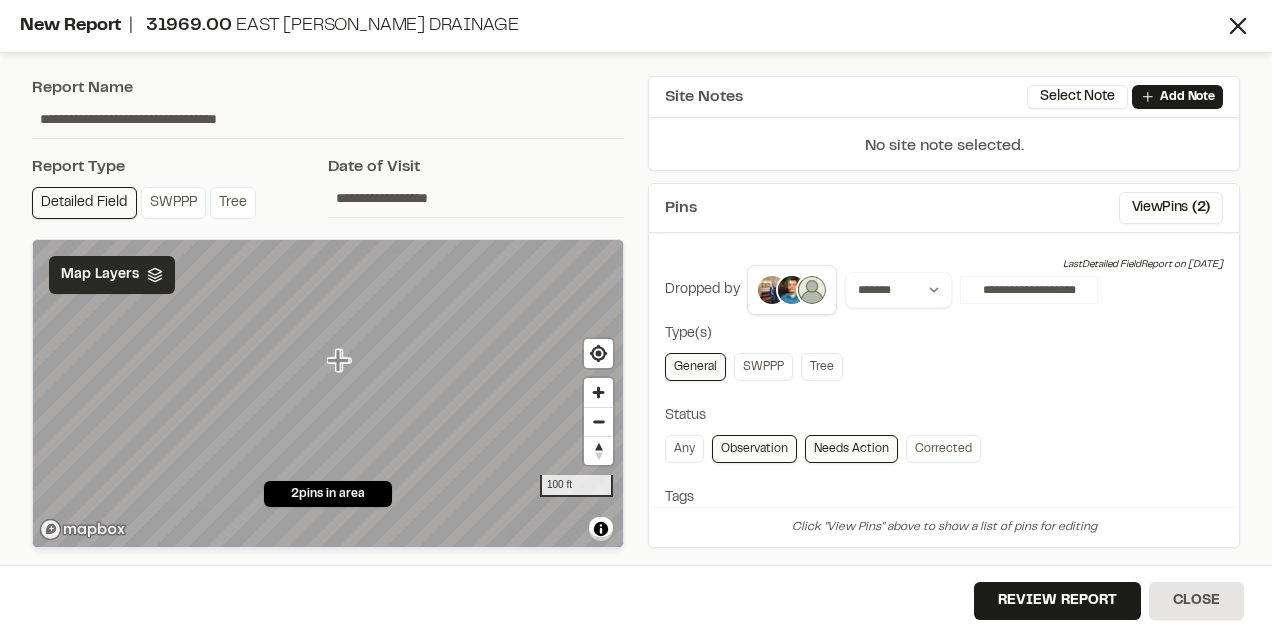 click on "No site note selected." at bounding box center [944, 152] 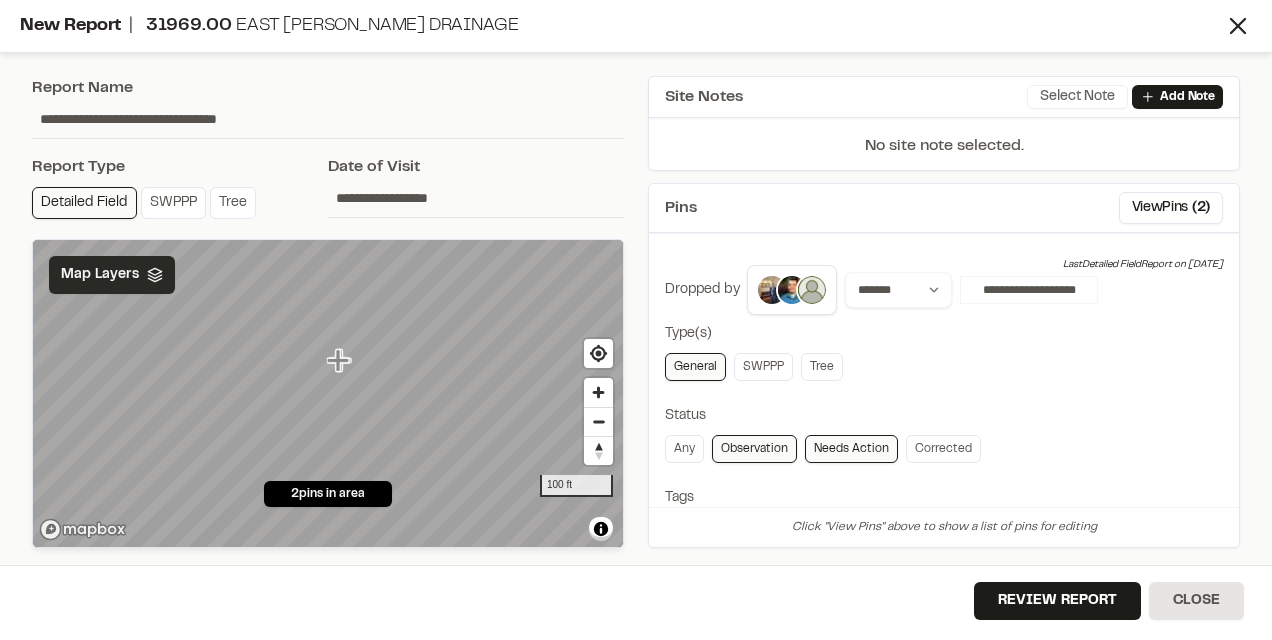 click on "Select Note" at bounding box center (1077, 97) 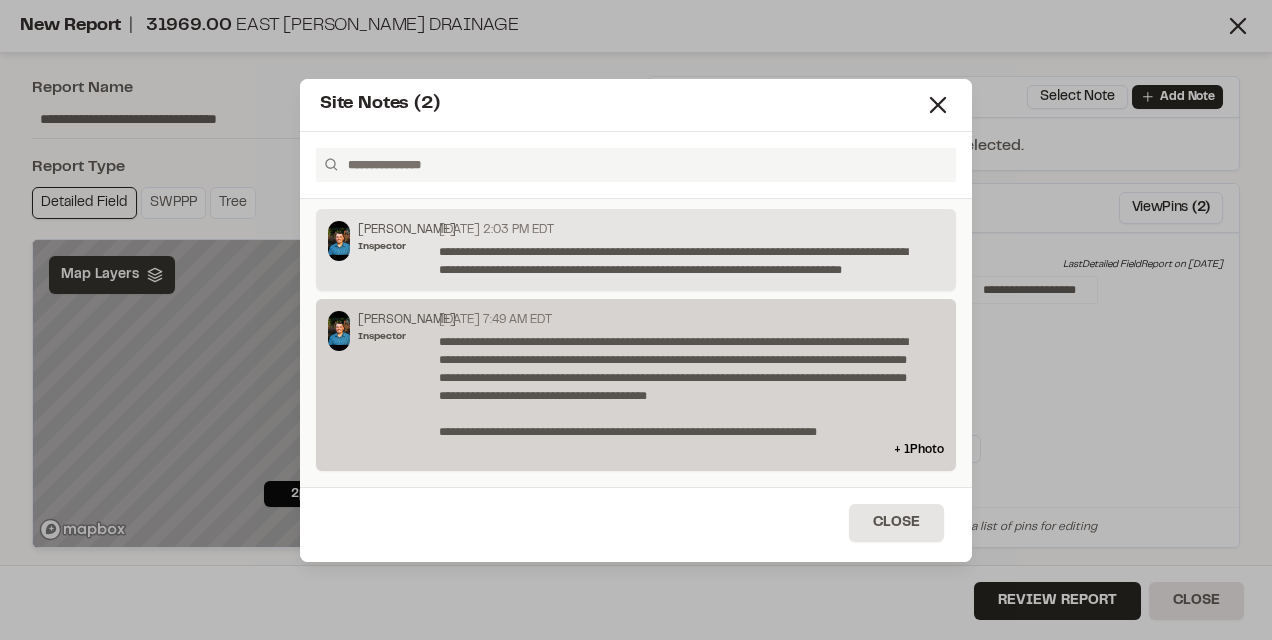 scroll, scrollTop: 0, scrollLeft: 0, axis: both 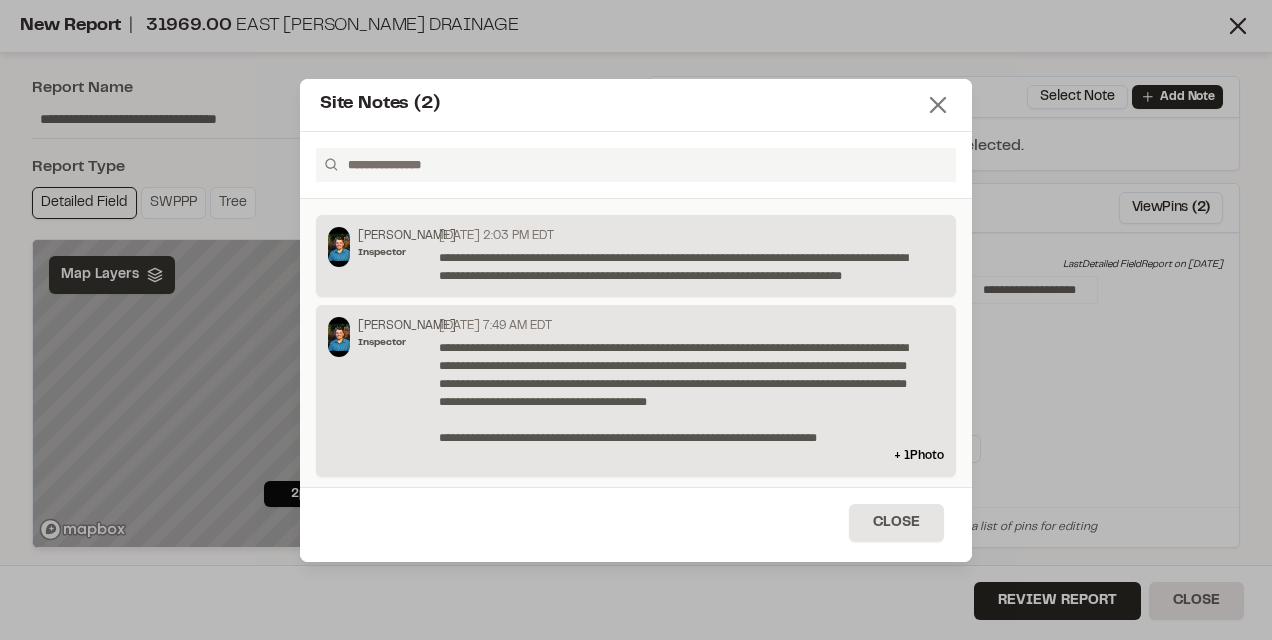 click 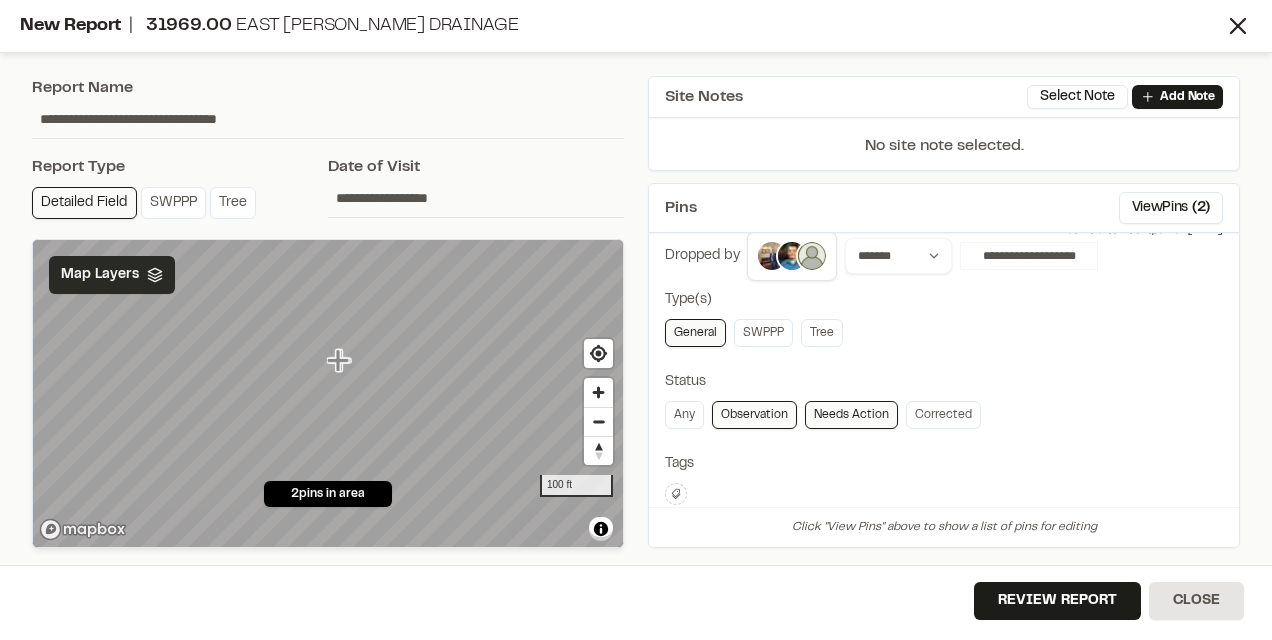 scroll, scrollTop: 9, scrollLeft: 0, axis: vertical 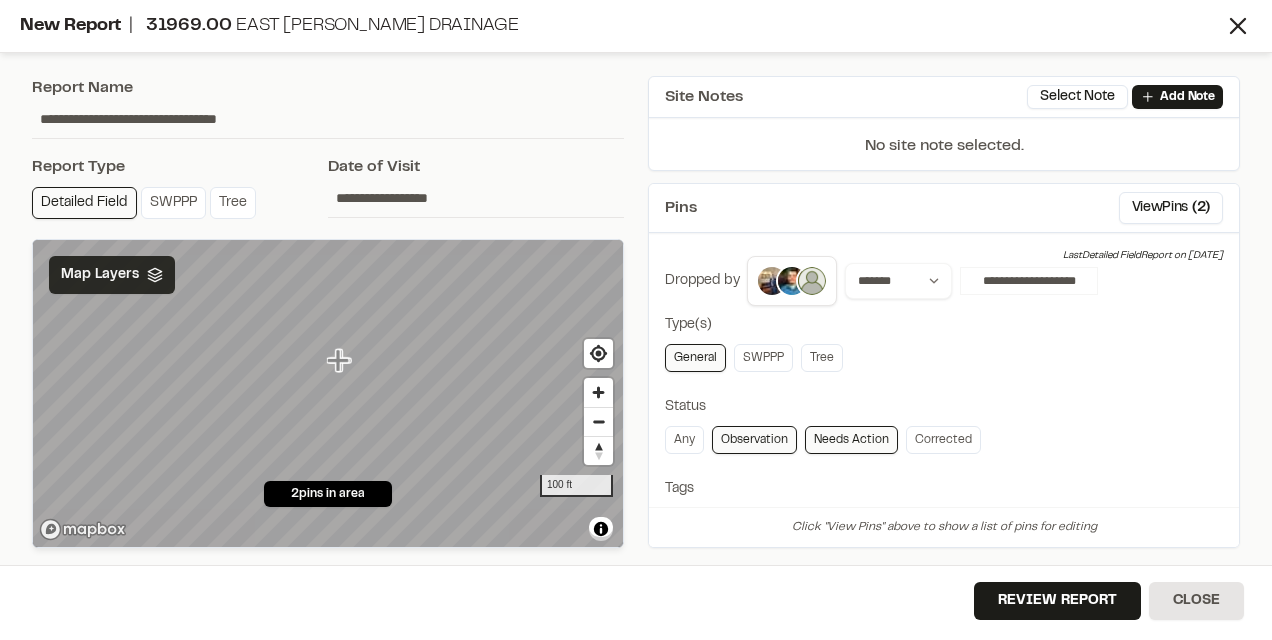 click on "**********" at bounding box center (944, 559) 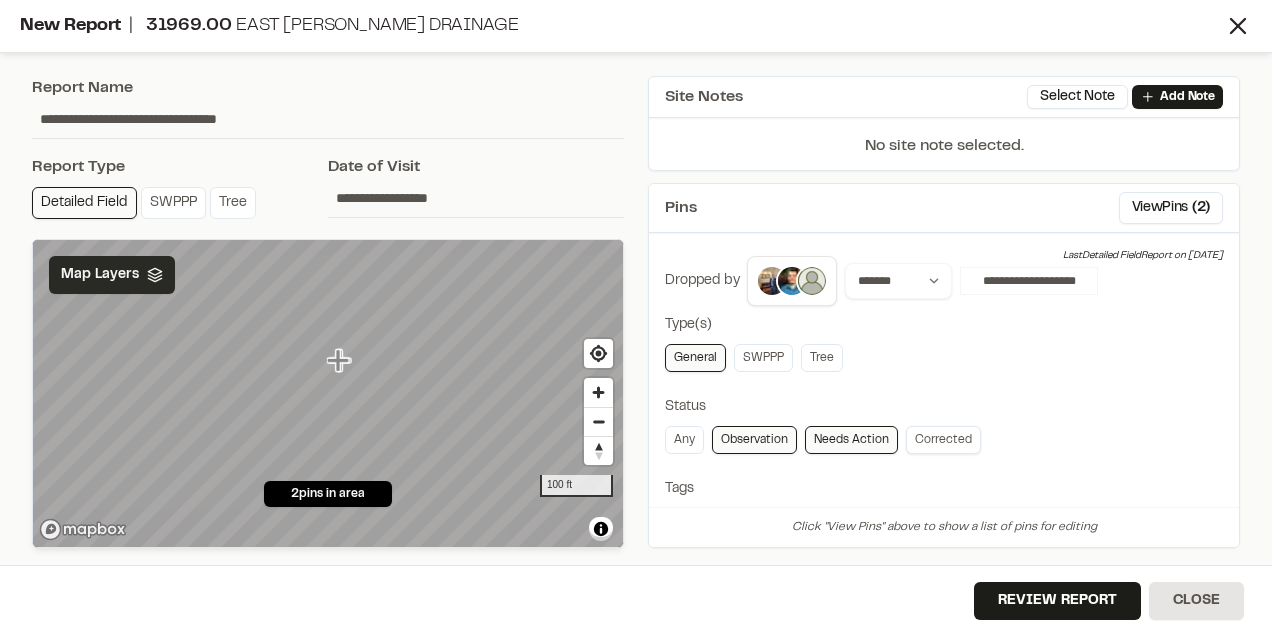 click on "Corrected" at bounding box center (943, 440) 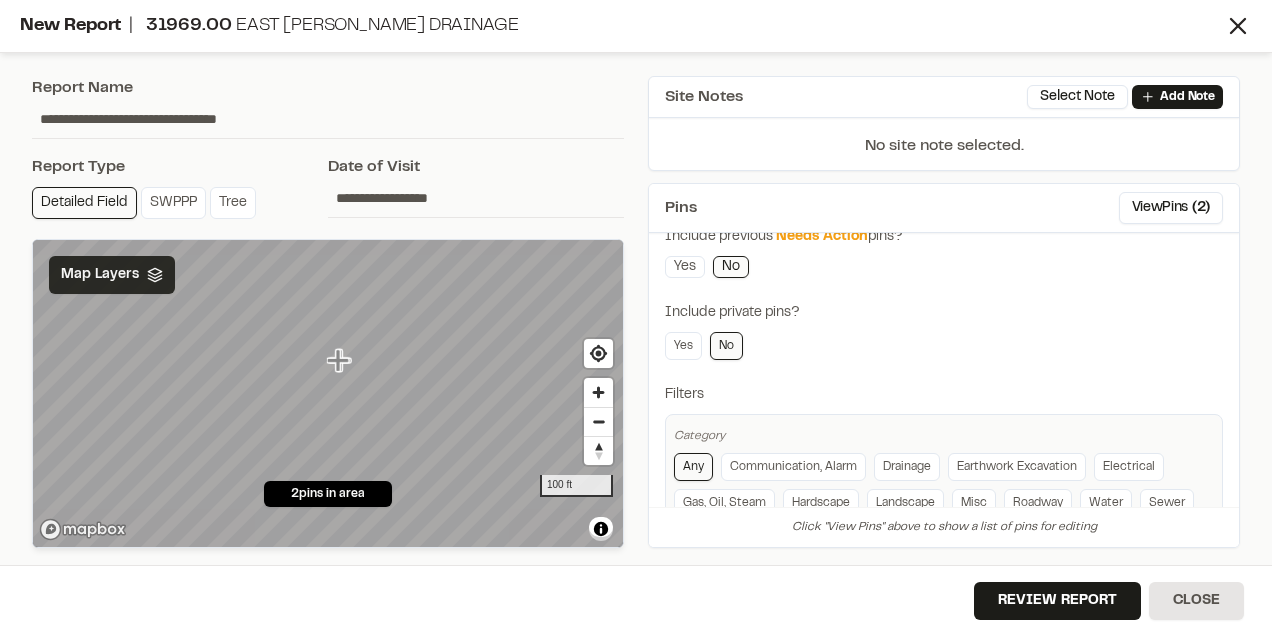 scroll, scrollTop: 384, scrollLeft: 0, axis: vertical 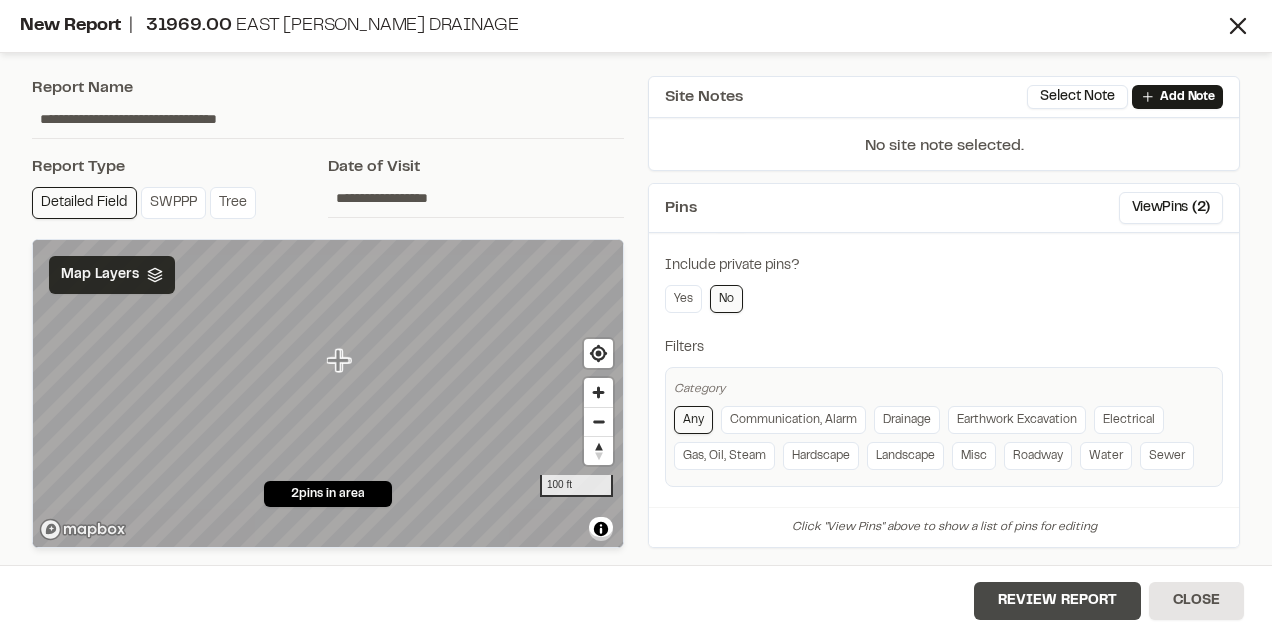 click on "Review Report" at bounding box center [1057, 601] 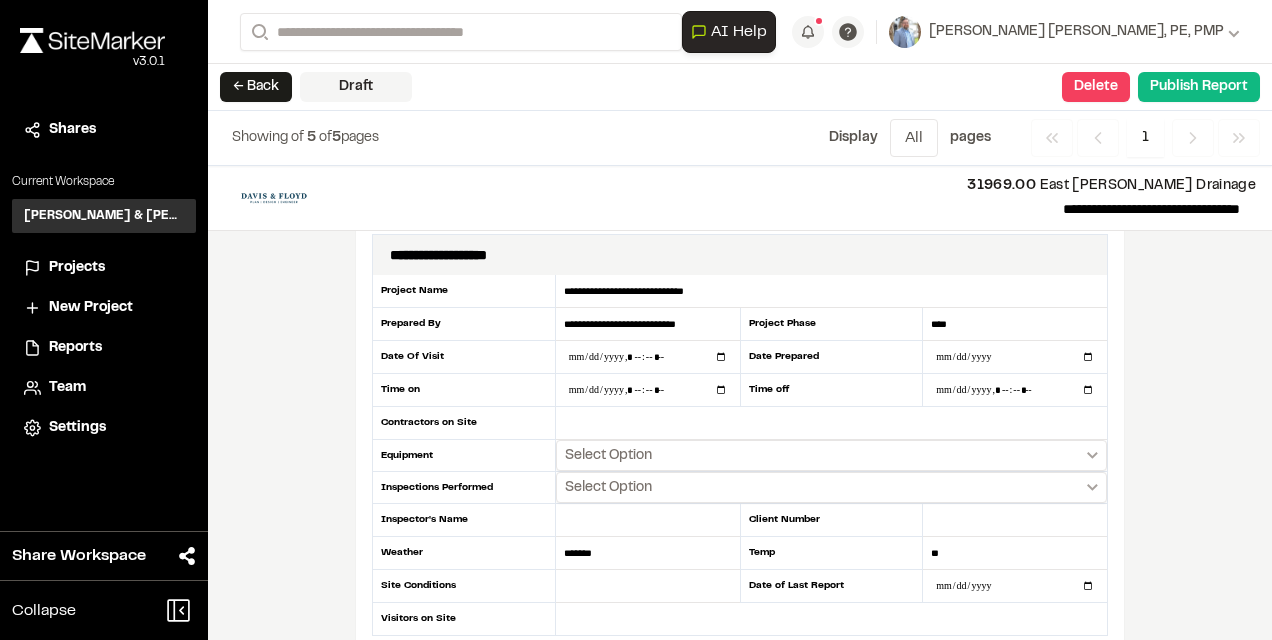 scroll, scrollTop: 0, scrollLeft: 0, axis: both 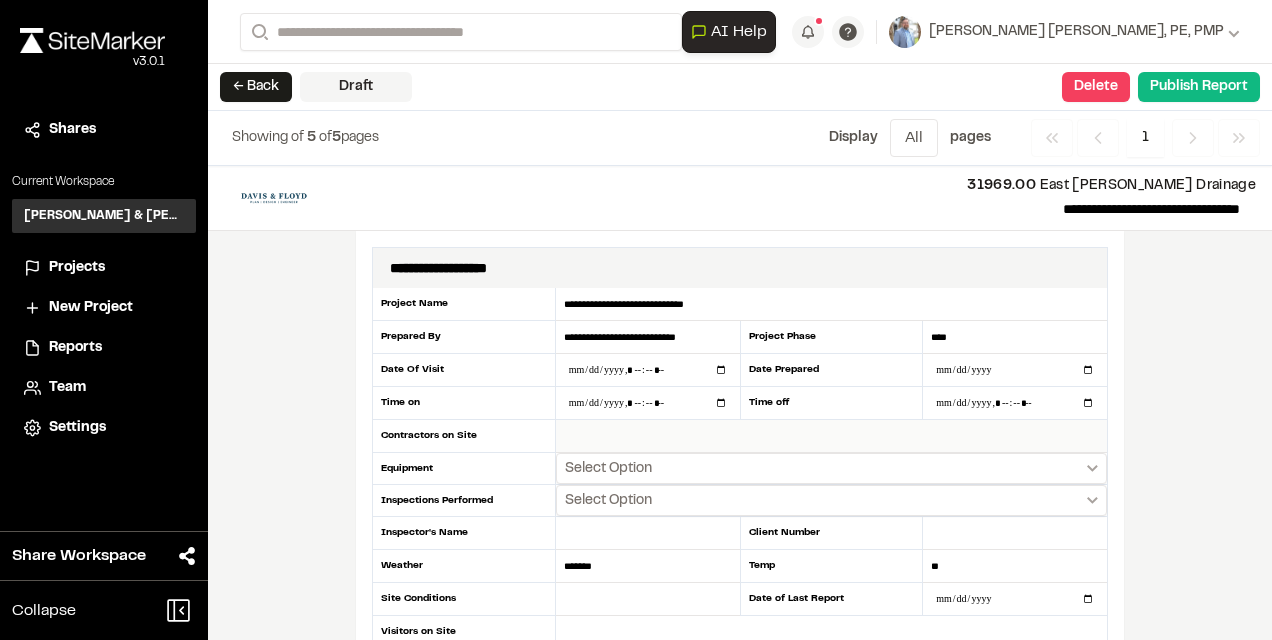 click at bounding box center [831, 436] 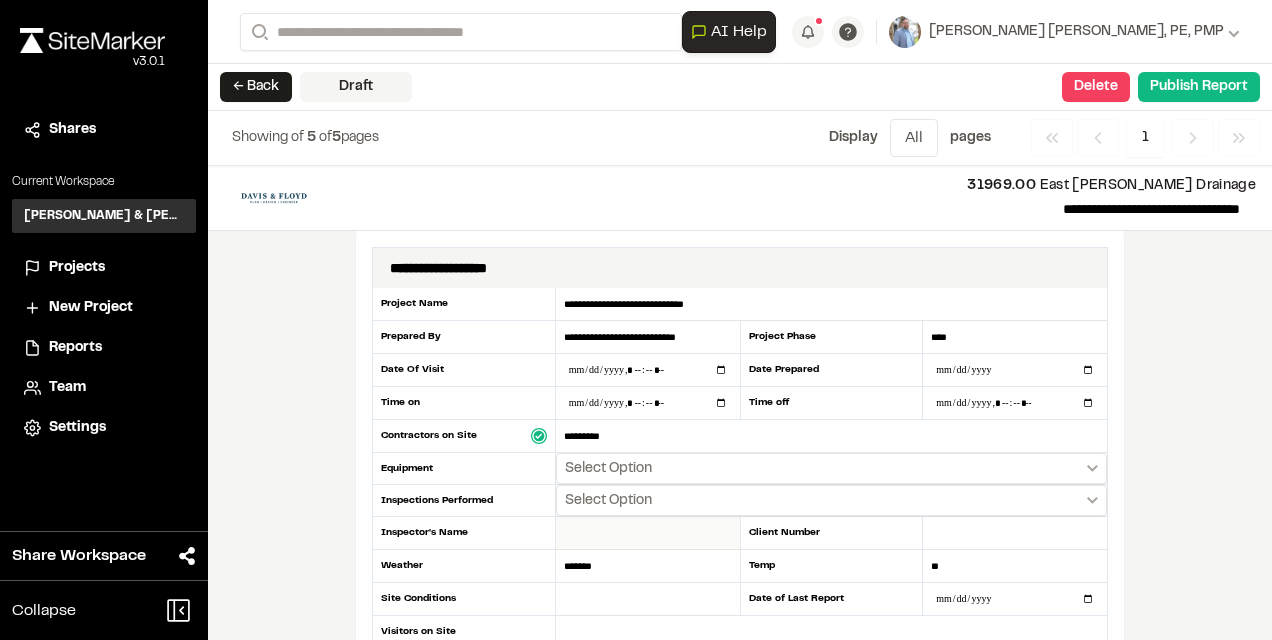 type on "*********" 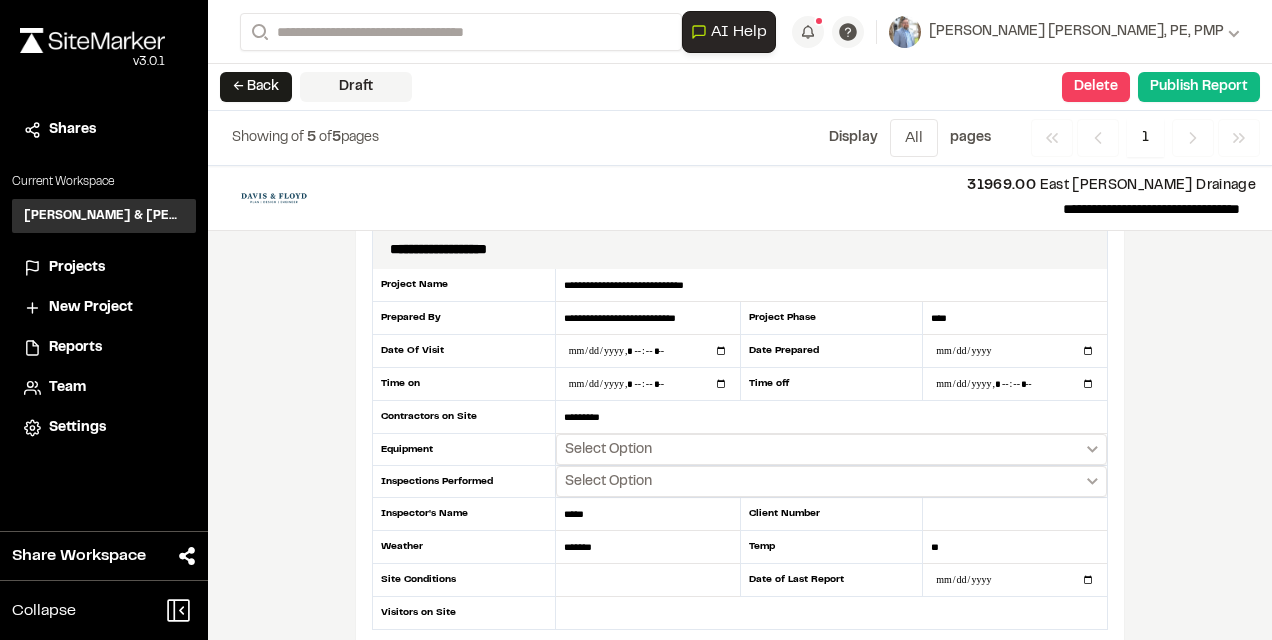 scroll, scrollTop: 11, scrollLeft: 0, axis: vertical 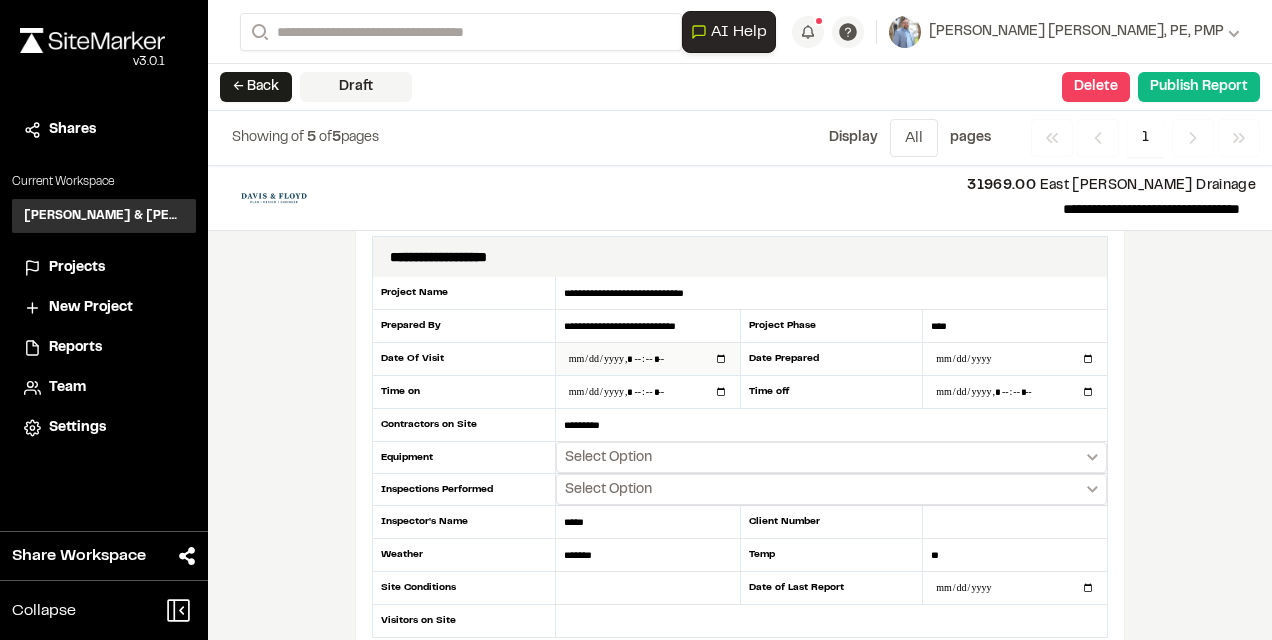 type on "*****" 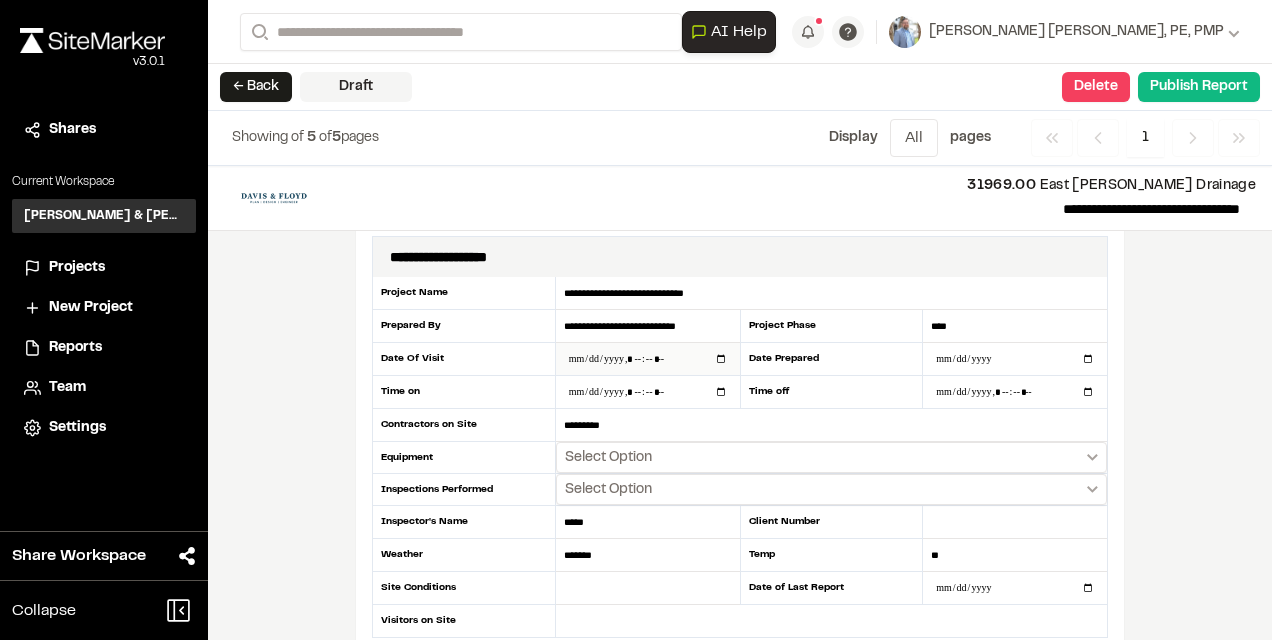 click at bounding box center [648, 359] 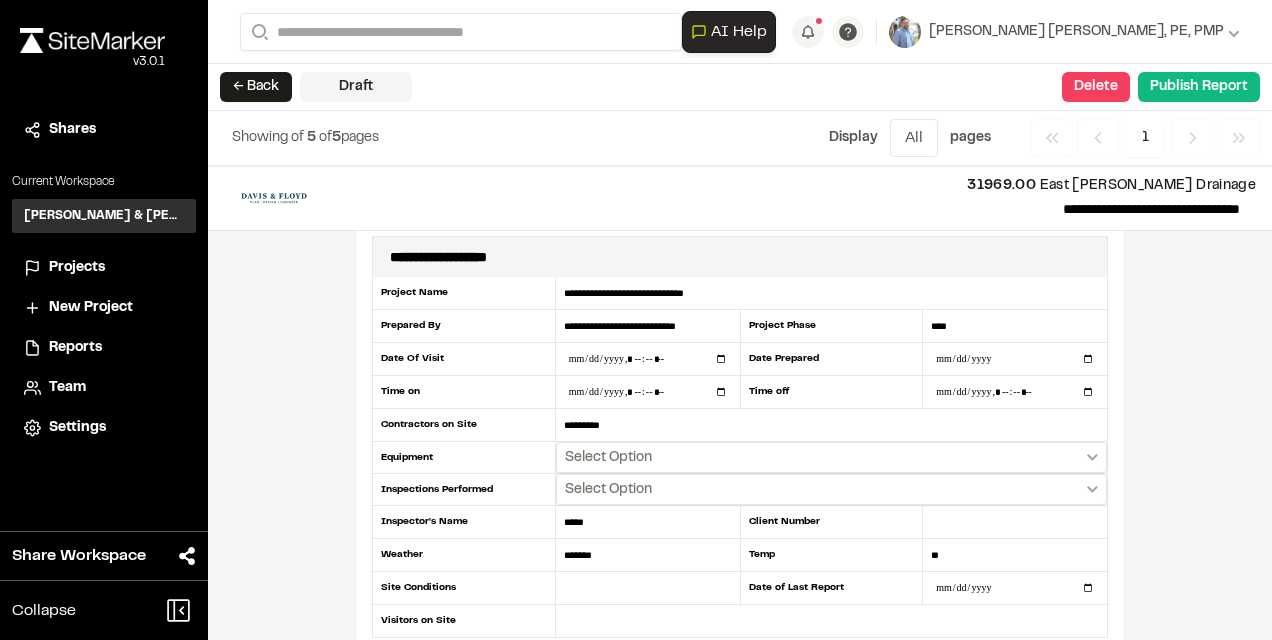 click on "Prepared By" at bounding box center [464, 326] 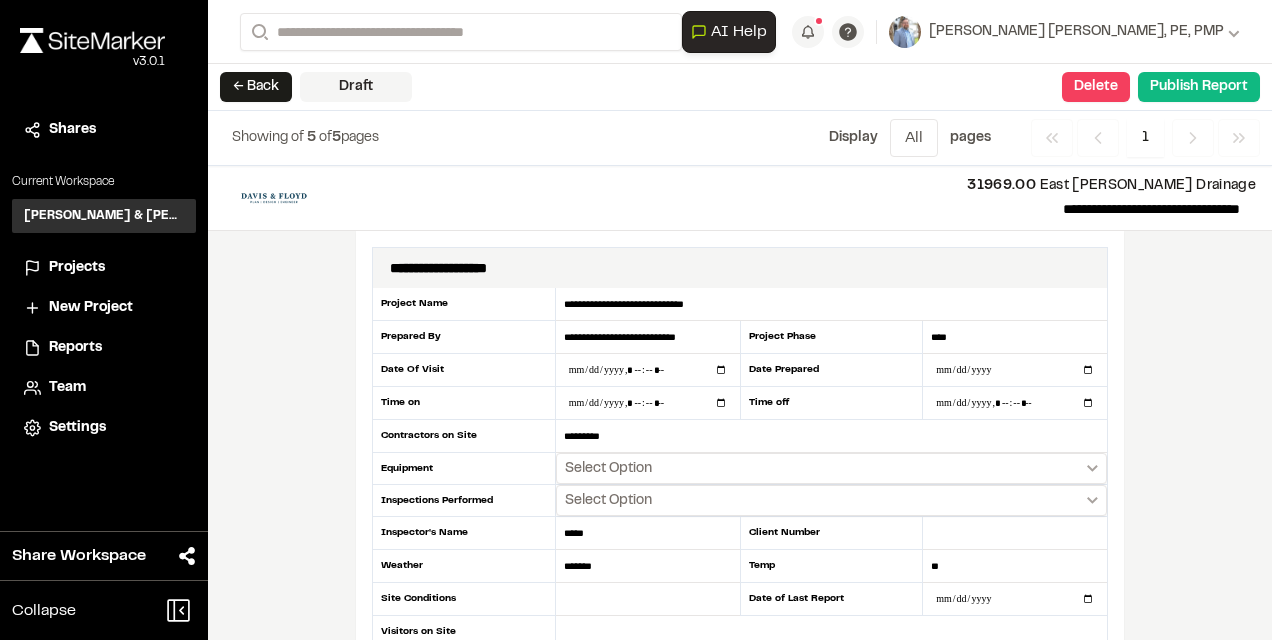 scroll, scrollTop: 13, scrollLeft: 0, axis: vertical 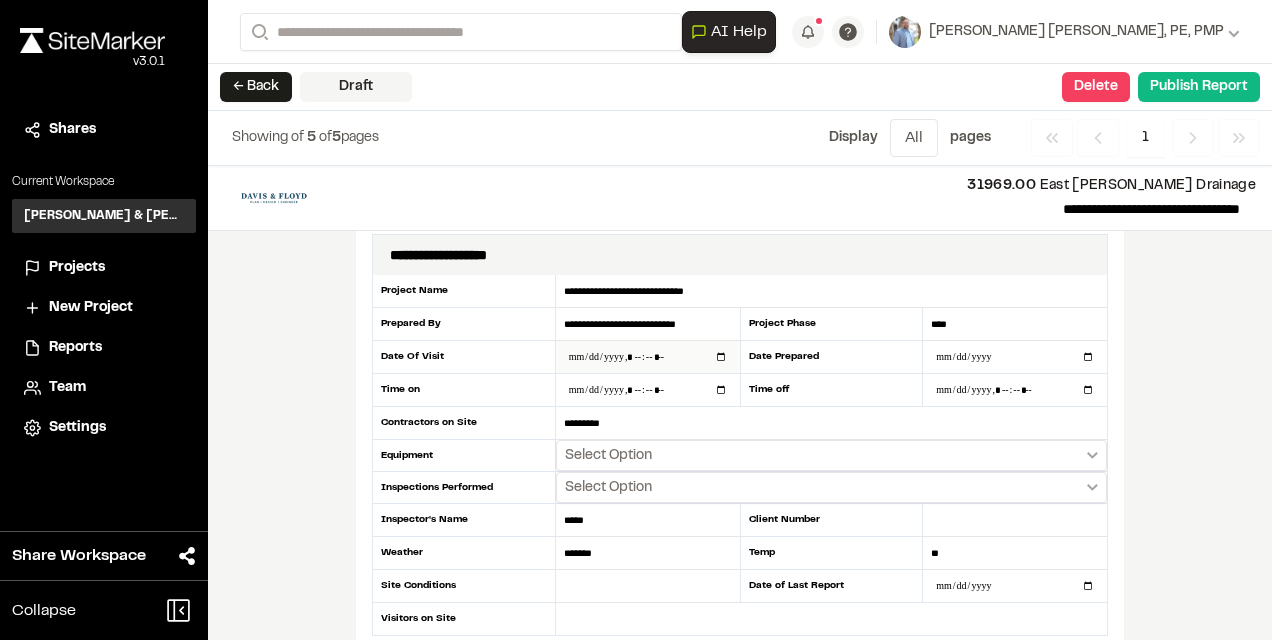 click at bounding box center (648, 357) 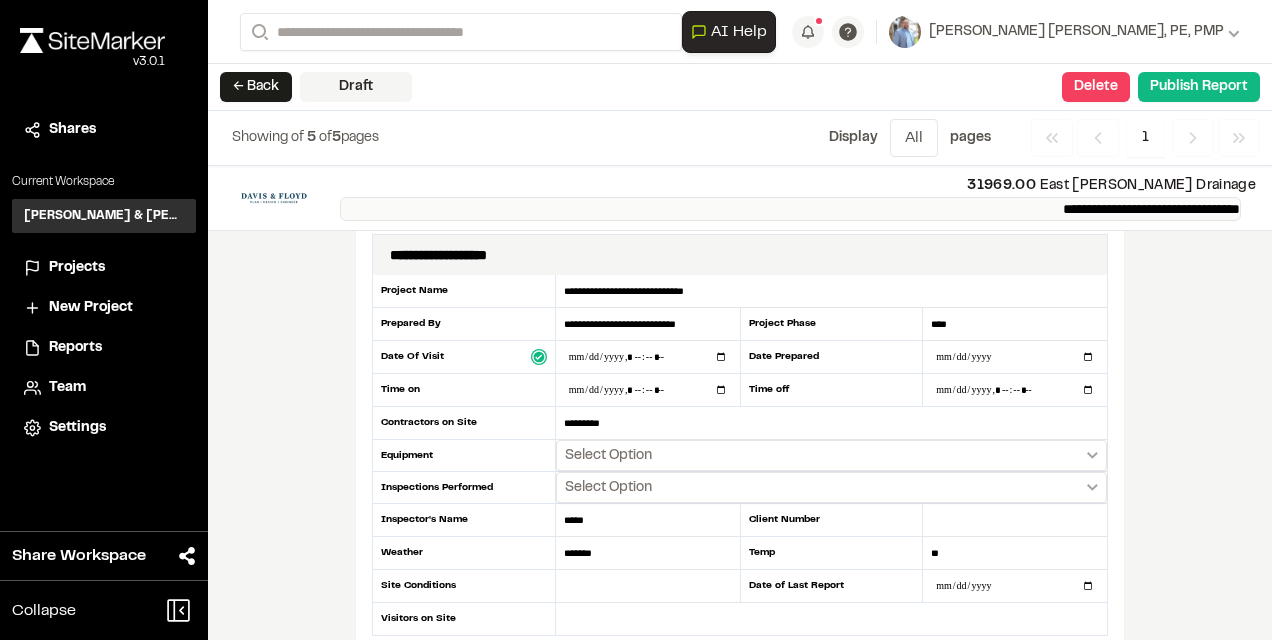 type on "**********" 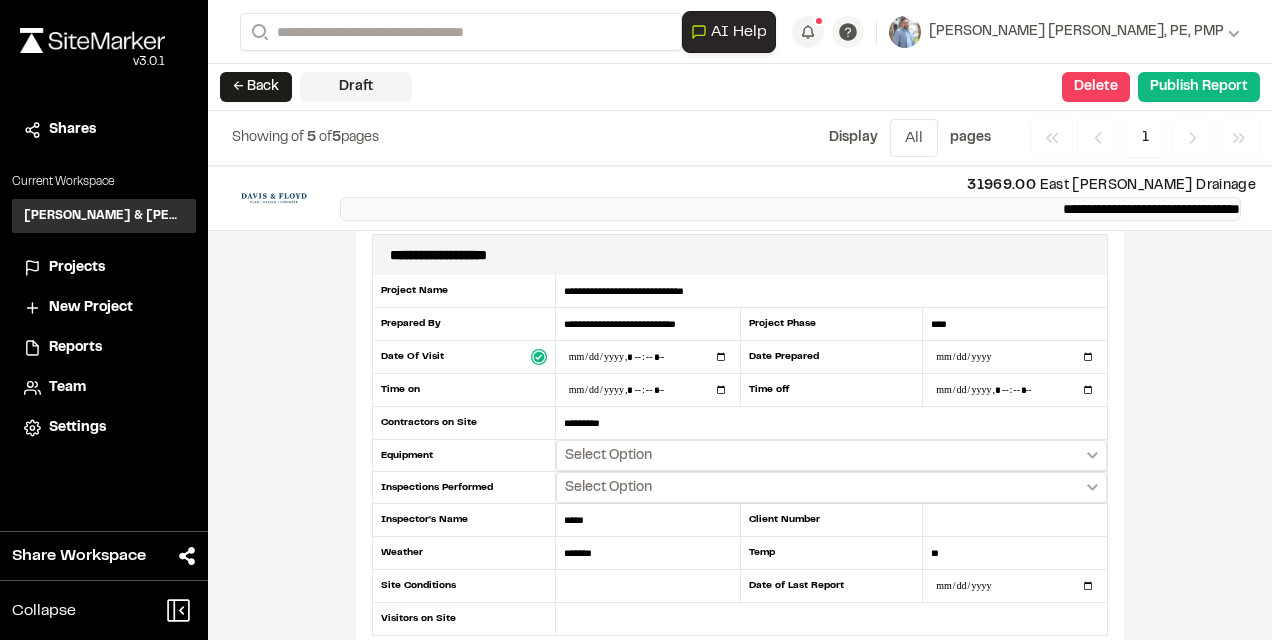 click on "**********" at bounding box center [790, 208] 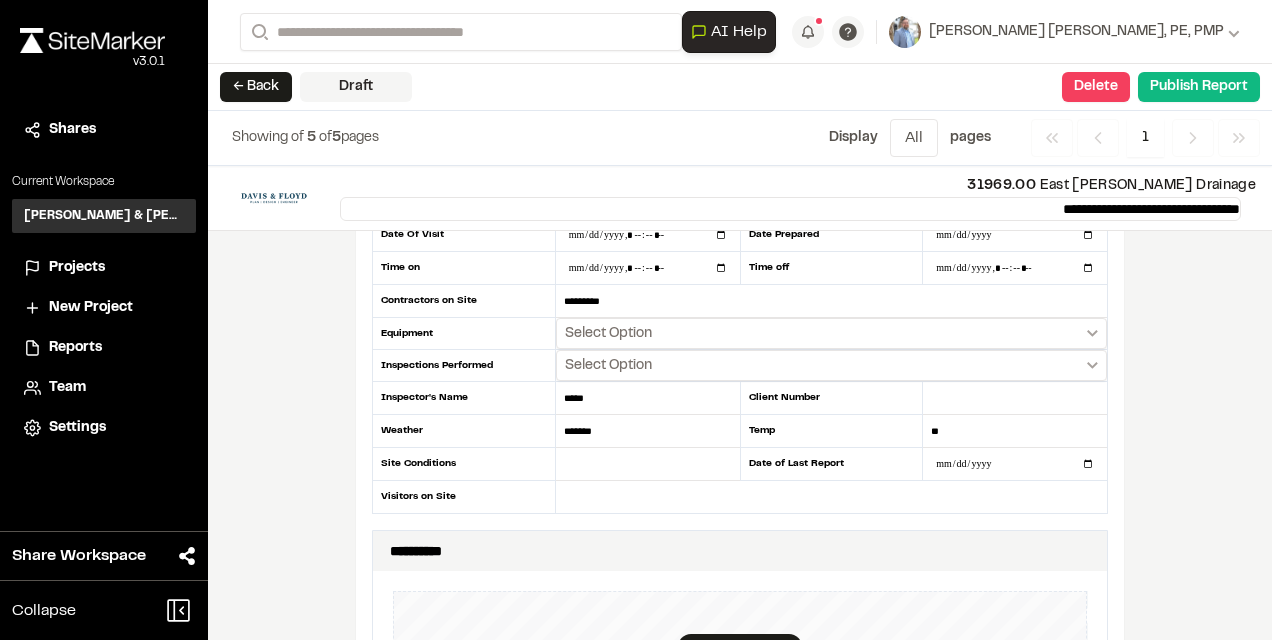 scroll, scrollTop: 134, scrollLeft: 0, axis: vertical 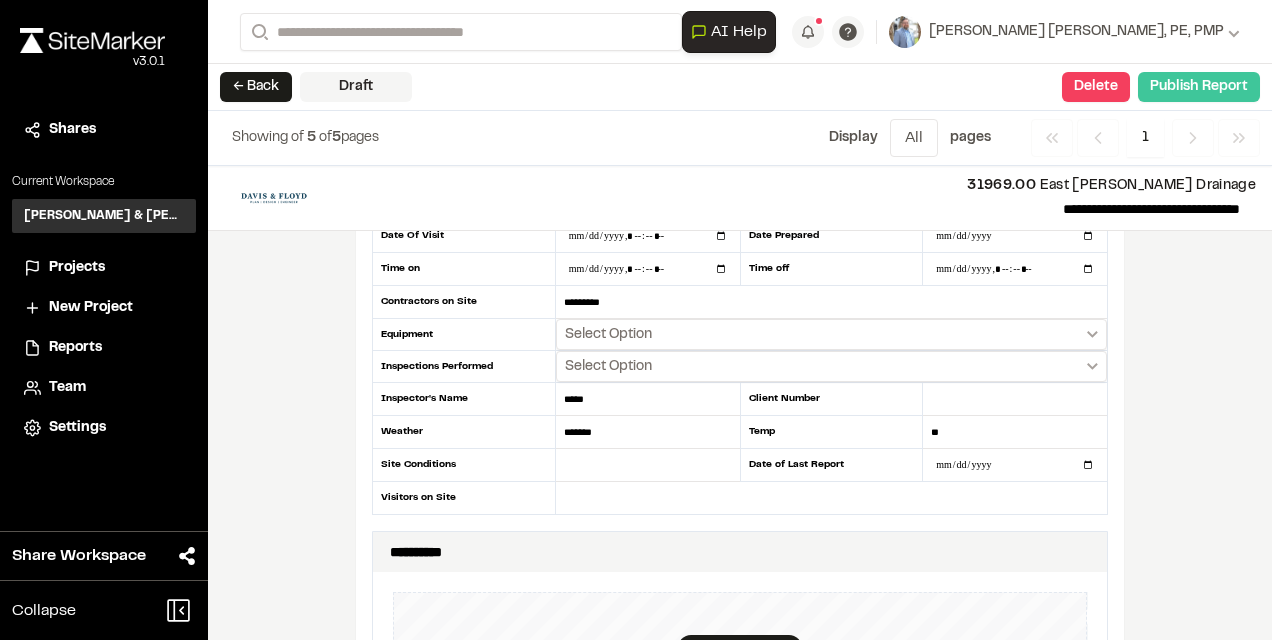 click on "Publish Report" at bounding box center [1199, 87] 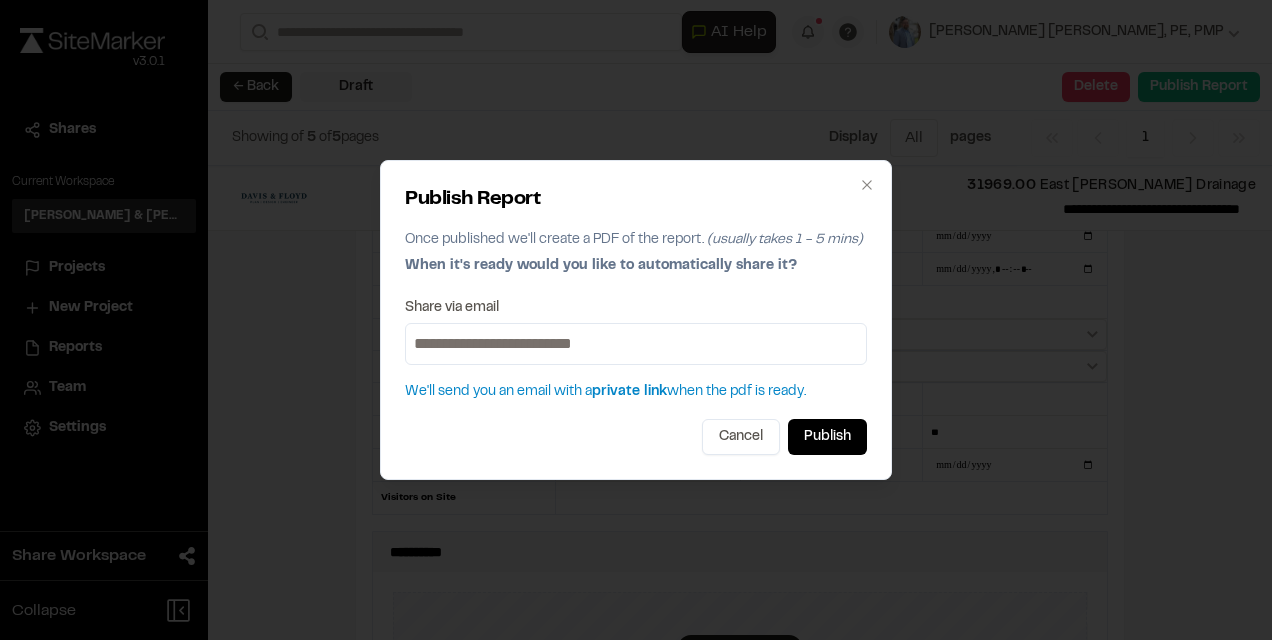 click at bounding box center (636, 344) 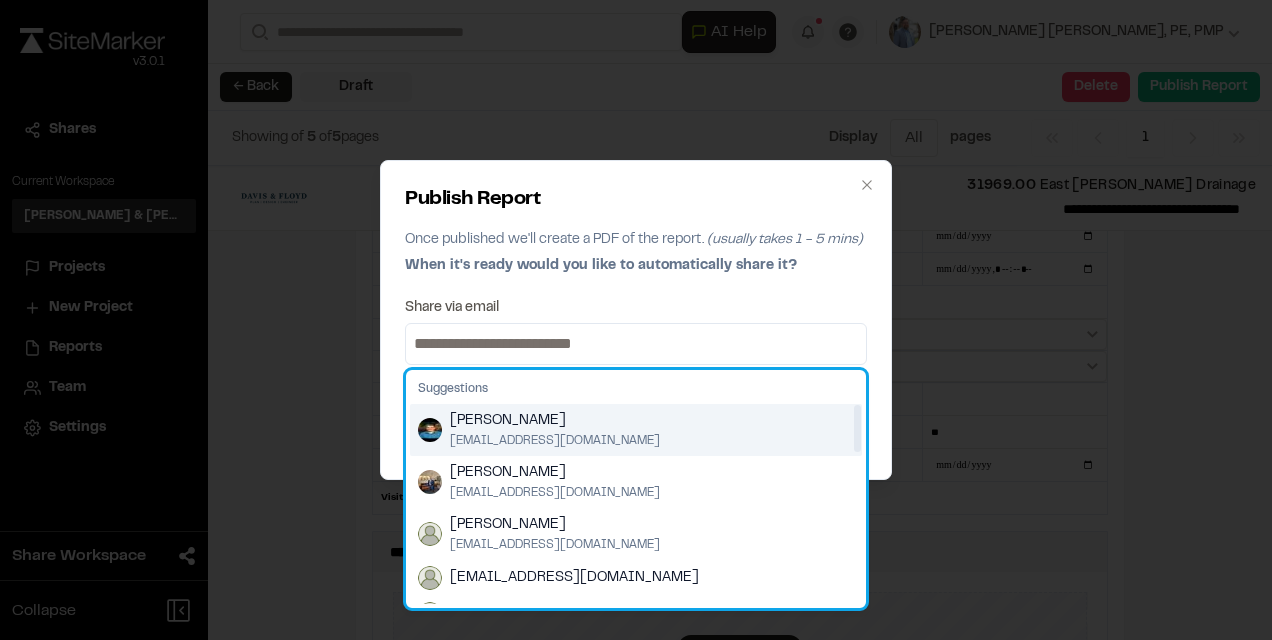 click on "[PERSON_NAME]" at bounding box center [555, 421] 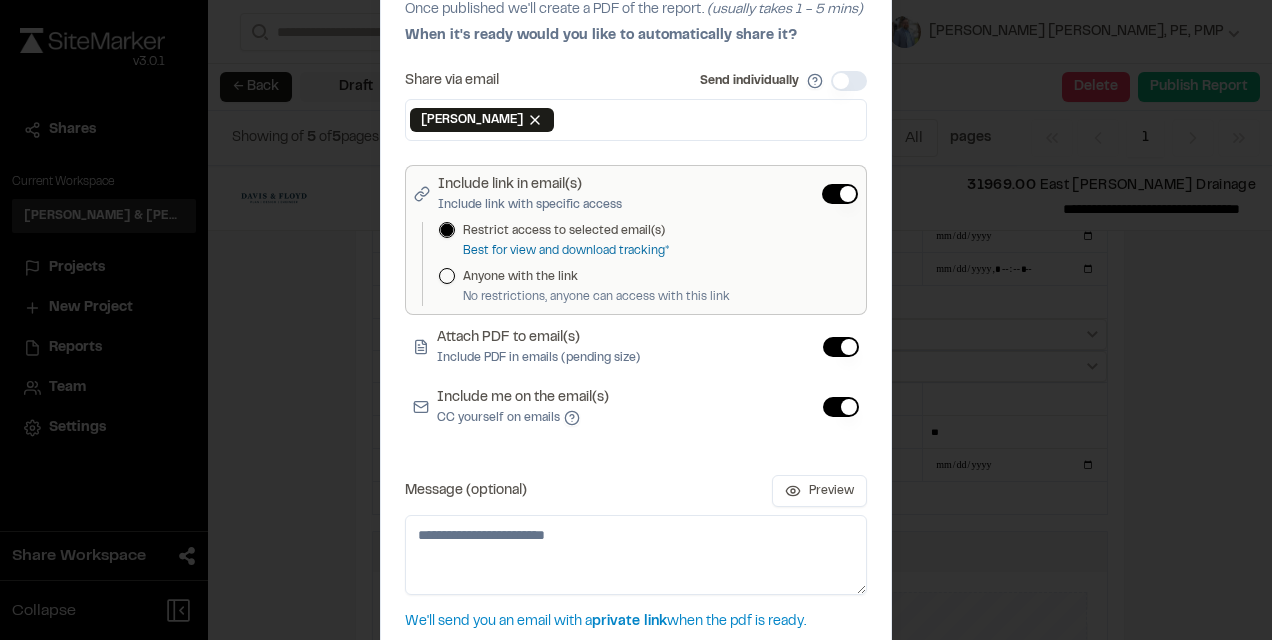 click on "CC yourself on emails" at bounding box center (523, 418) 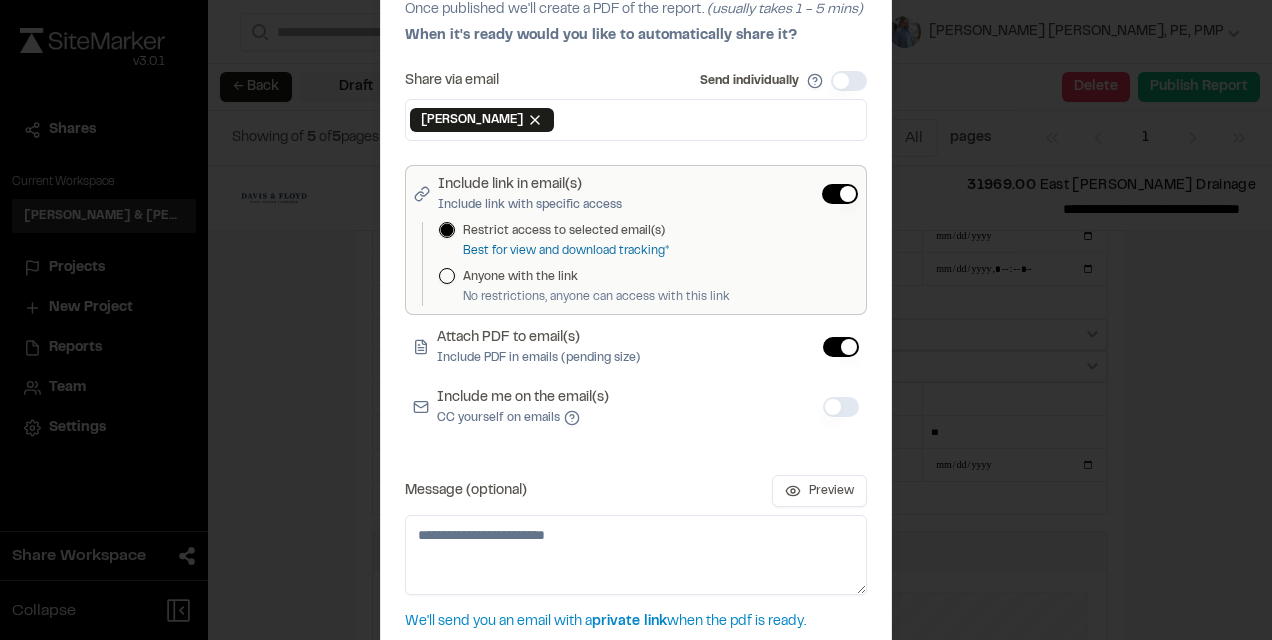 click at bounding box center [710, 120] 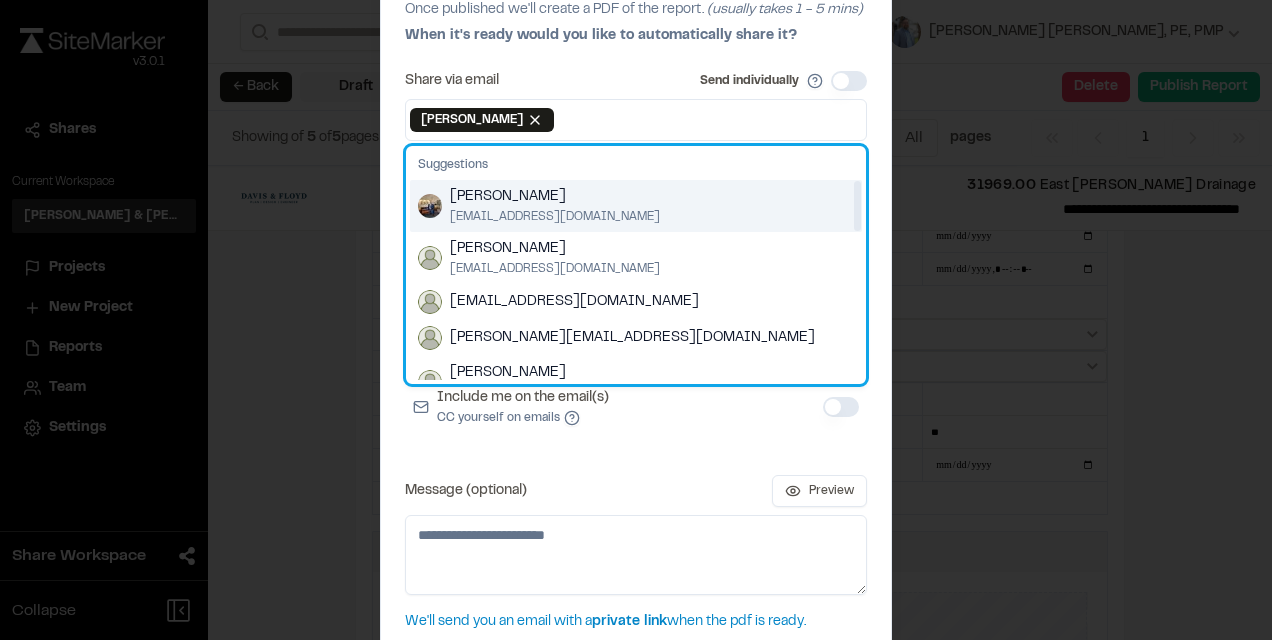 click on "[EMAIL_ADDRESS][DOMAIN_NAME]" at bounding box center (555, 217) 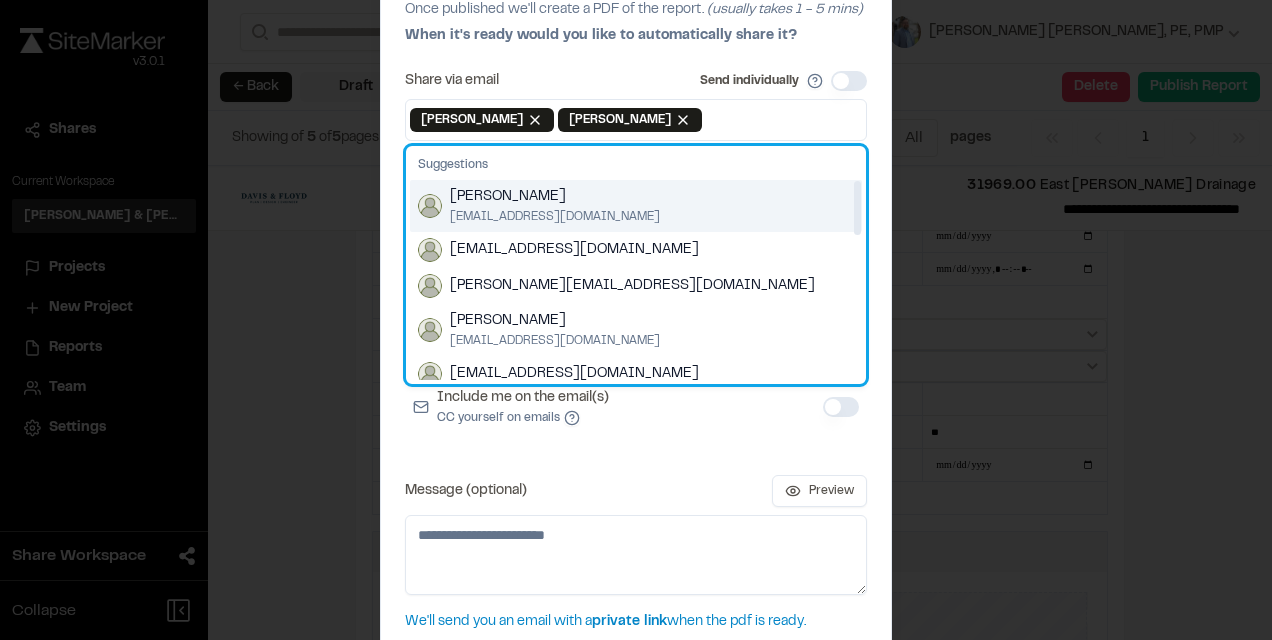 click on "[EMAIL_ADDRESS][DOMAIN_NAME]" at bounding box center [555, 217] 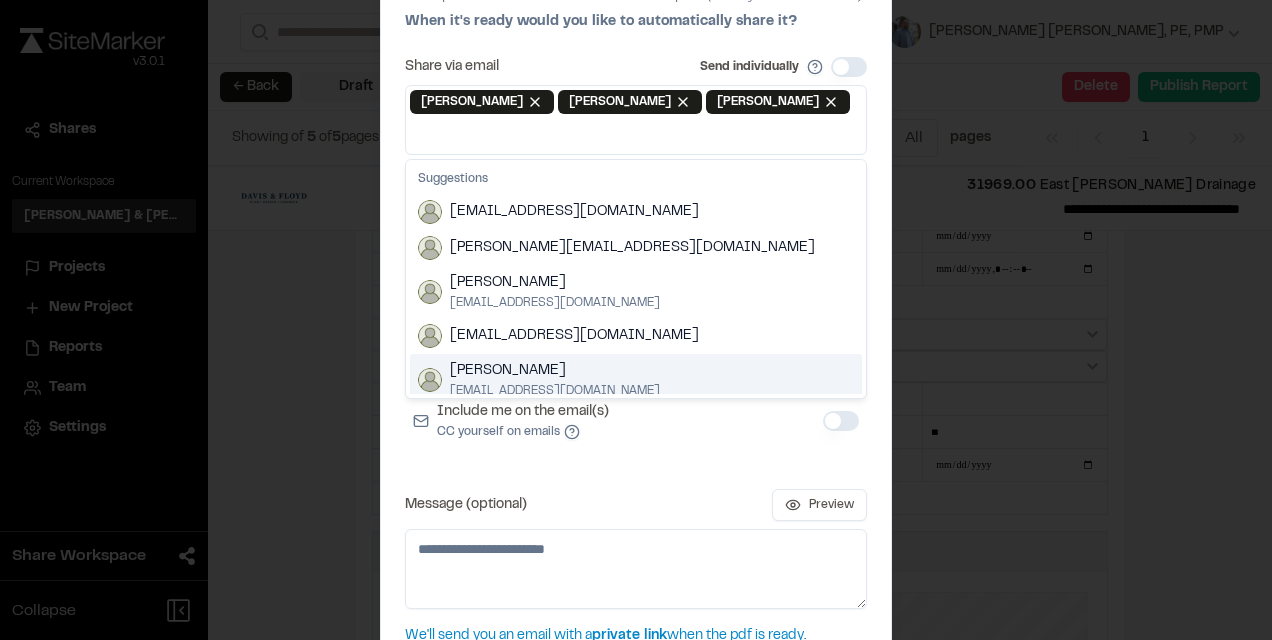 click on "Publish Report Once published we'll create a PDF of the report.   (usually takes 1 - 5 mins) When it's ready would you like to automatically share it? Share via email Send individually [PERSON_NAME] Remove  [PERSON_NAME] [PERSON_NAME] Remove  [PERSON_NAME] [PERSON_NAME] Remove  [PERSON_NAME] Suggestions [EMAIL_ADDRESS][DOMAIN_NAME] [PERSON_NAME][EMAIL_ADDRESS][DOMAIN_NAME] [PERSON_NAME] [EMAIL_ADDRESS][DOMAIN_NAME] [EMAIL_ADDRESS][DOMAIN_NAME] [PERSON_NAME] [EMAIL_ADDRESS][DOMAIN_NAME] [PERSON_NAME] [EMAIL_ADDRESS][DOMAIN_NAME] [PERSON_NAME], PE [EMAIL_ADDRESS][DOMAIN_NAME] [PERSON_NAME] [EMAIL_ADDRESS][DOMAIN_NAME] [PERSON_NAME] Sorrow [EMAIL_ADDRESS][DOMAIN_NAME] [EMAIL_ADDRESS][DOMAIN_NAME] [PERSON_NAME] [EMAIL_ADDRESS][DOMAIN_NAME] [EMAIL_ADDRESS][DOMAIN_NAME] [EMAIL_ADDRESS][DOMAIN_NAME] [PERSON_NAME] III [EMAIL_ADDRESS][DOMAIN_NAME] [PERSON_NAME] [EMAIL_ADDRESS][DOMAIN_NAME] Include link in email(s) Include link with specific access Restrict access to selected email(s) Best for view and download tracking* Anyone with the link No restrictions, anyone can access with this link CC yourself on emails" at bounding box center (636, 320) 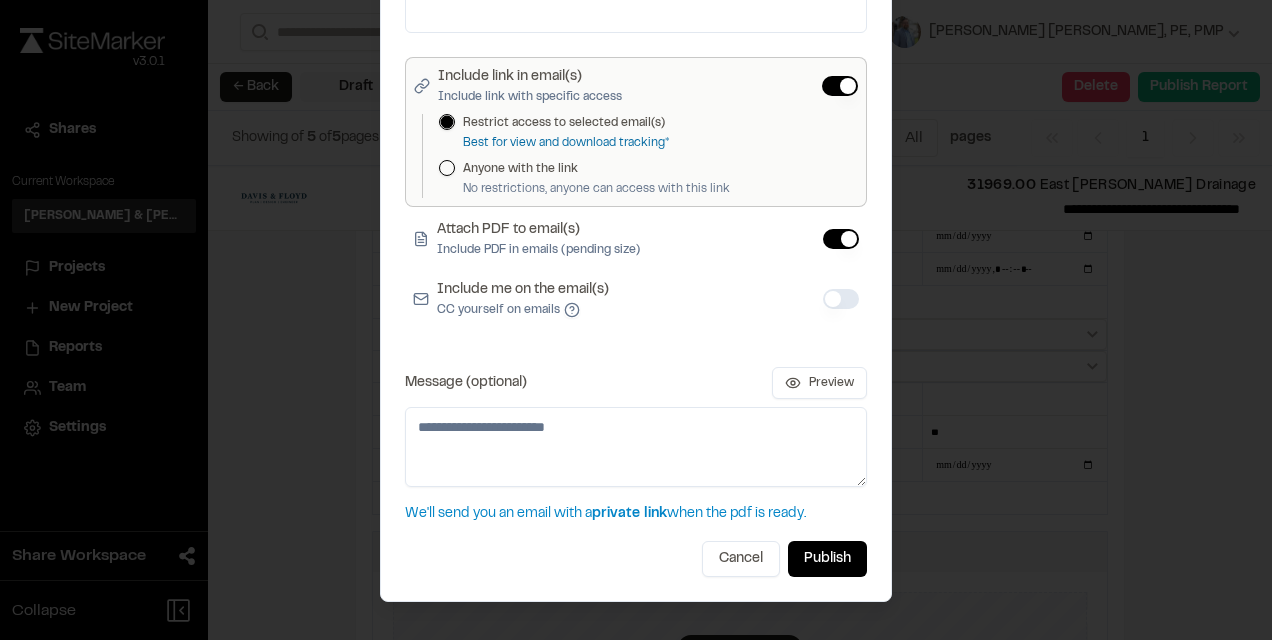 scroll, scrollTop: 118, scrollLeft: 0, axis: vertical 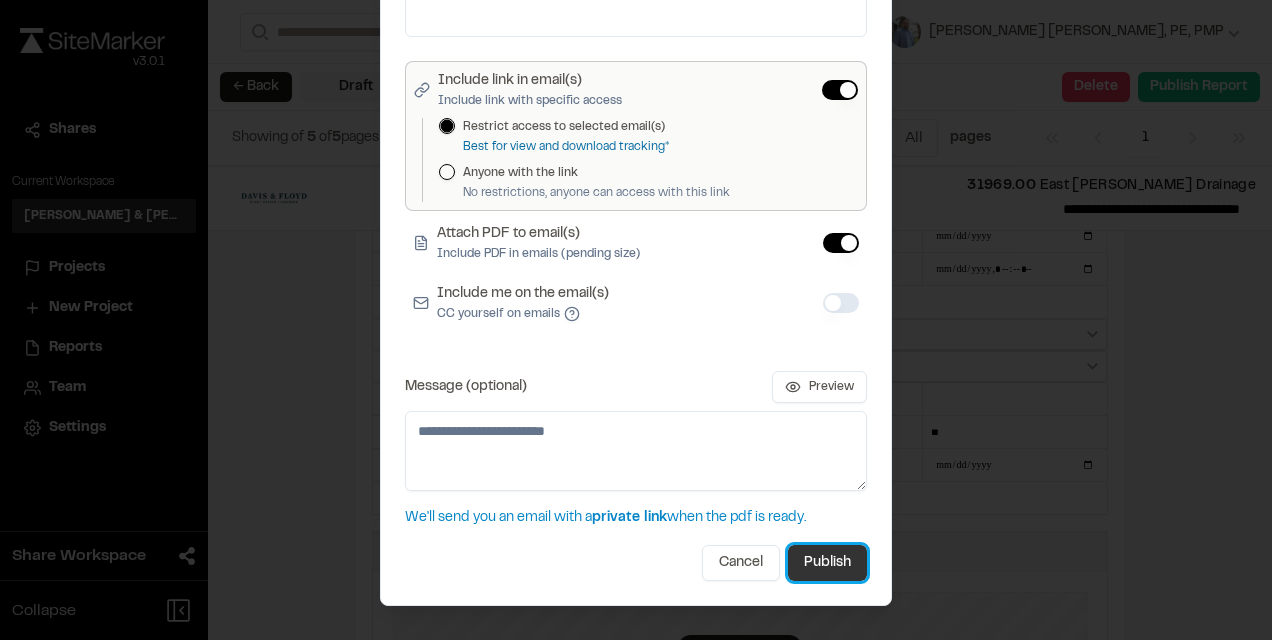 click on "Publish" at bounding box center [827, 563] 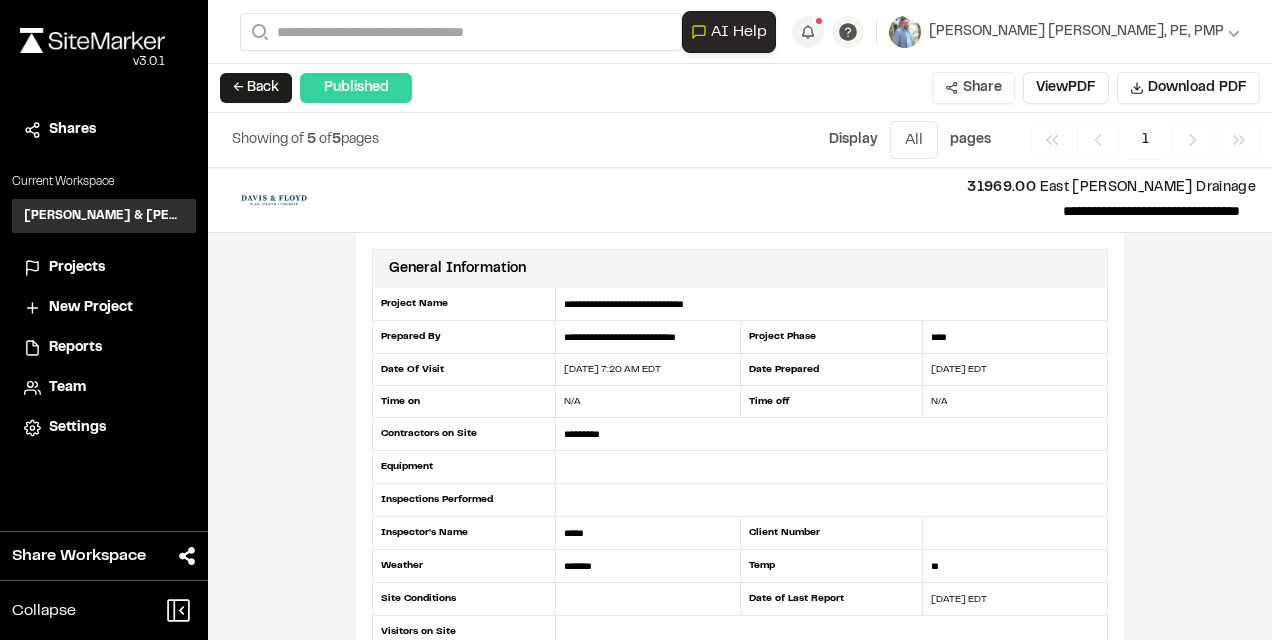click on "Share" at bounding box center (973, 88) 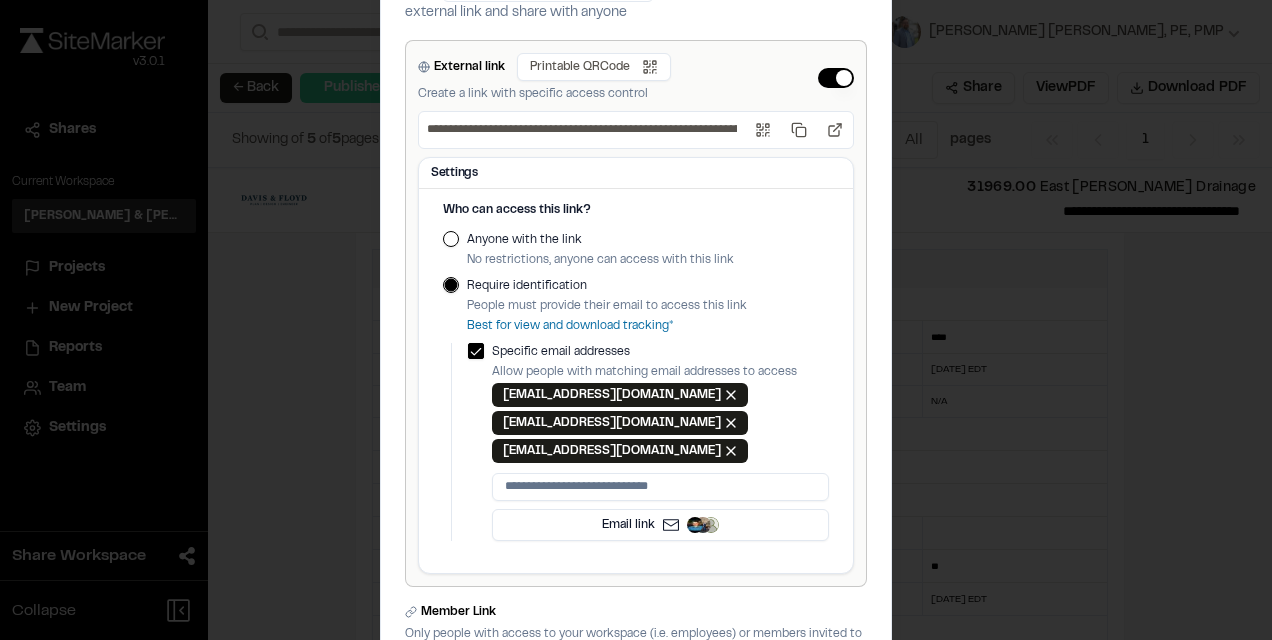 click on "**********" at bounding box center (636, 320) 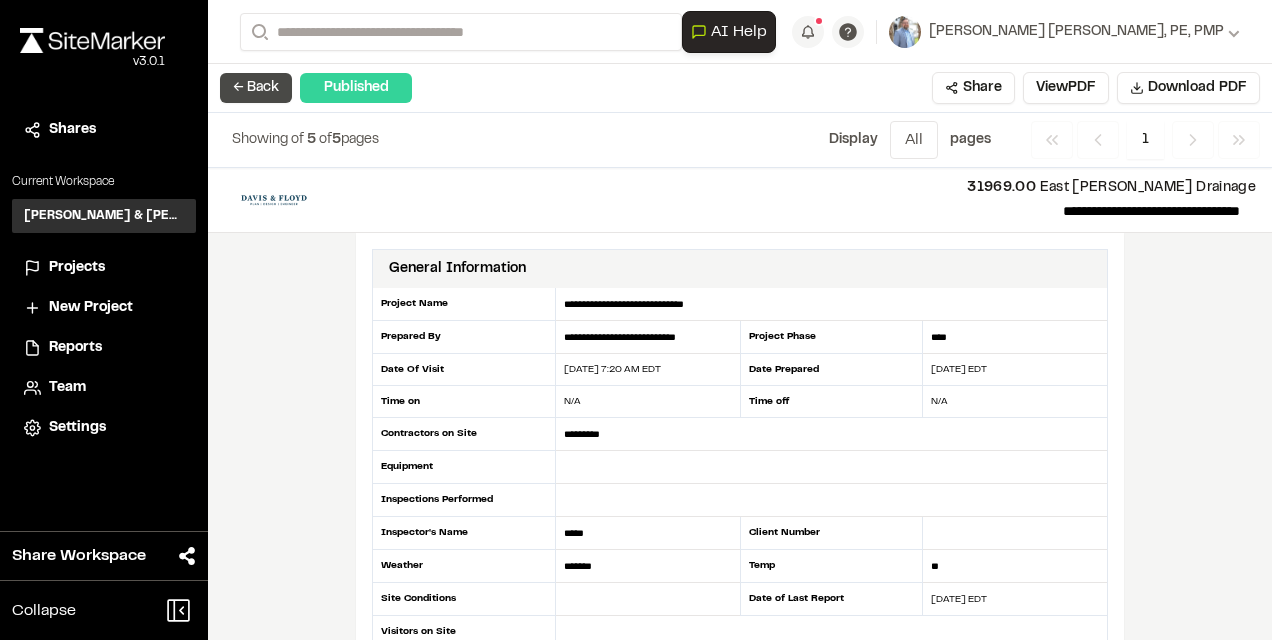 click on "← Back" at bounding box center [256, 88] 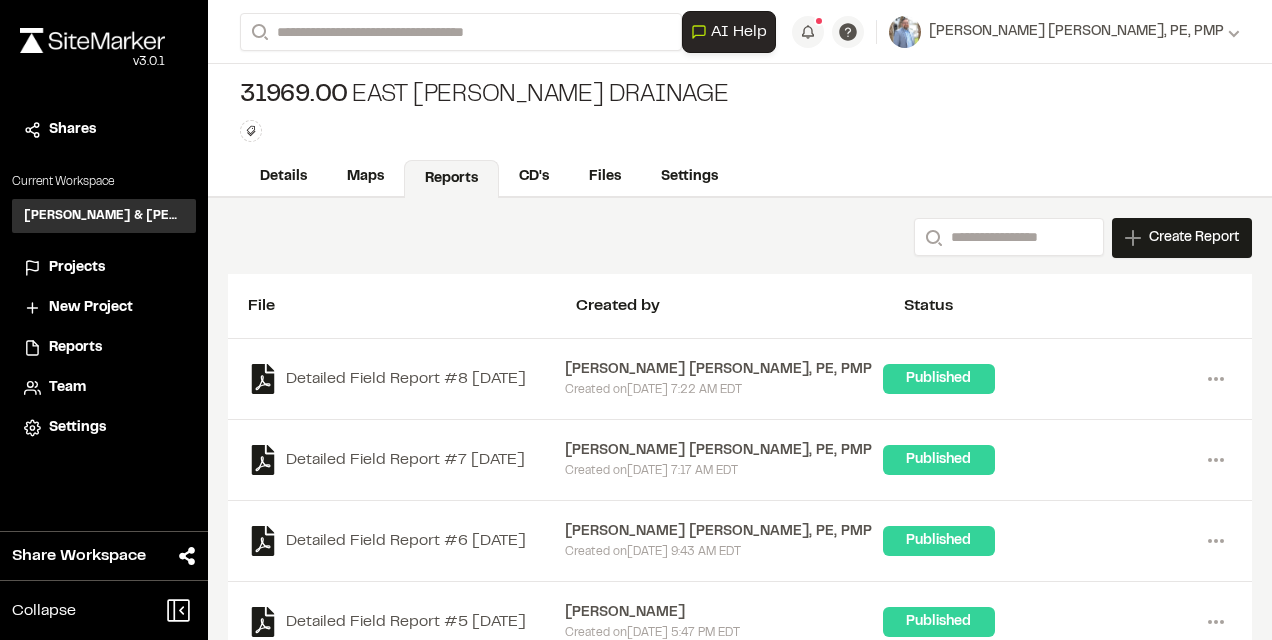 click on "Reports" at bounding box center [75, 348] 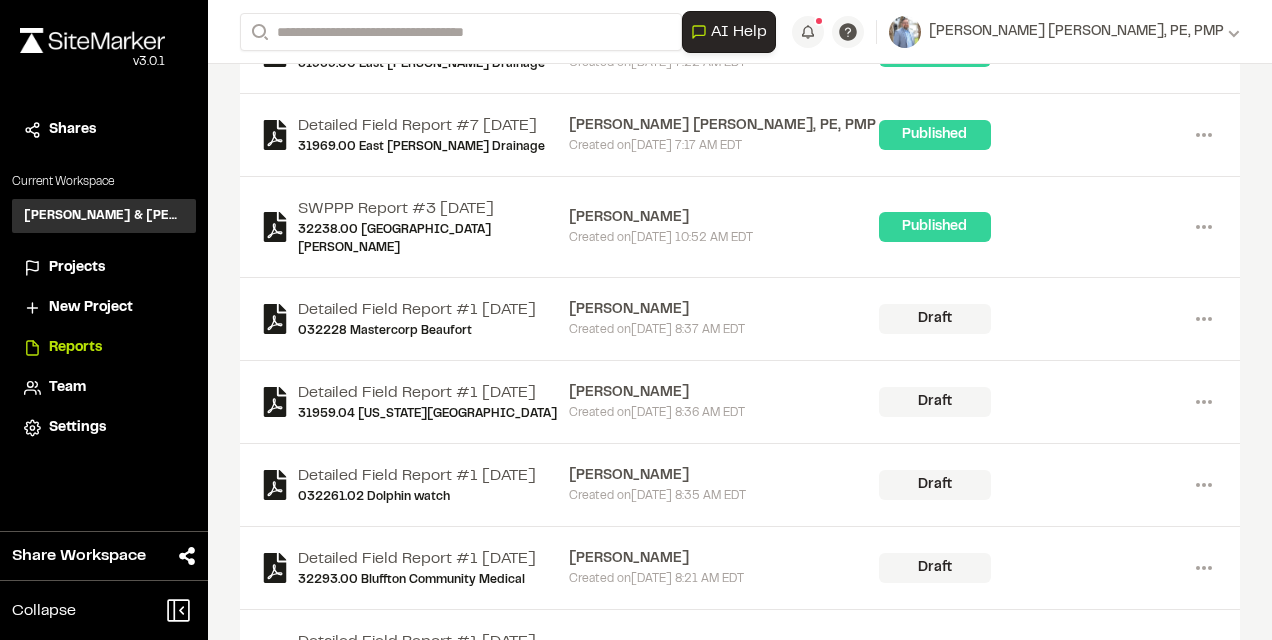 scroll, scrollTop: 205, scrollLeft: 0, axis: vertical 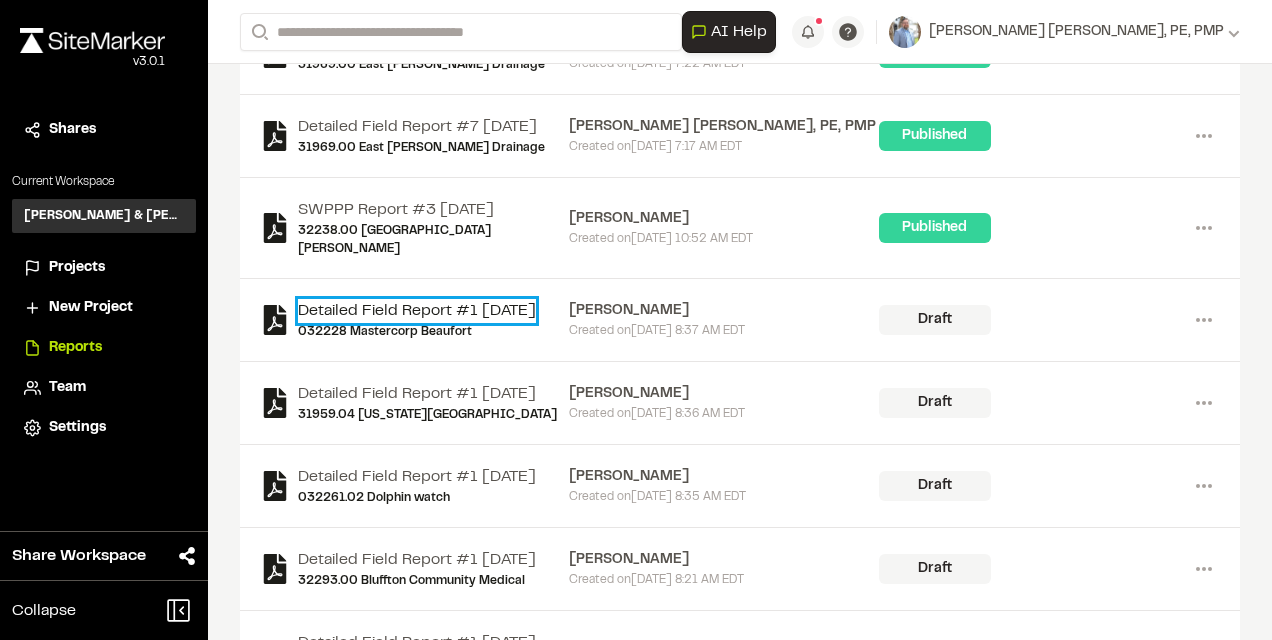 click on "Detailed Field Report #1 [DATE]" at bounding box center (417, 311) 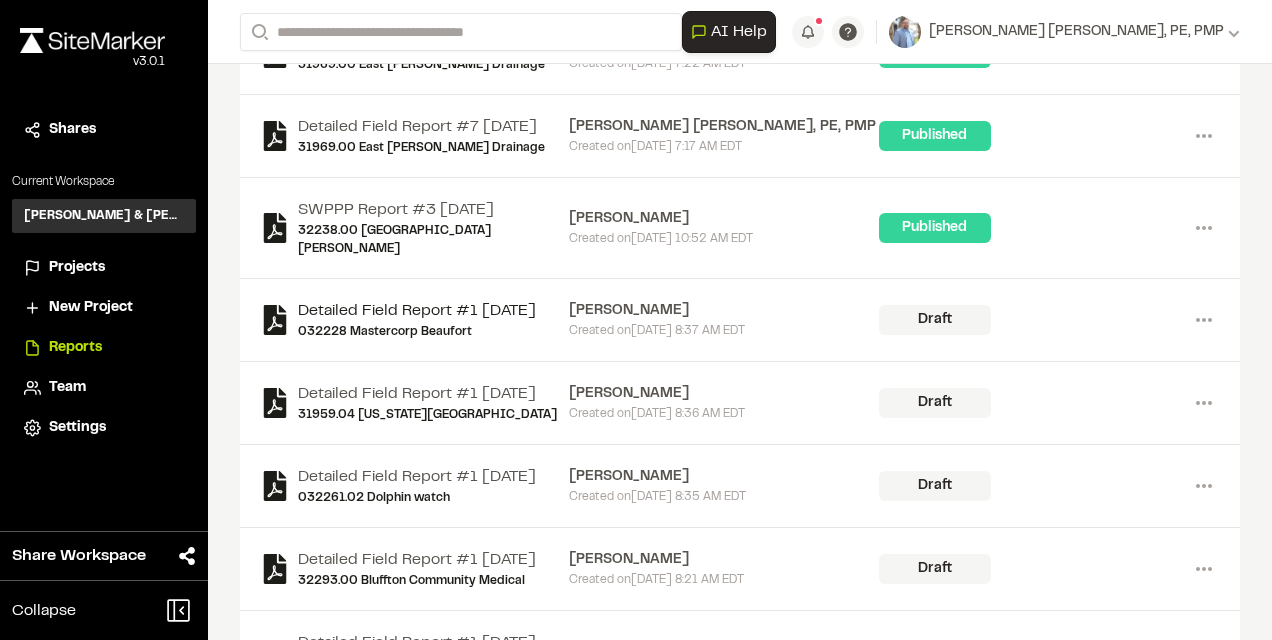 scroll, scrollTop: 0, scrollLeft: 0, axis: both 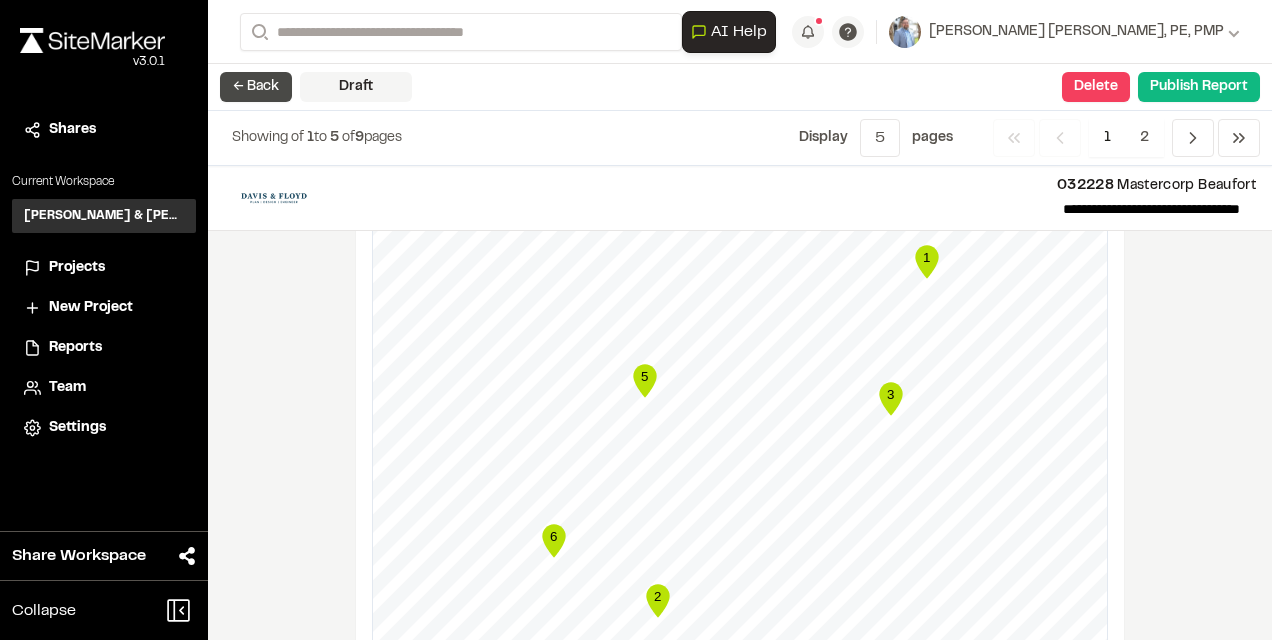 click on "← Back" at bounding box center [256, 87] 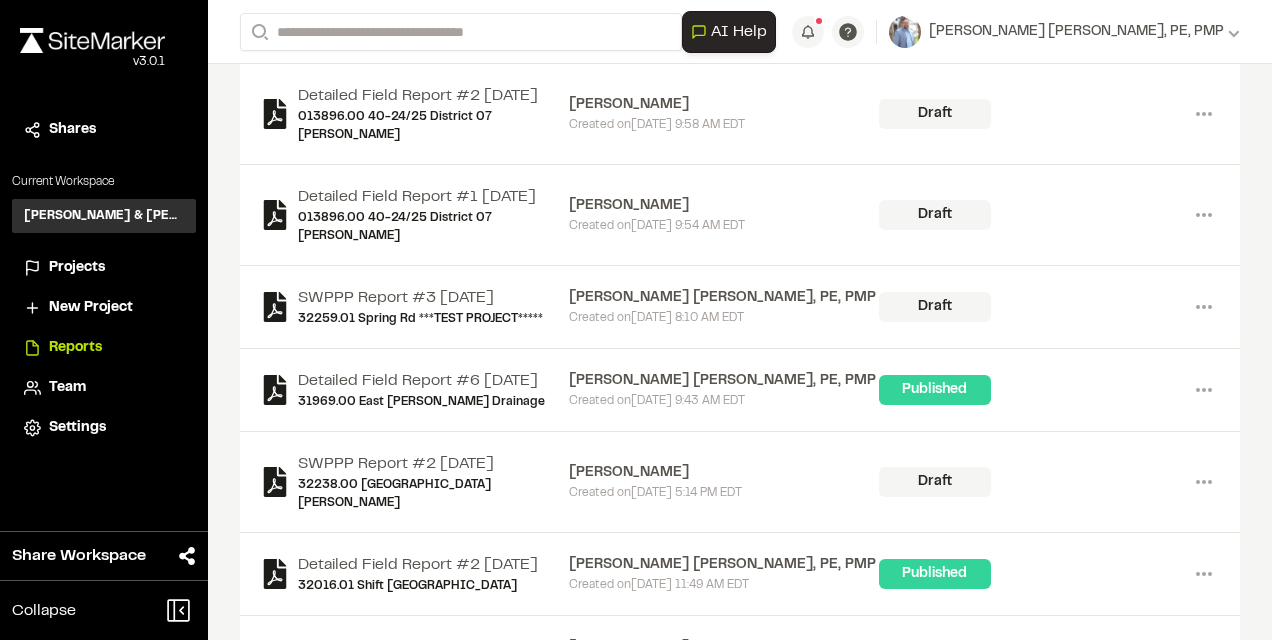 scroll, scrollTop: 1635, scrollLeft: 0, axis: vertical 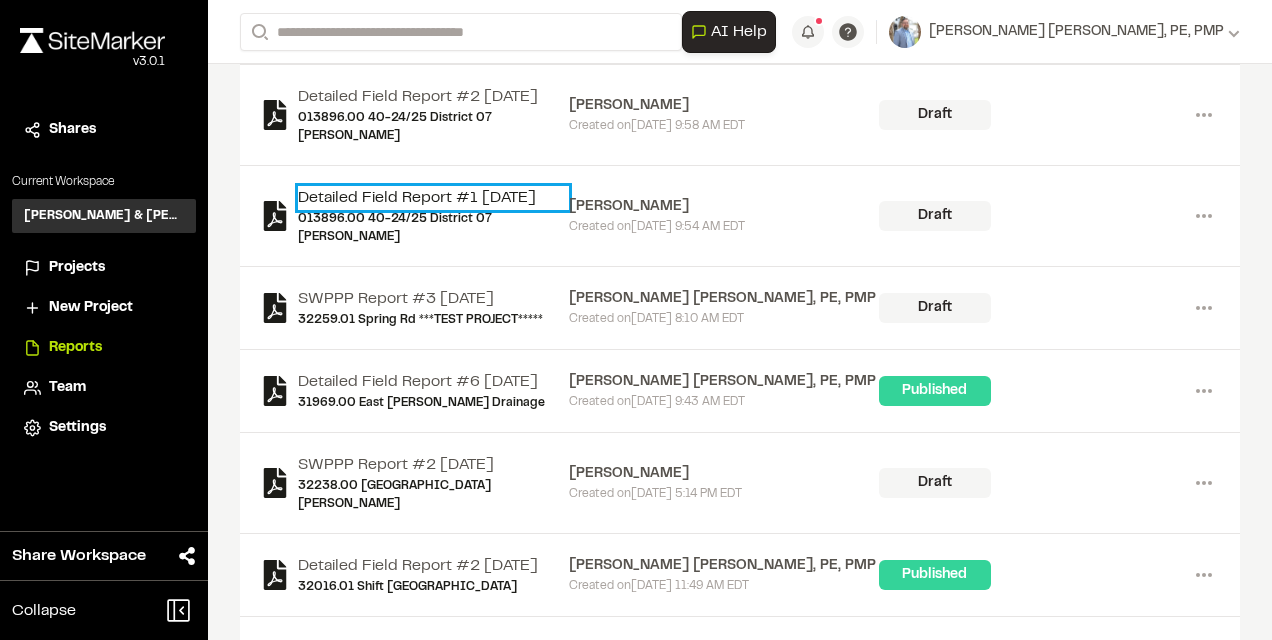 click on "Detailed Field Report #1 [DATE]" at bounding box center (433, 198) 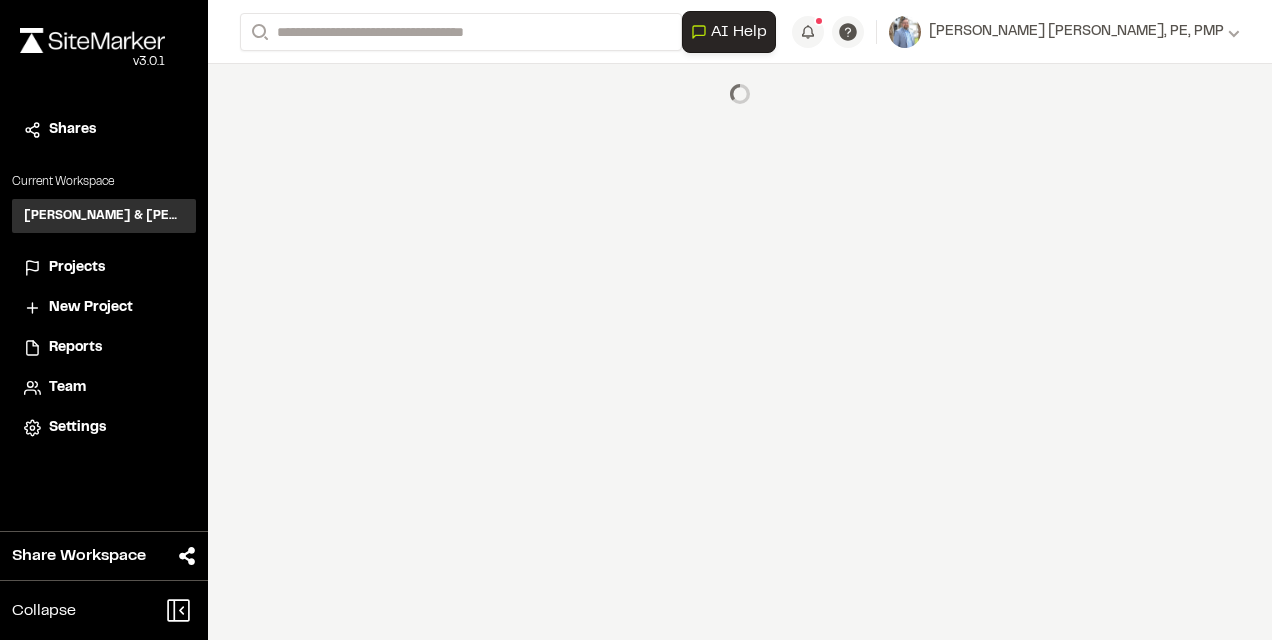 scroll, scrollTop: 0, scrollLeft: 0, axis: both 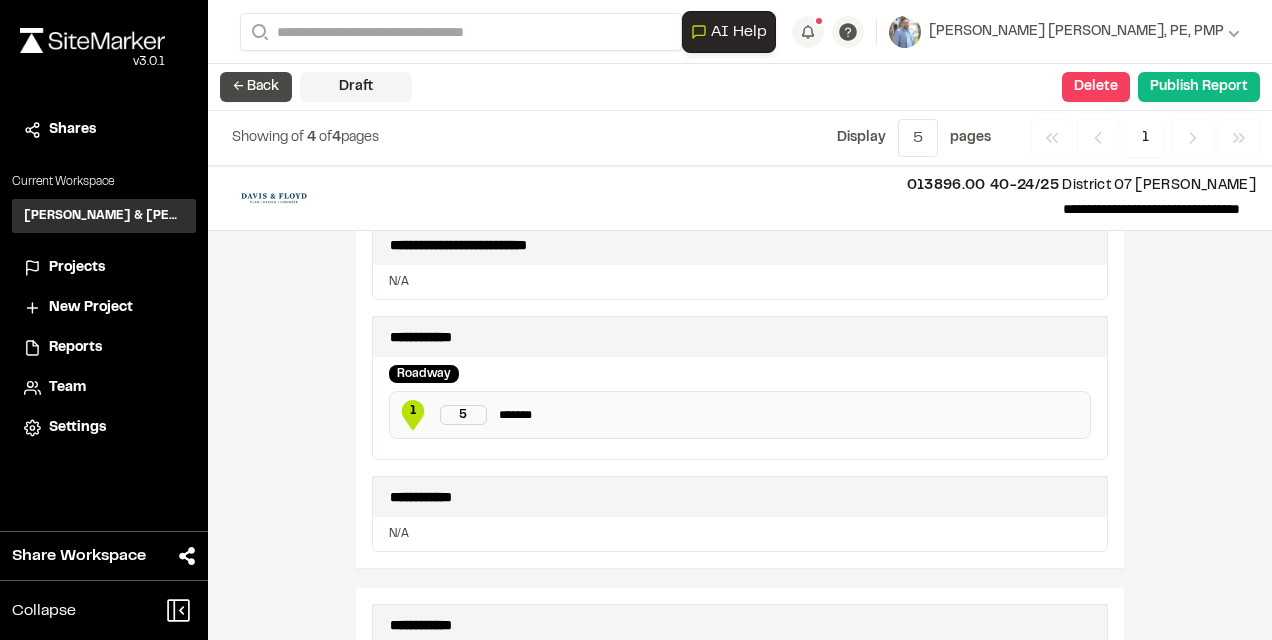 click on "← Back" at bounding box center (256, 87) 